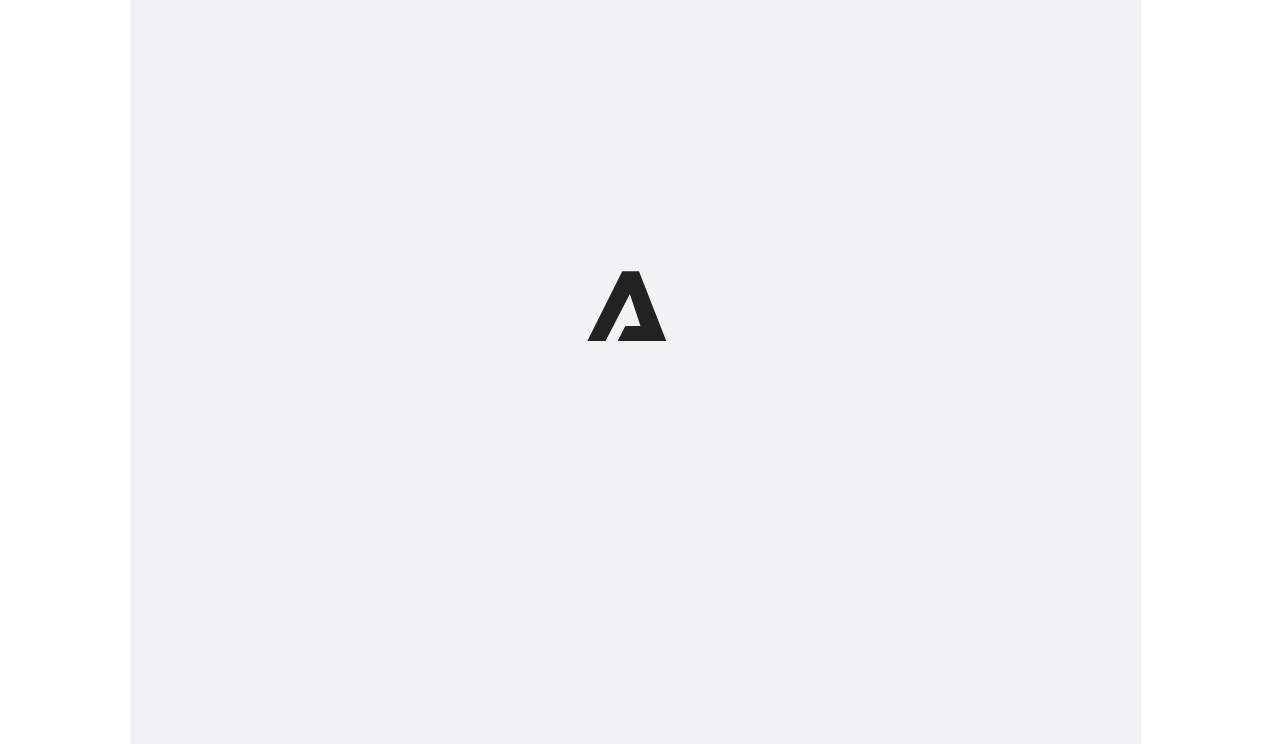 scroll, scrollTop: 0, scrollLeft: 0, axis: both 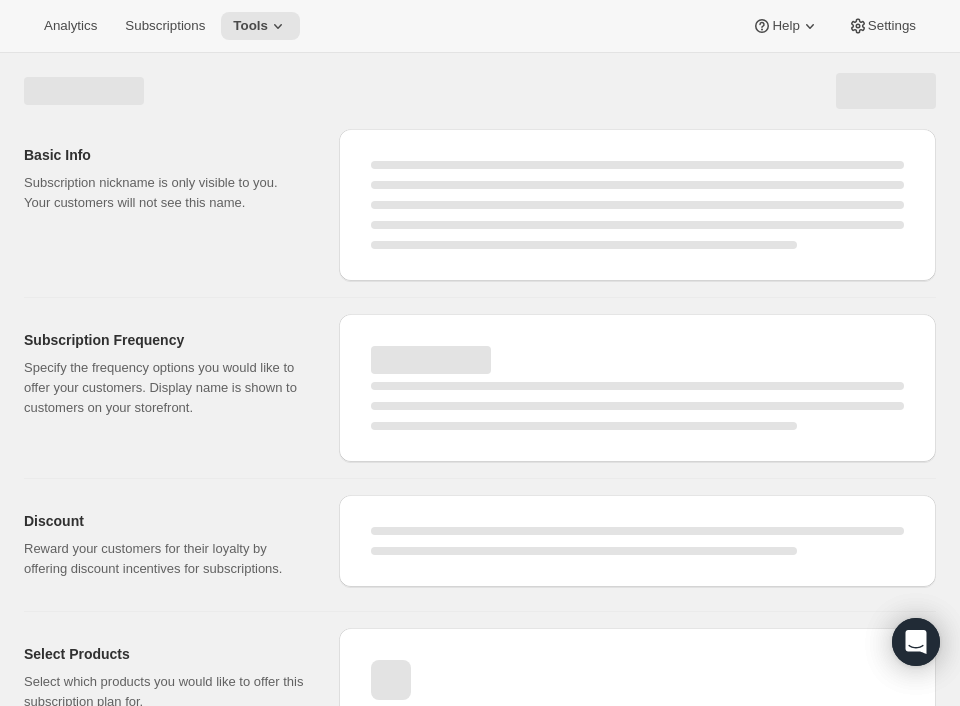 select on "WEEK" 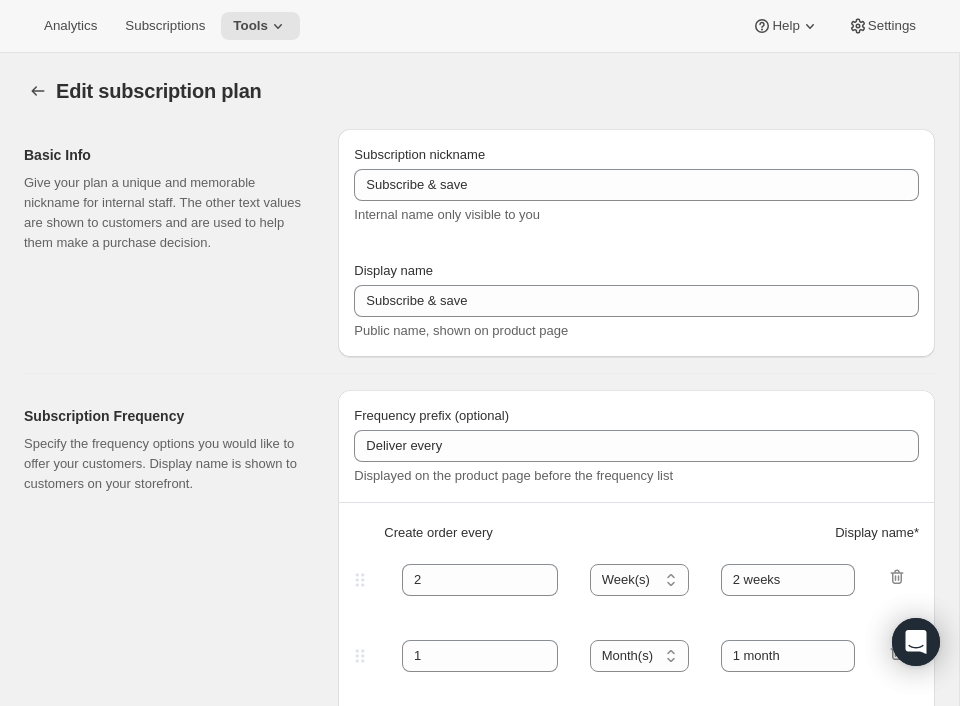 type on "Monthly Subscriptions" 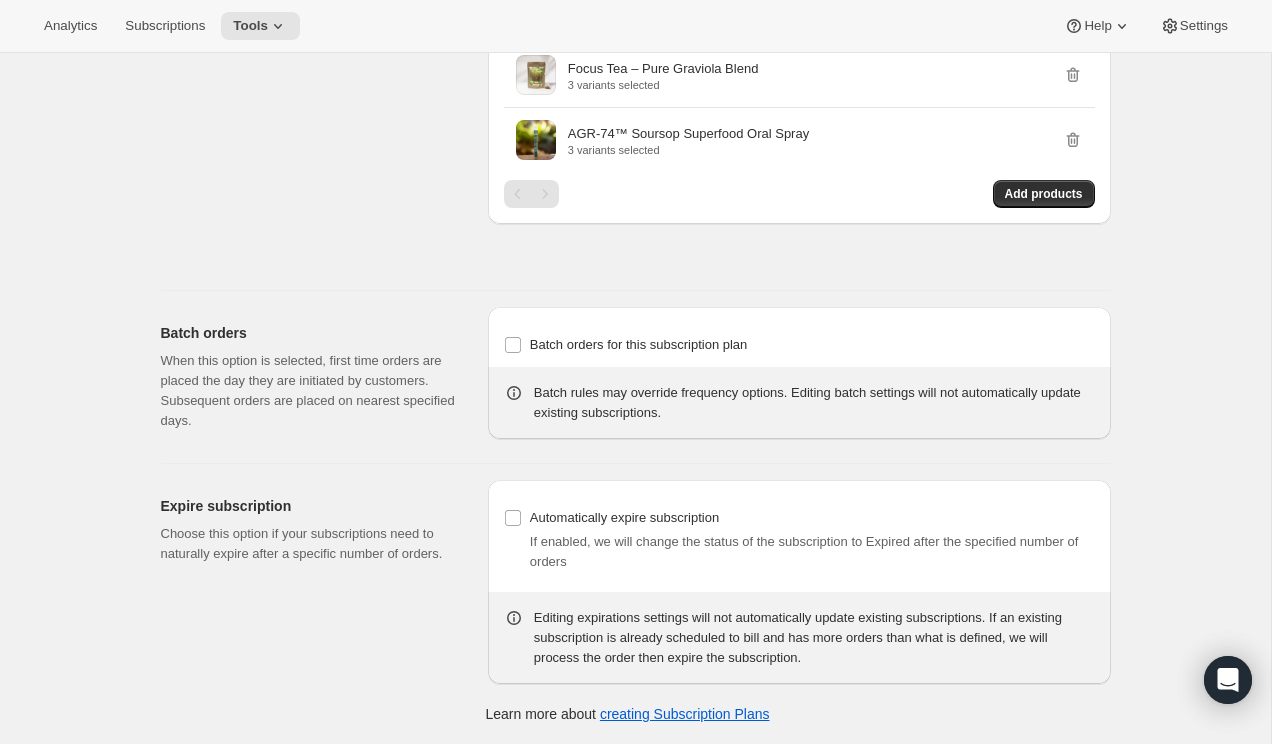 scroll, scrollTop: 1989, scrollLeft: 0, axis: vertical 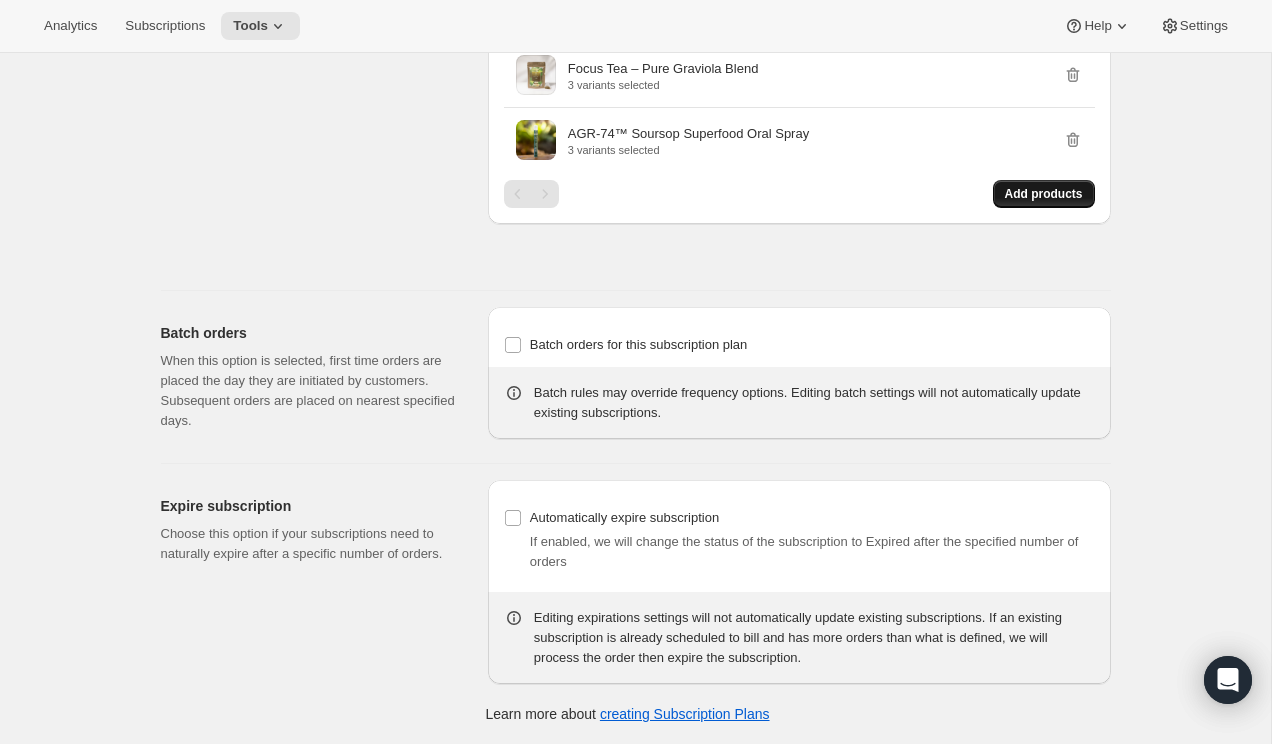 click on "Add products" at bounding box center (1044, 194) 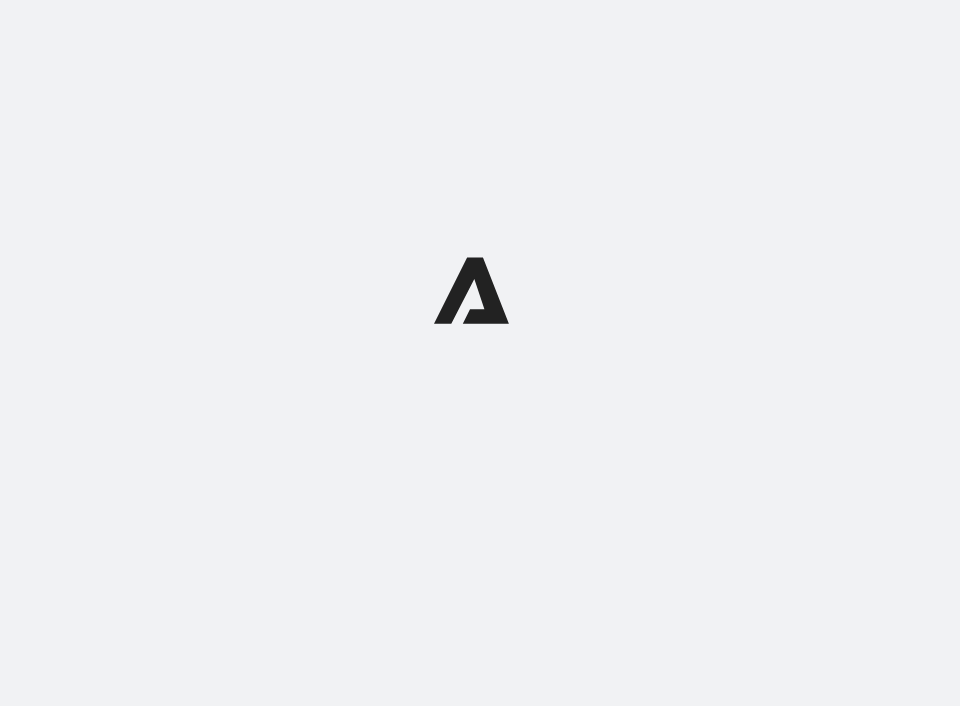 scroll, scrollTop: 0, scrollLeft: 0, axis: both 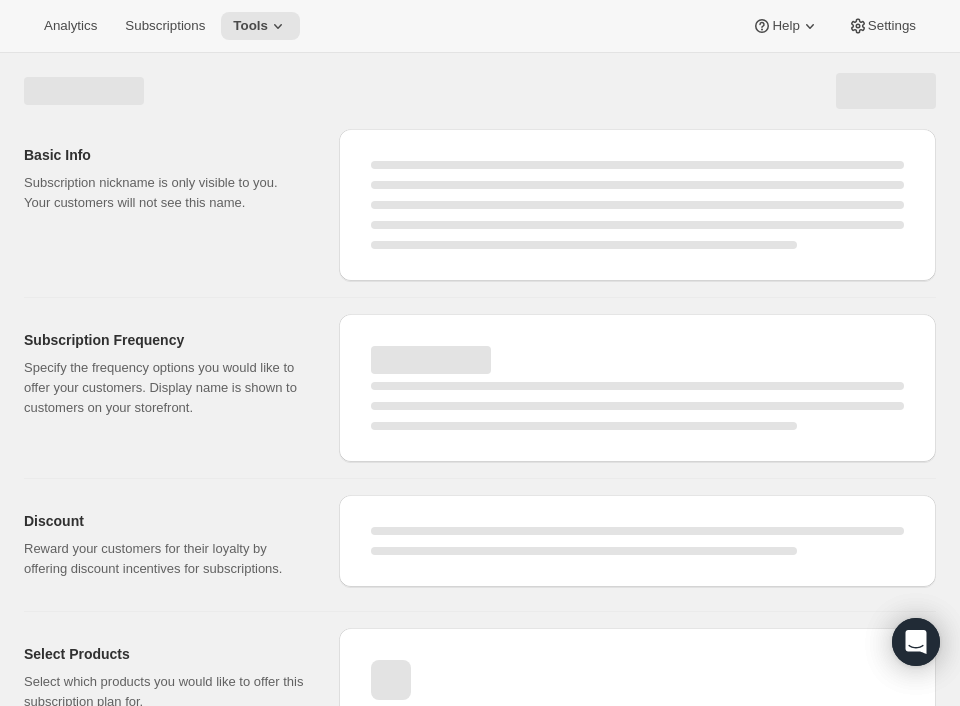select on "WEEK" 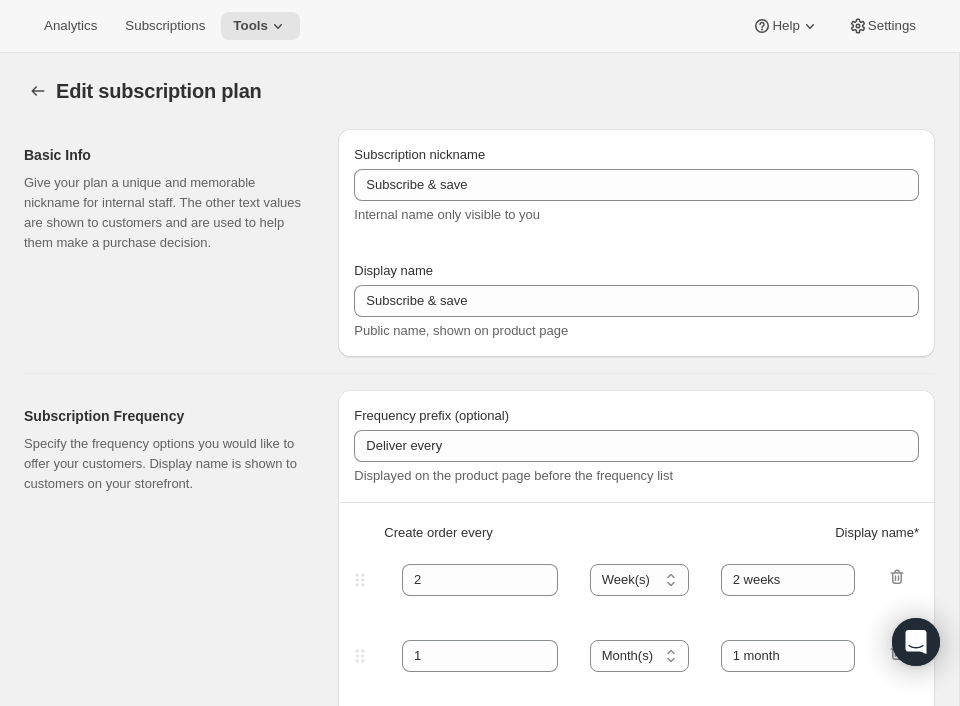 type on "Monthly Subscriptions" 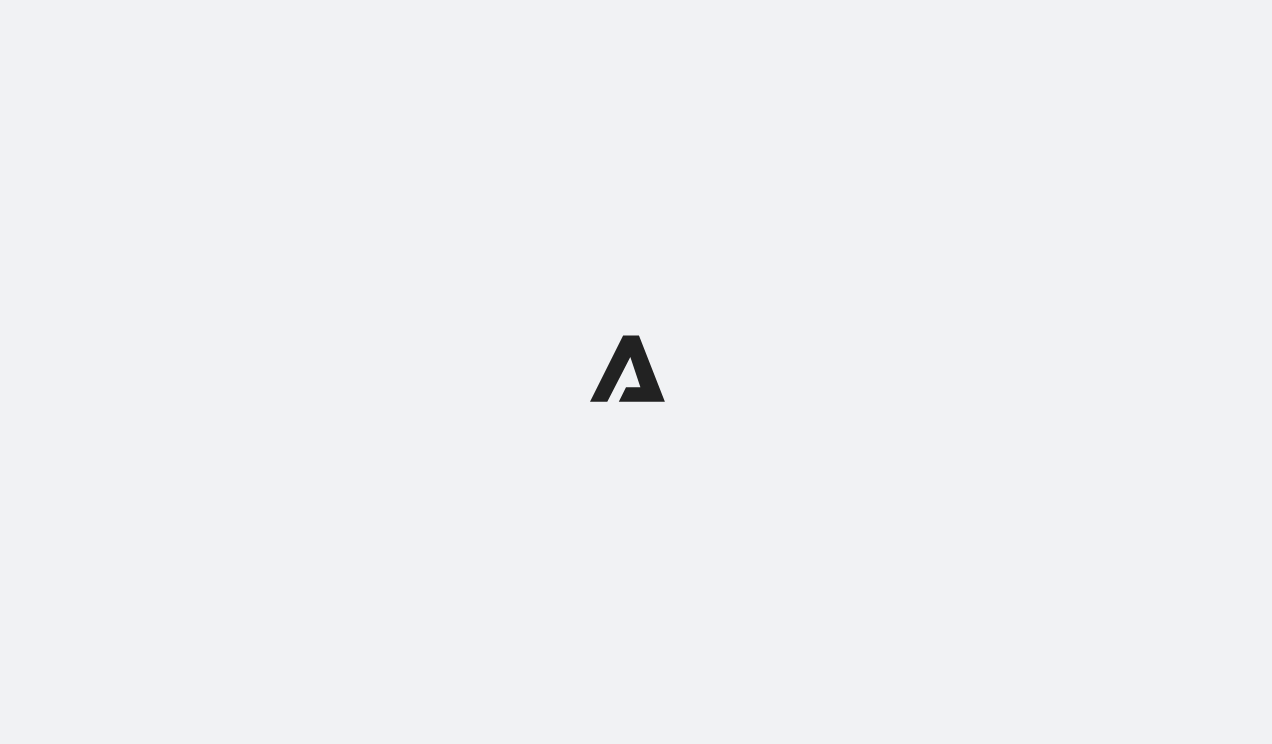 scroll, scrollTop: 0, scrollLeft: 0, axis: both 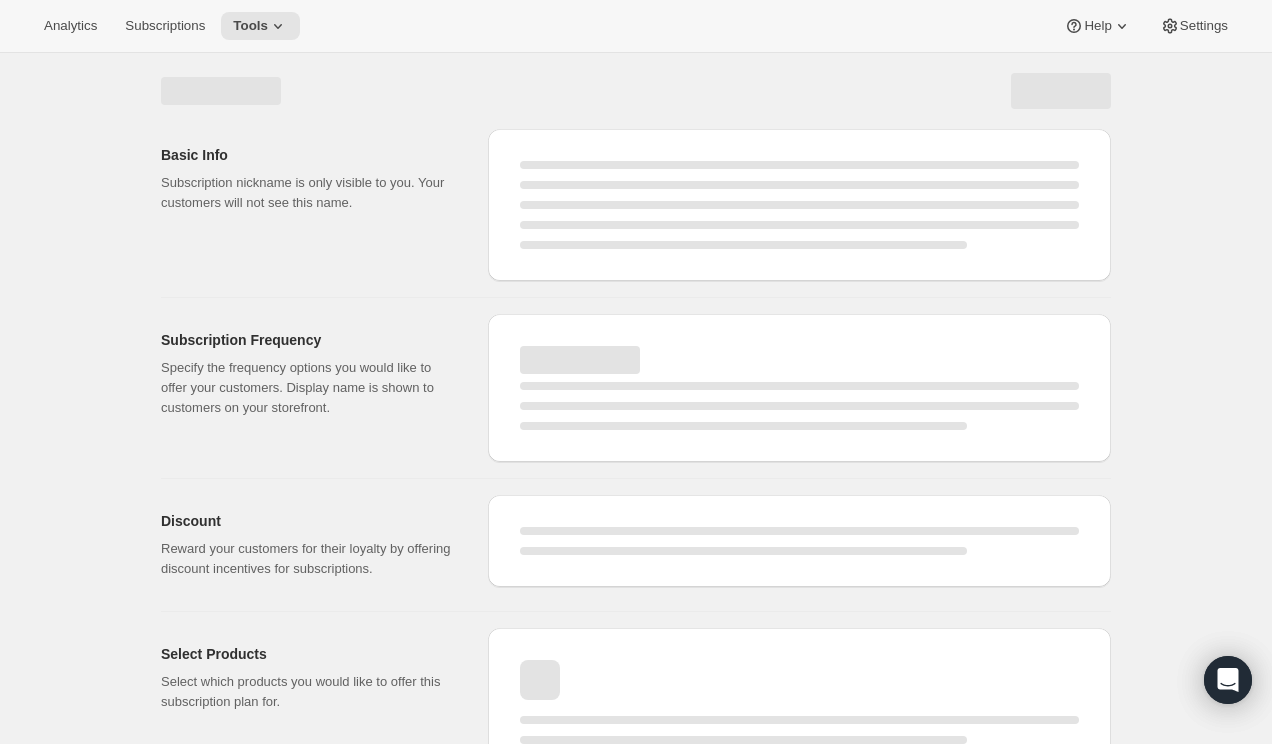 select on "WEEK" 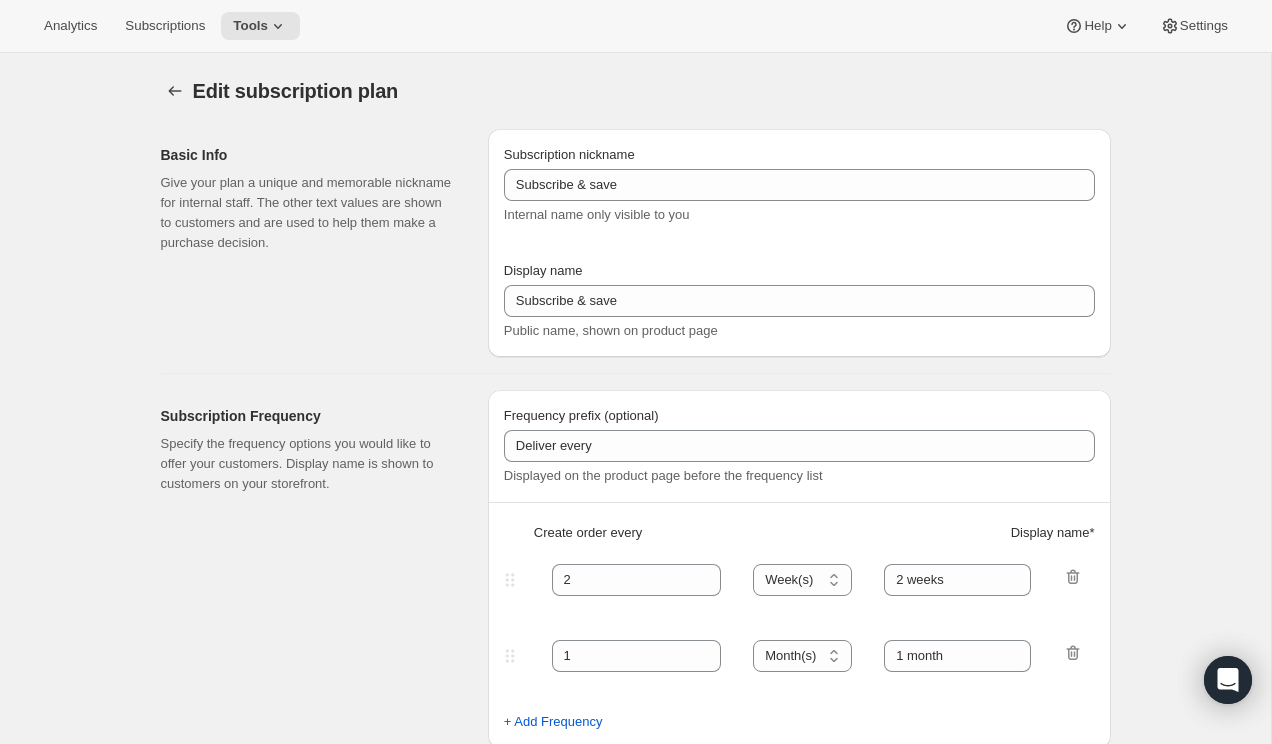 type on "Monthly Subscriptions" 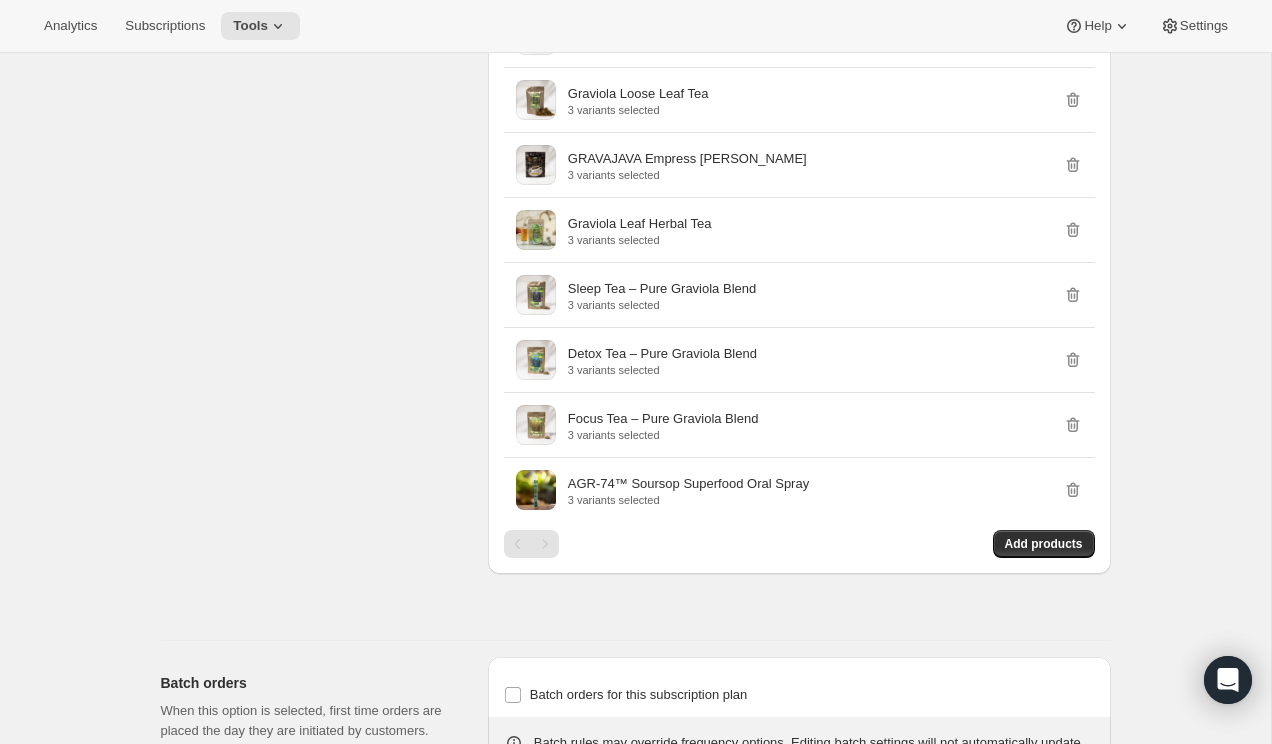 scroll, scrollTop: 1608, scrollLeft: 0, axis: vertical 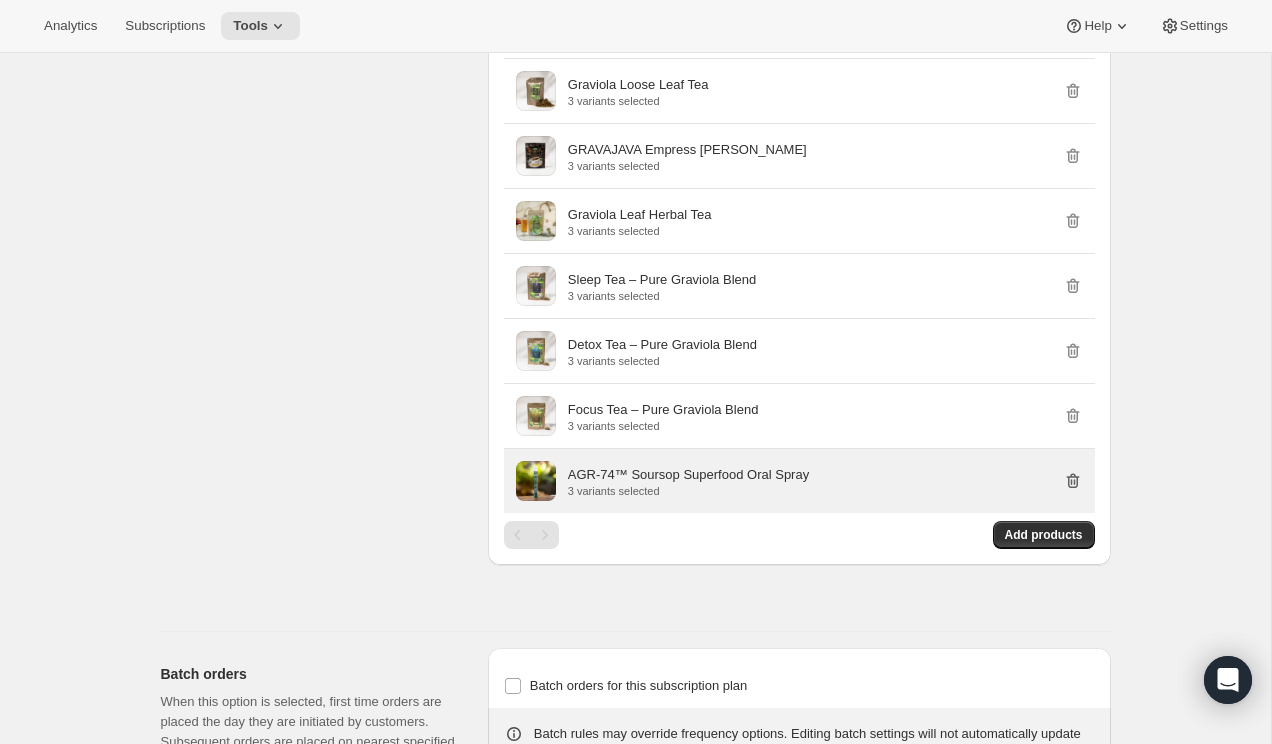 click 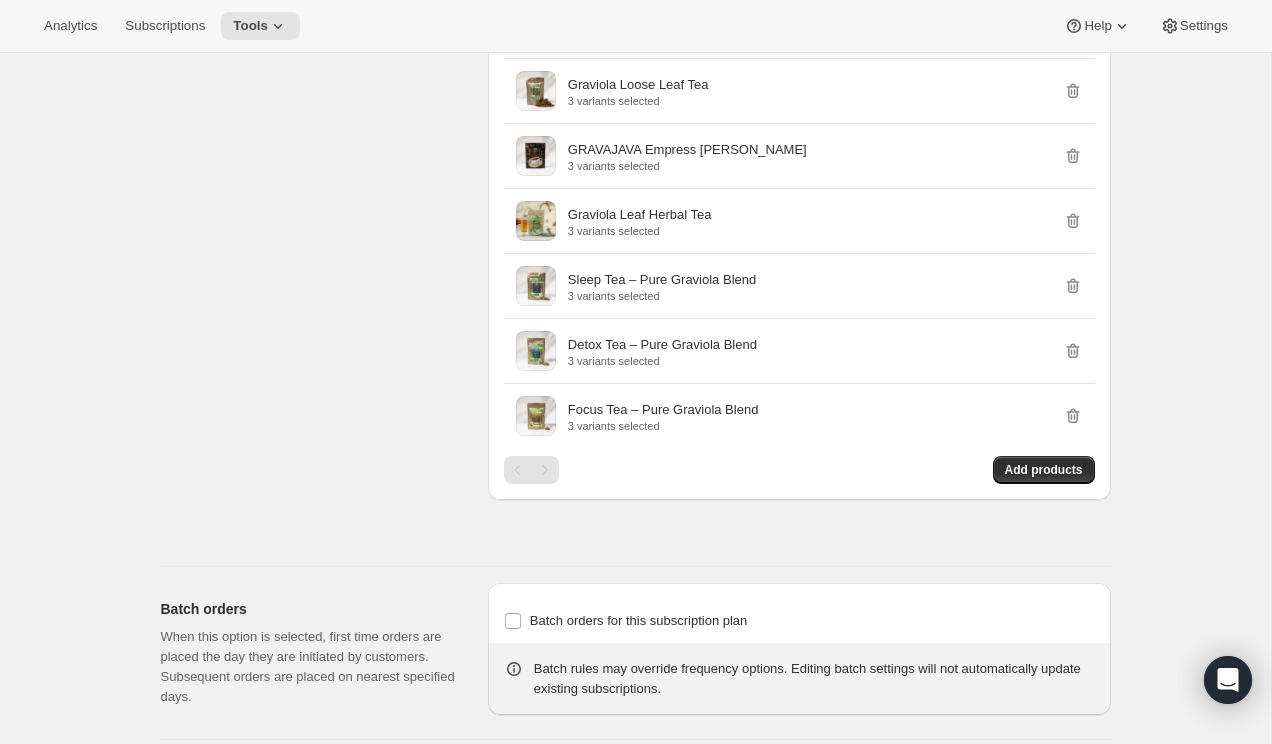 click on "Products Clear all Showing 7 Products Tropical Tea – Pure Graviola Blend 3 variants selected Graviola Loose Leaf Tea 3 variants selected GRAVAJAVA Empress Blend 3 variants selected Graviola Leaf Herbal Tea 3 variants selected Sleep Tea – Pure Graviola Blend 3 variants selected Detox Tea – Pure Graviola Blend 3 variants selected Focus Tea – Pure Graviola Blend 3 variants selected Add products" at bounding box center (799, 225) 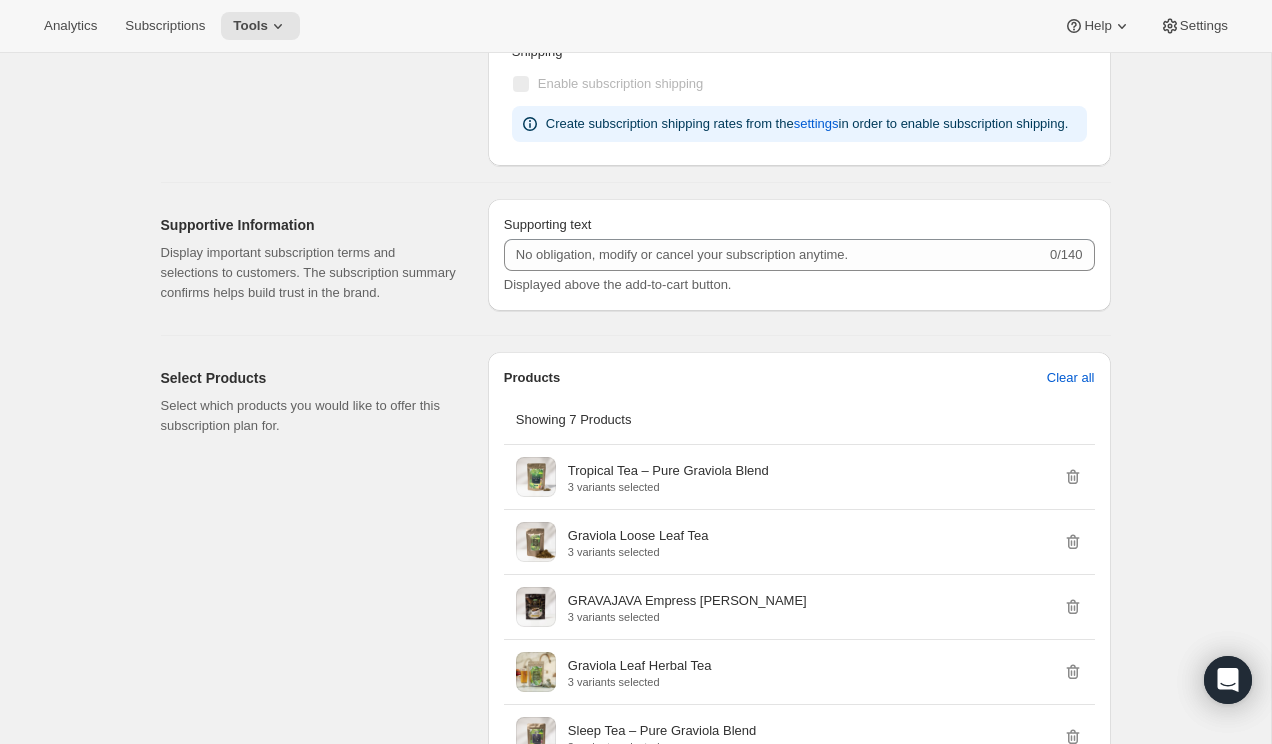 scroll, scrollTop: 892, scrollLeft: 0, axis: vertical 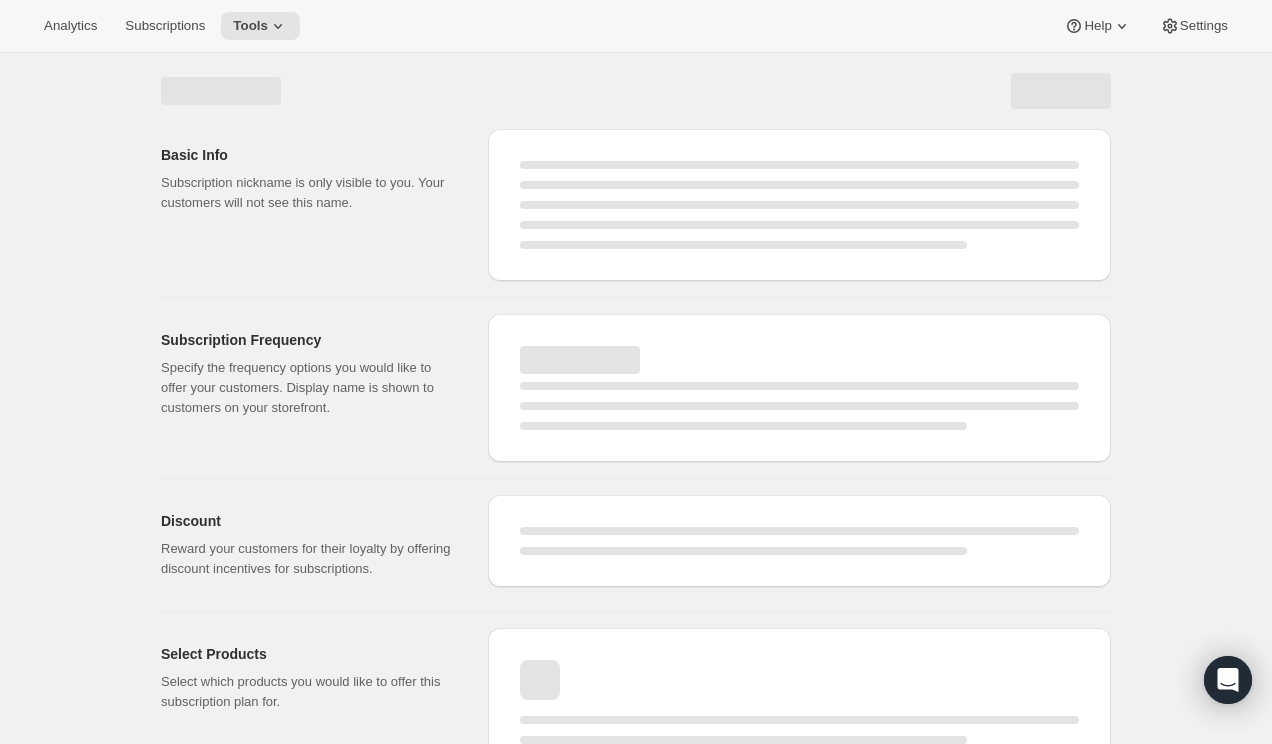 select on "WEEK" 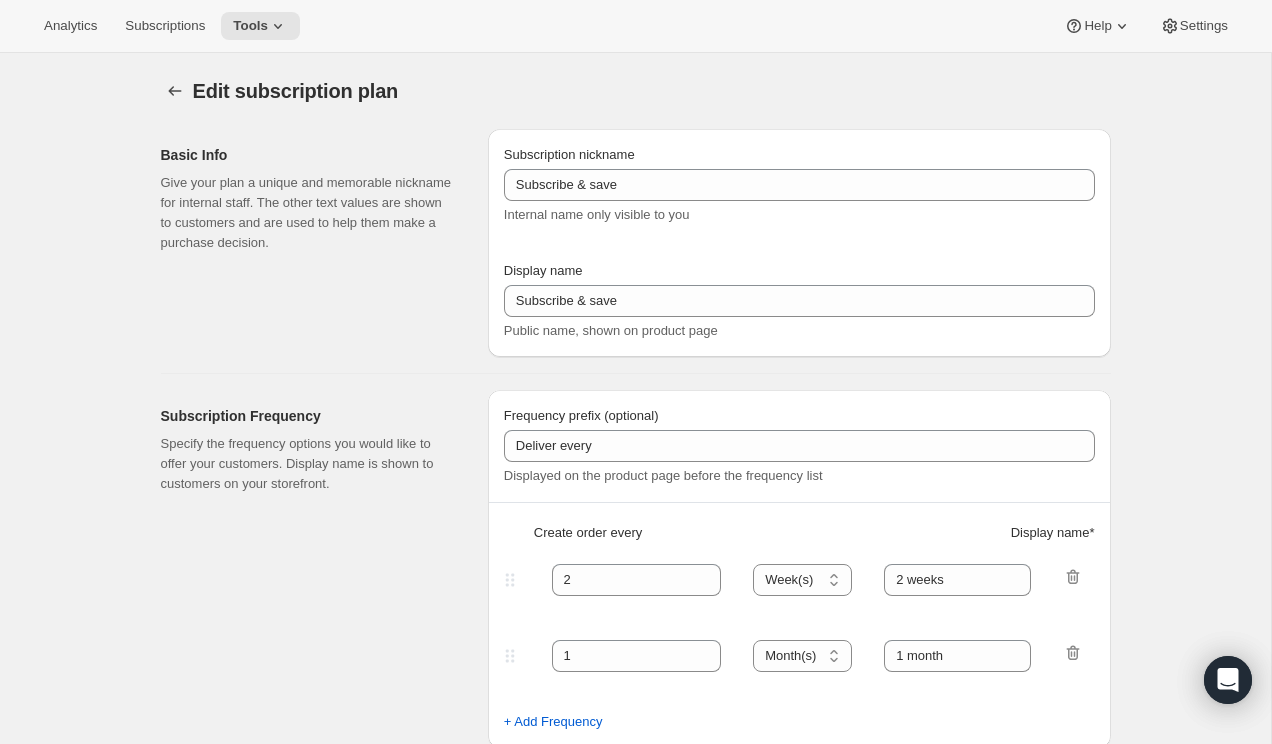type on "Monthly Subscriptions" 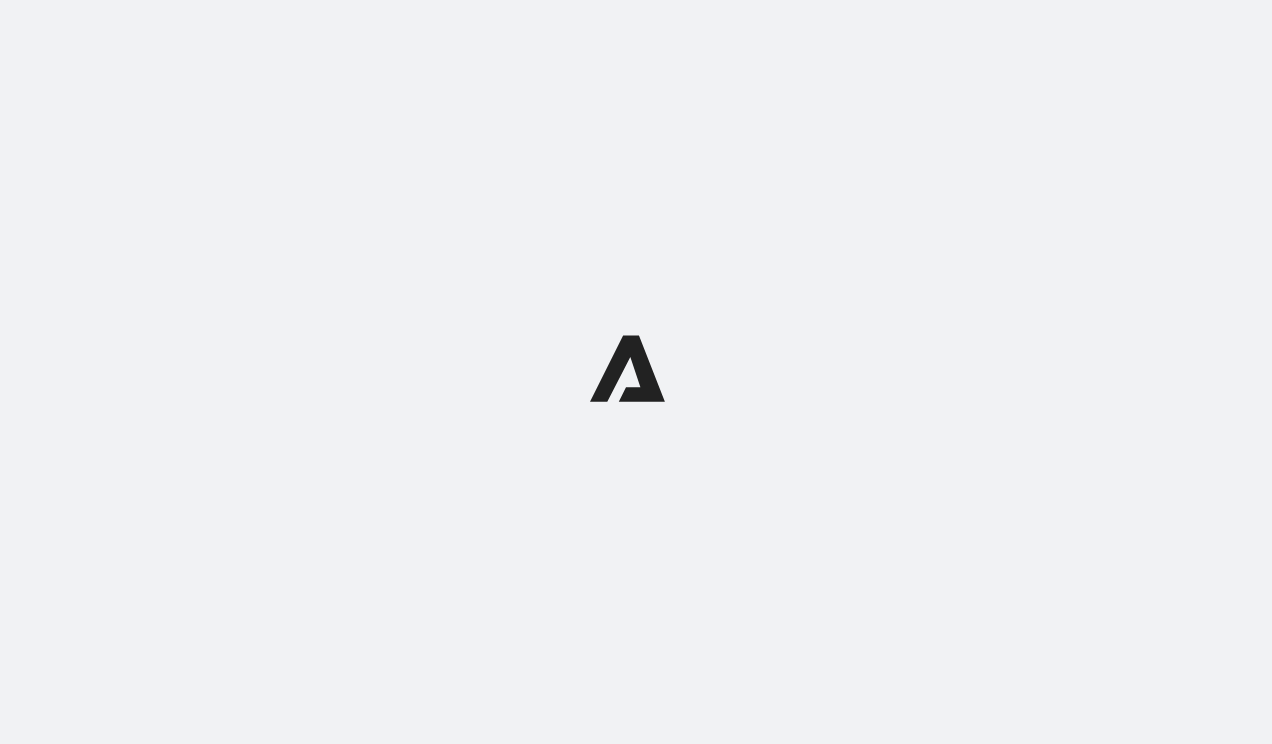 scroll, scrollTop: 0, scrollLeft: 0, axis: both 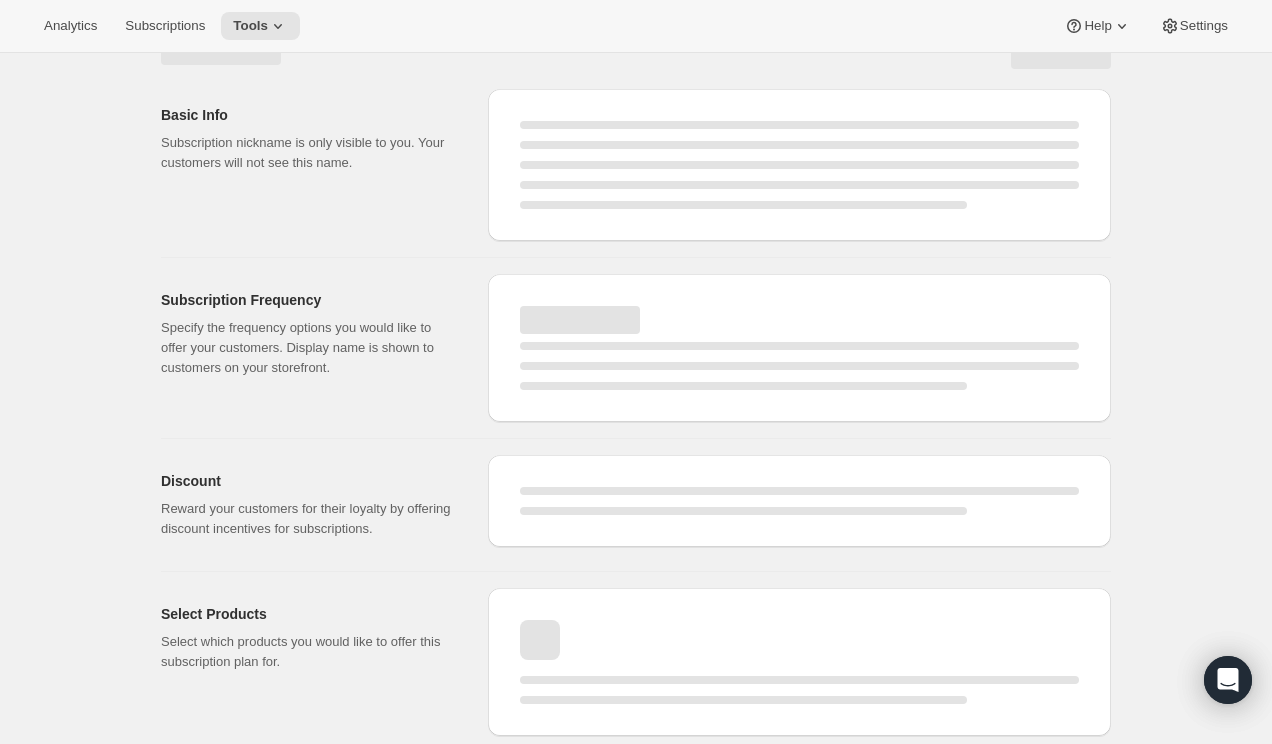 select on "WEEK" 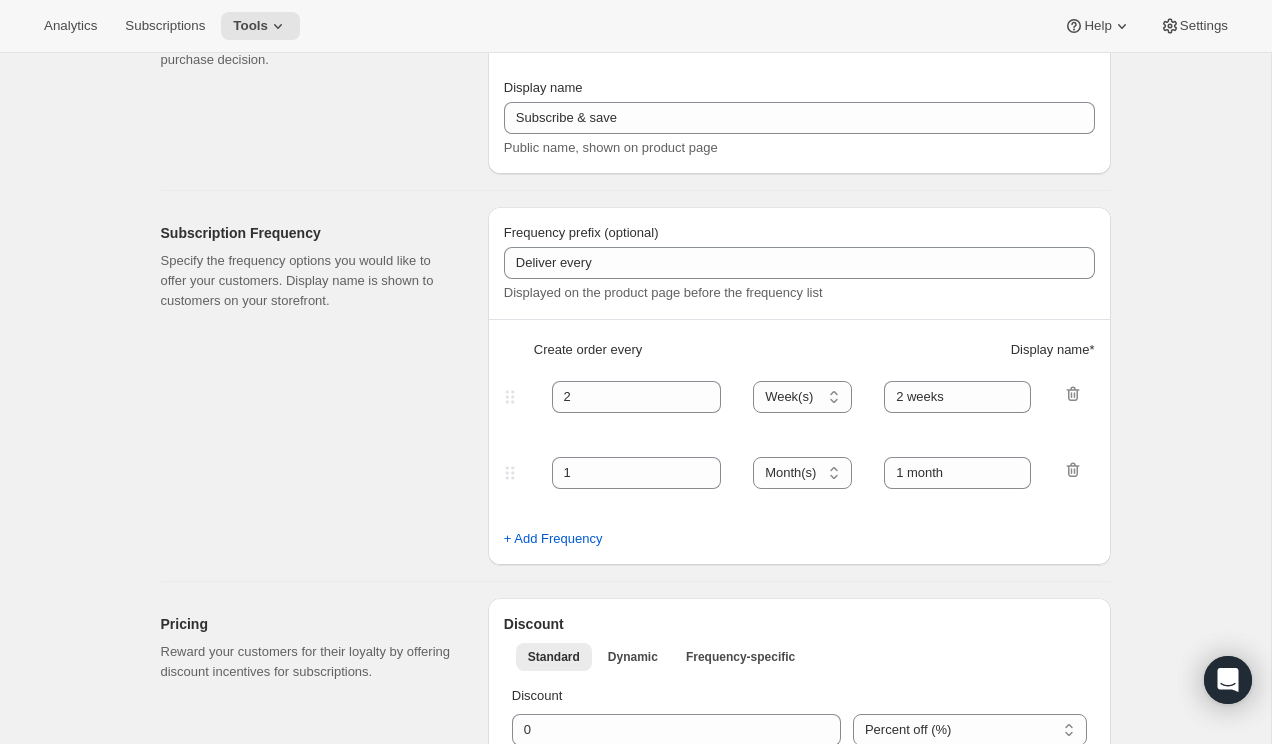 type on "Monthly Subscriptions" 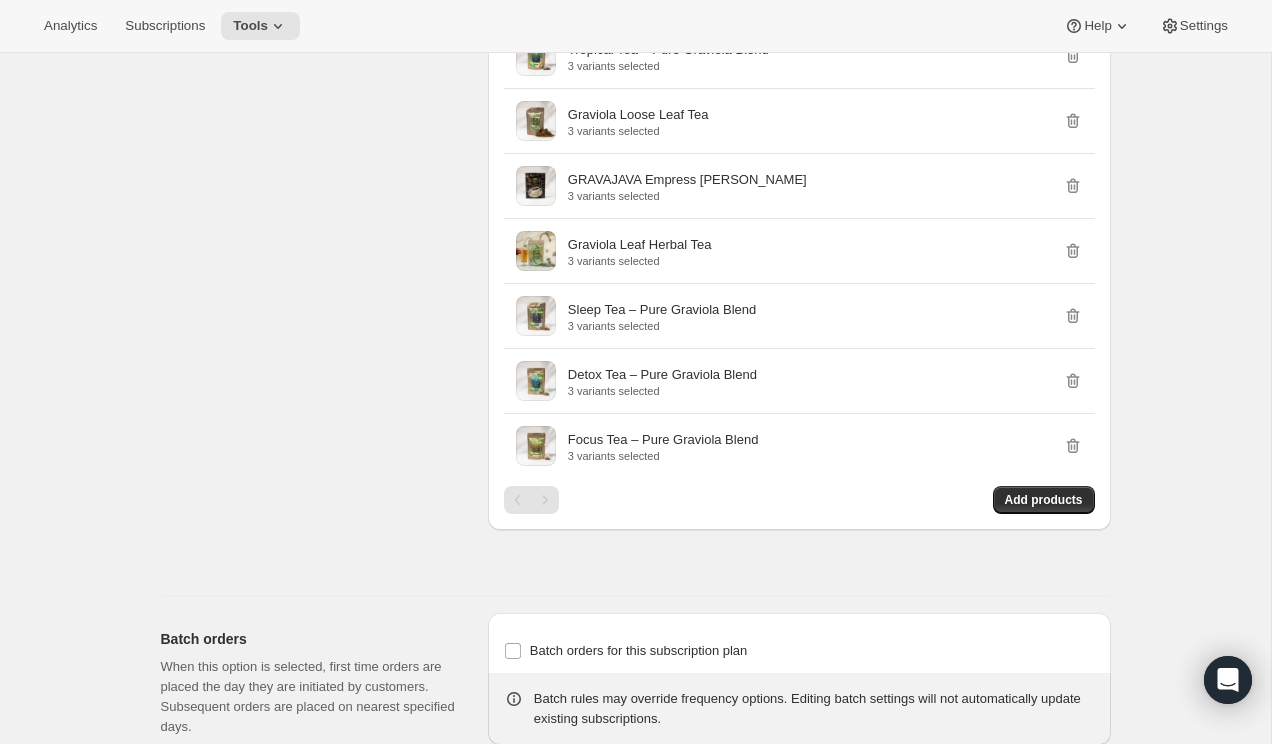 scroll, scrollTop: 1590, scrollLeft: 0, axis: vertical 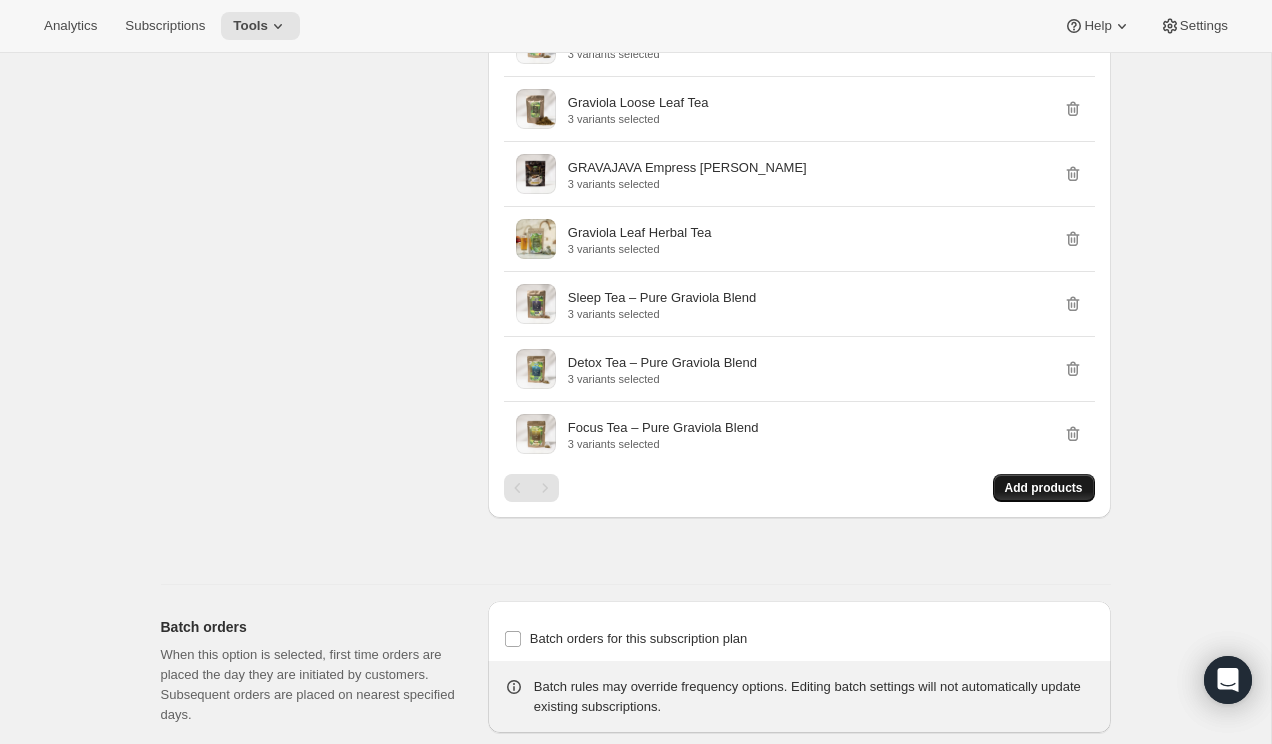 click on "Add products" at bounding box center [1044, 488] 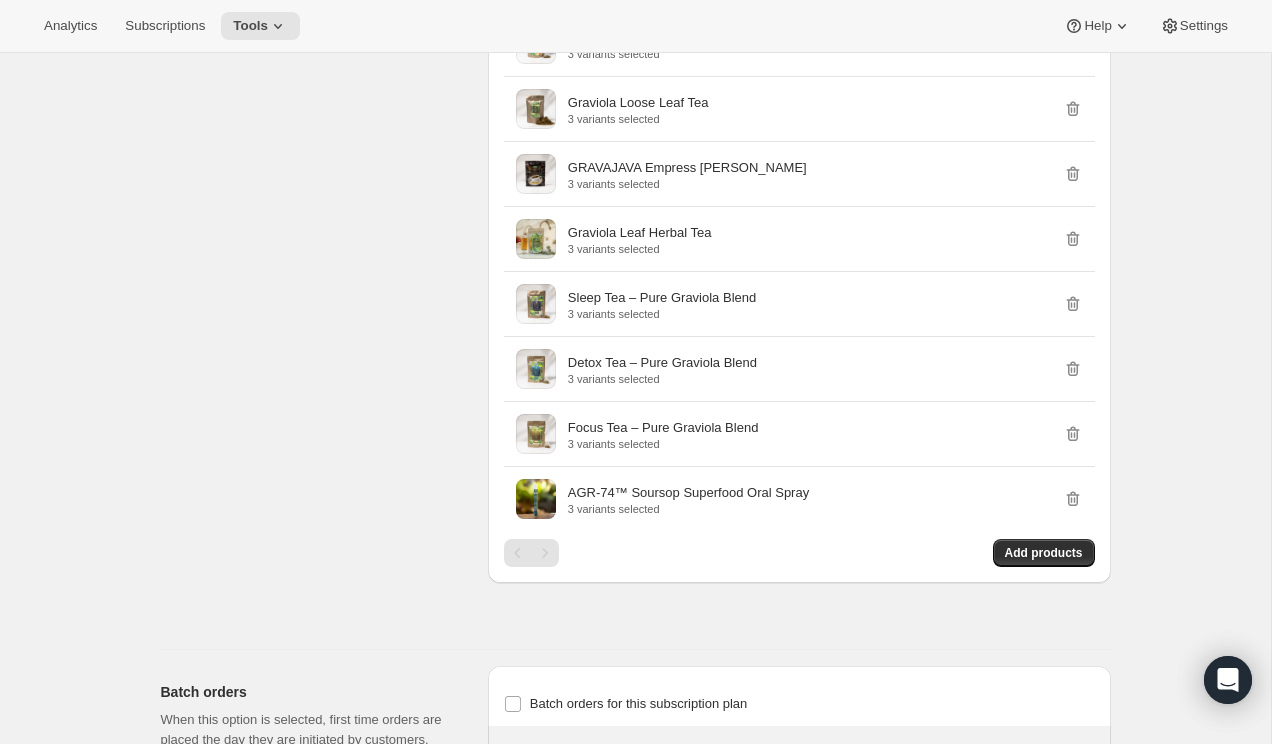 click on "Select Products Select which products you would like to offer this subscription plan for." at bounding box center (316, 276) 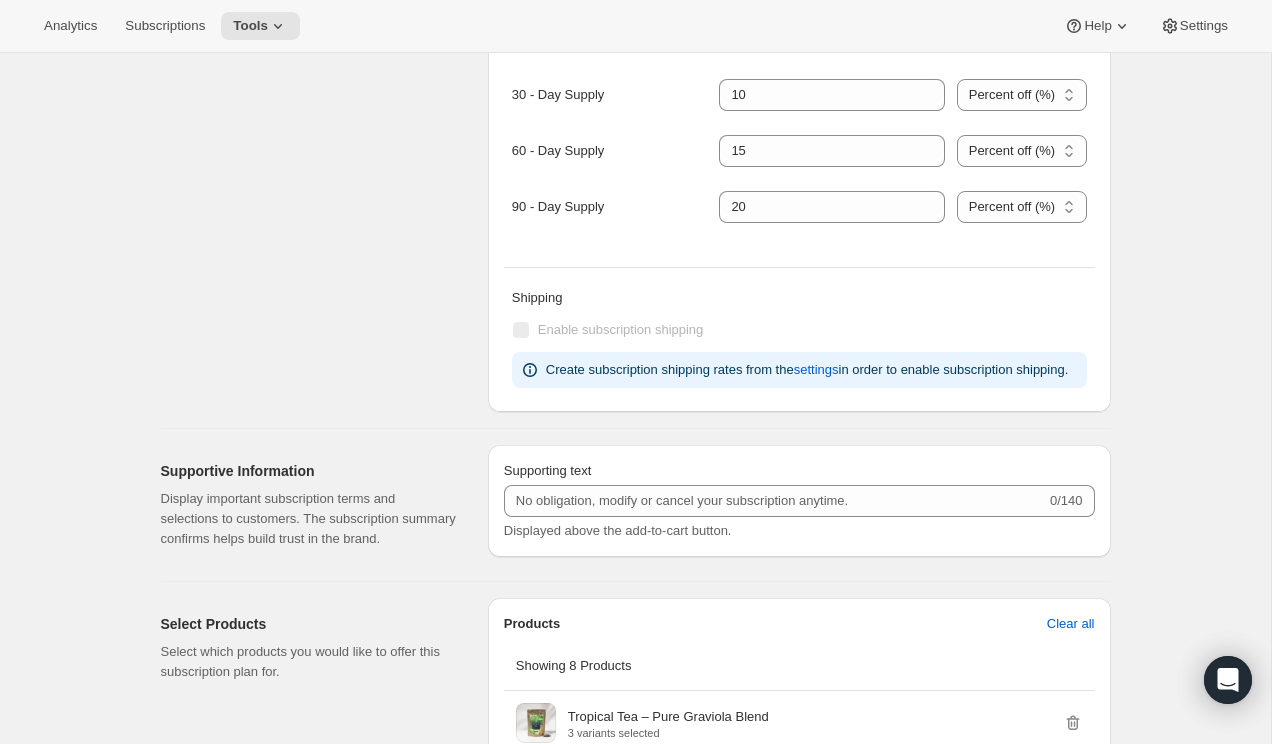 scroll, scrollTop: 1299, scrollLeft: 0, axis: vertical 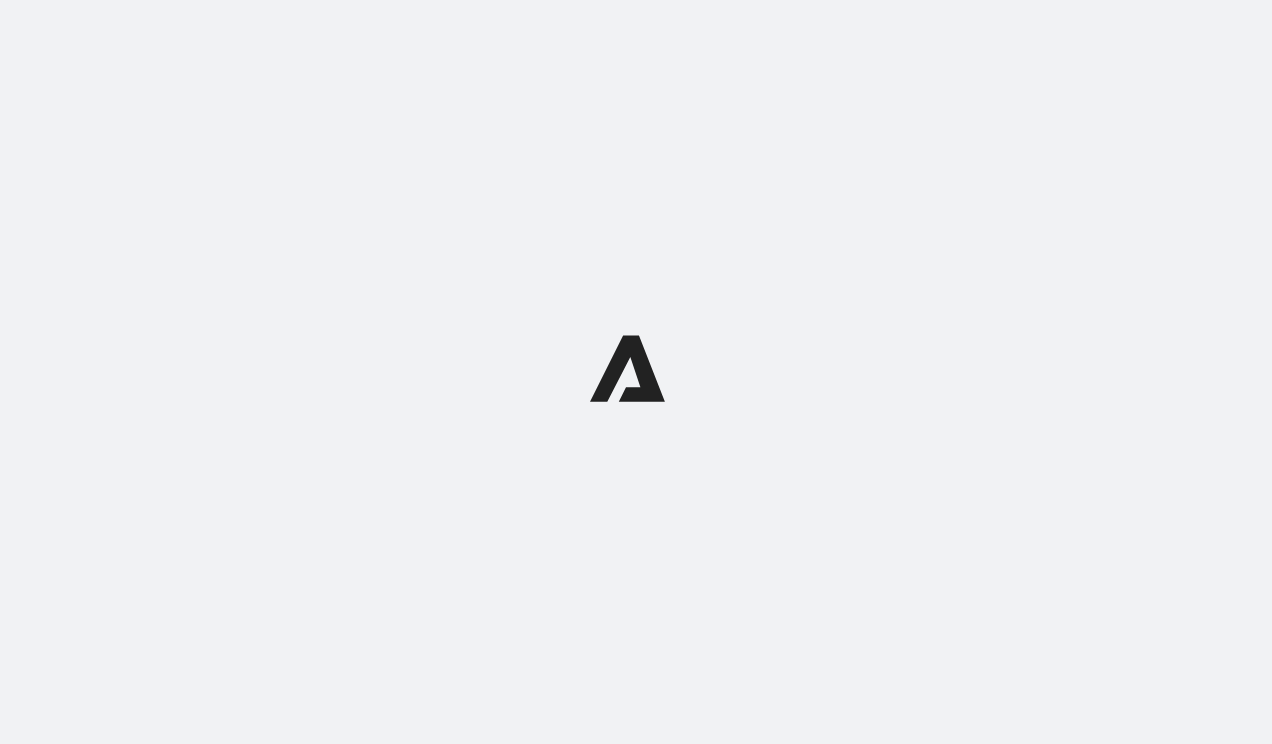 select on "WEEK" 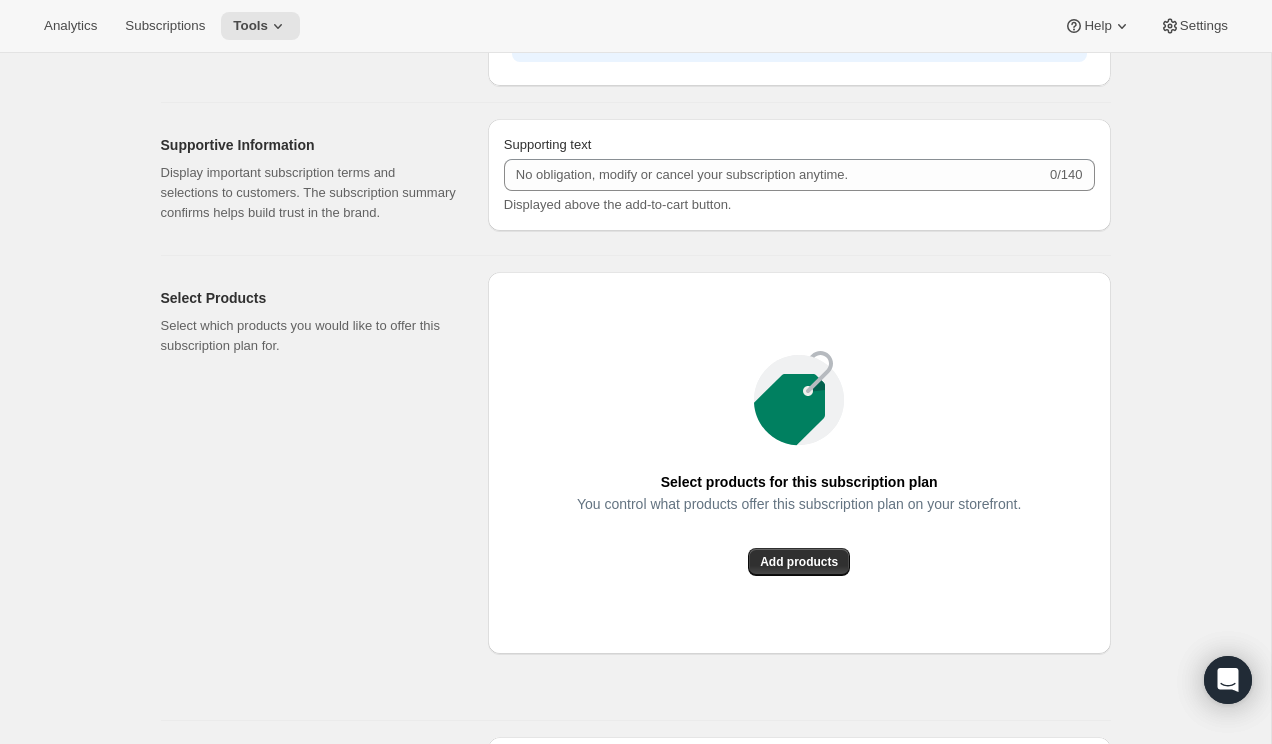scroll, scrollTop: 1259, scrollLeft: 0, axis: vertical 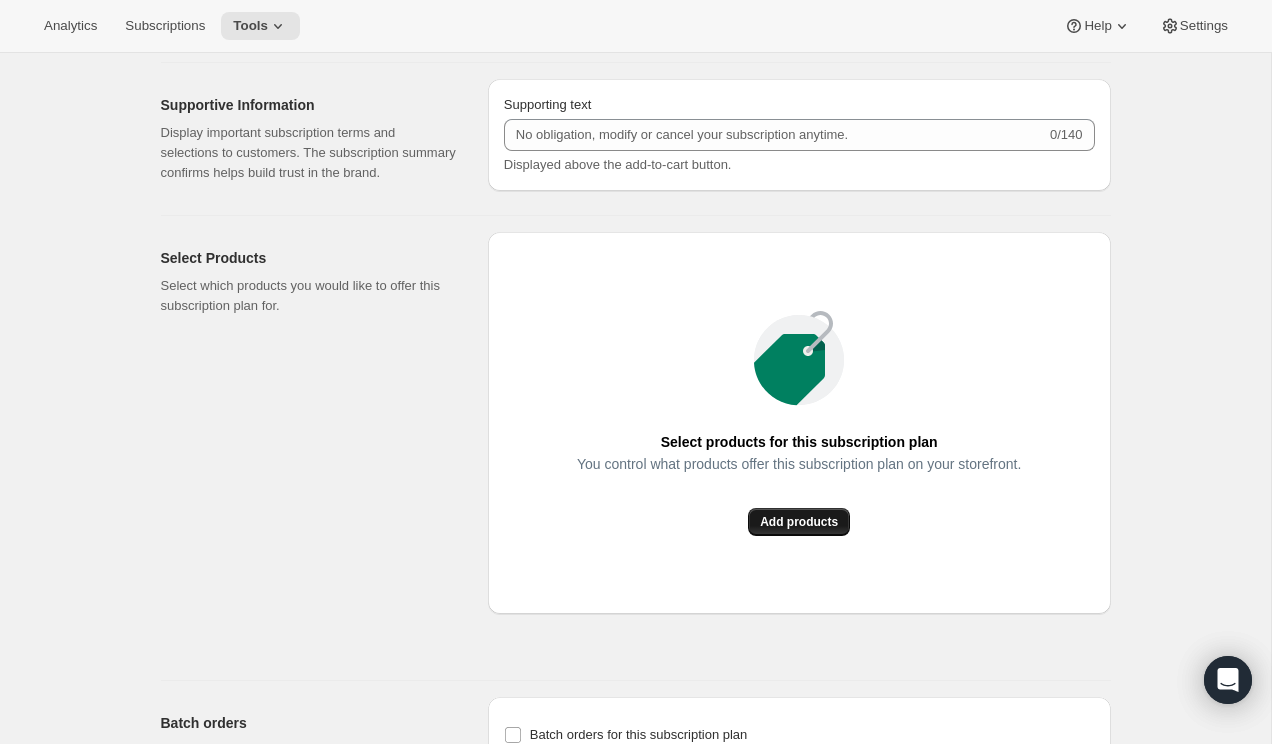 click on "Add products" at bounding box center [799, 522] 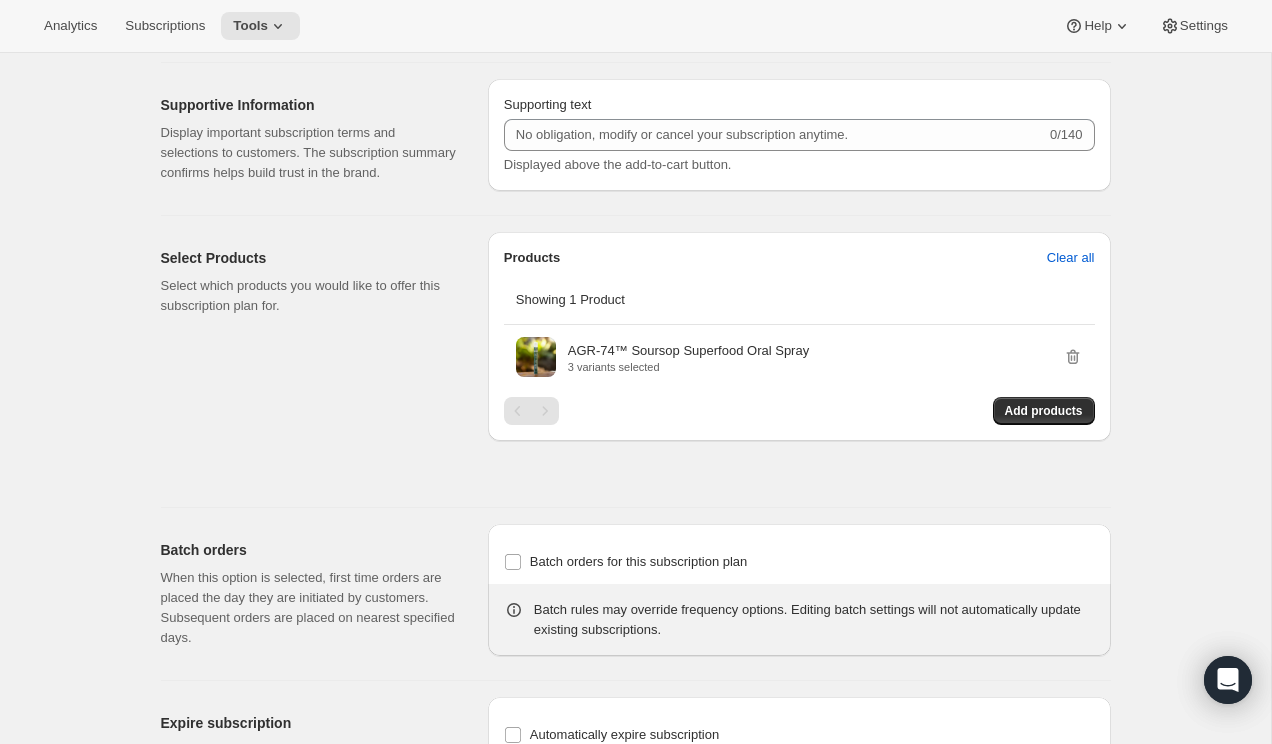 click on "Supportive Information Display important subscription terms and selections to customers. The subscription summary confirms helps build trust in the brand." at bounding box center [316, 139] 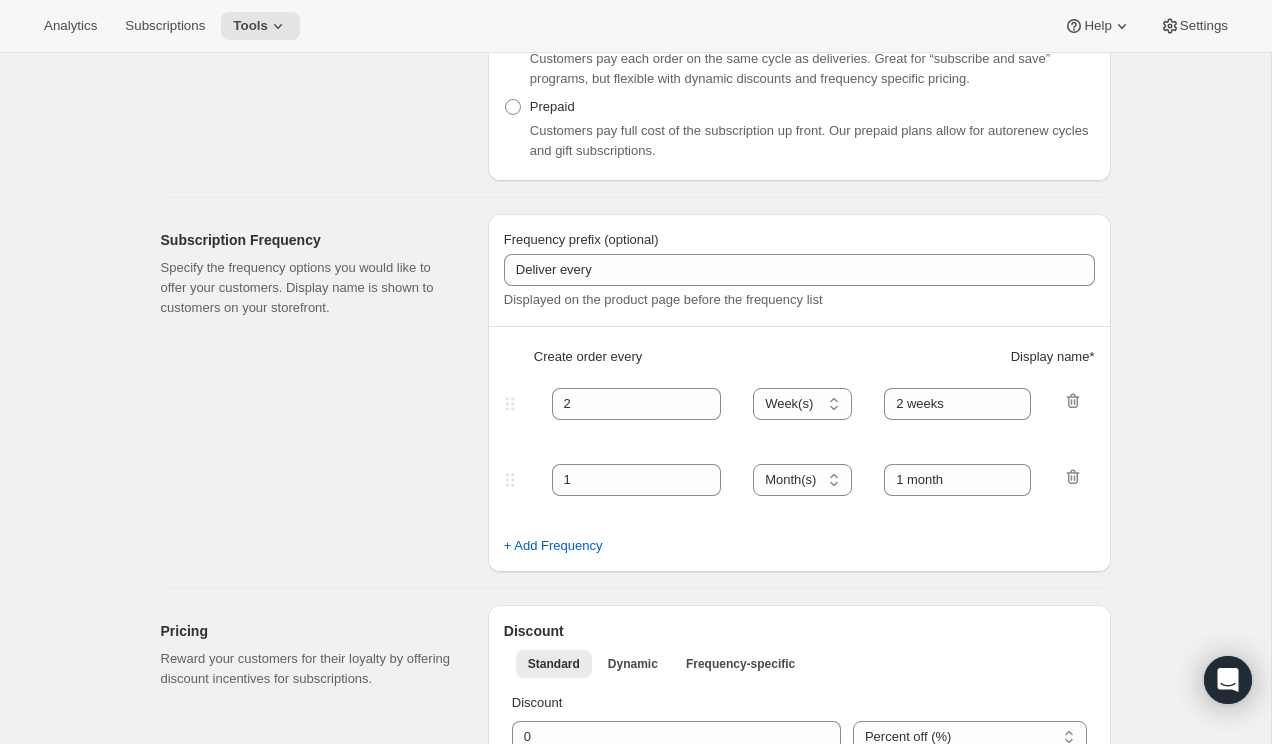 scroll, scrollTop: 0, scrollLeft: 0, axis: both 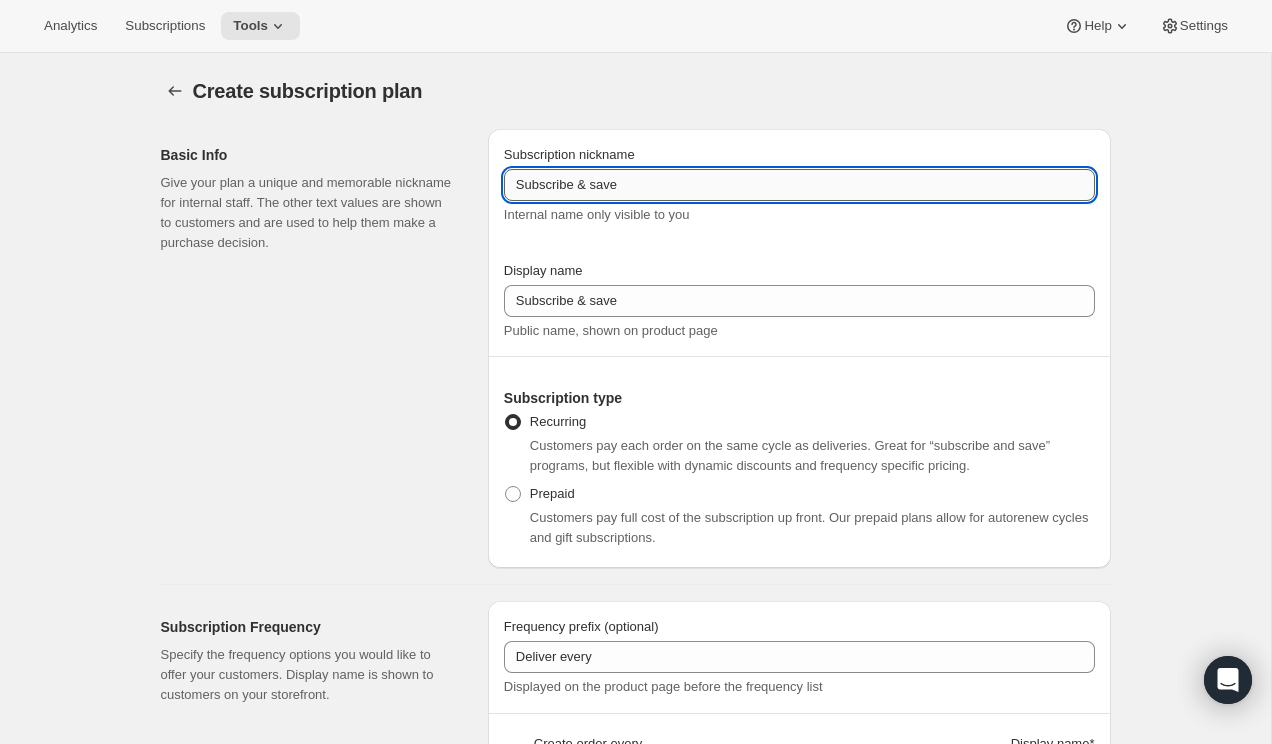 click on "Subscribe & save" at bounding box center (799, 185) 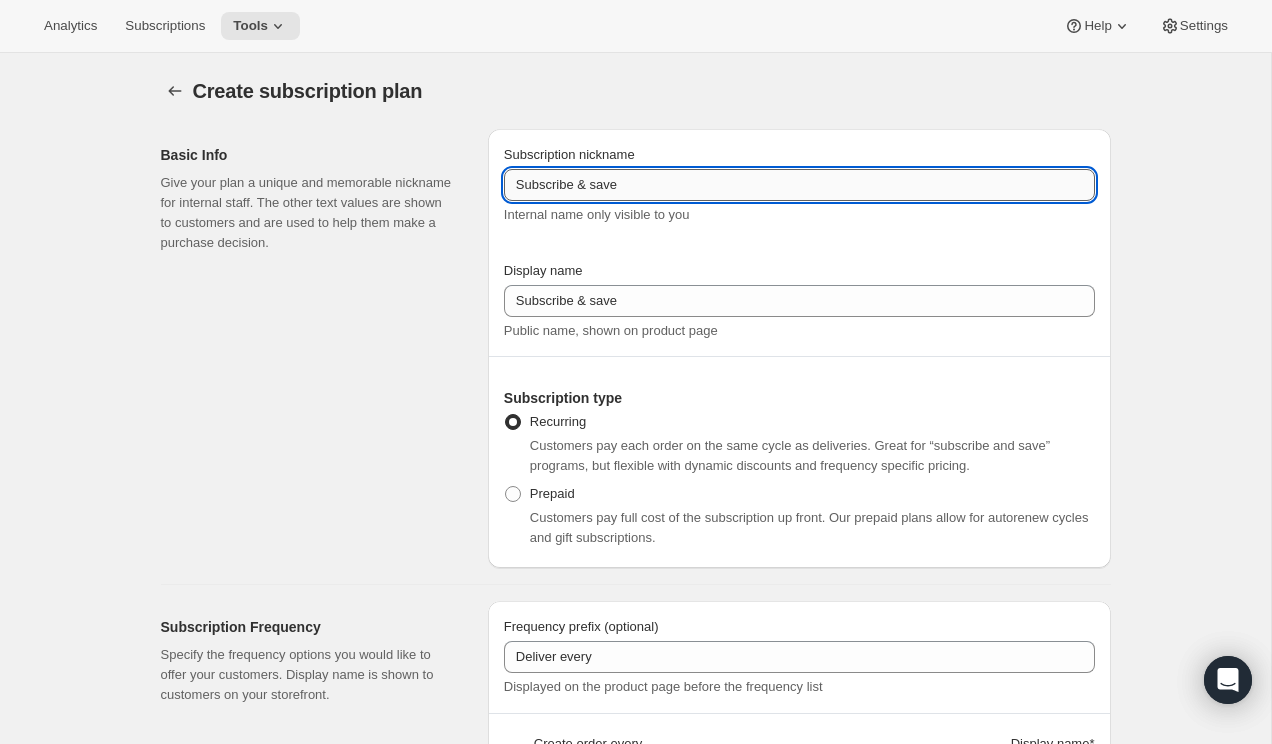 click on "Subscribe & save" at bounding box center [799, 185] 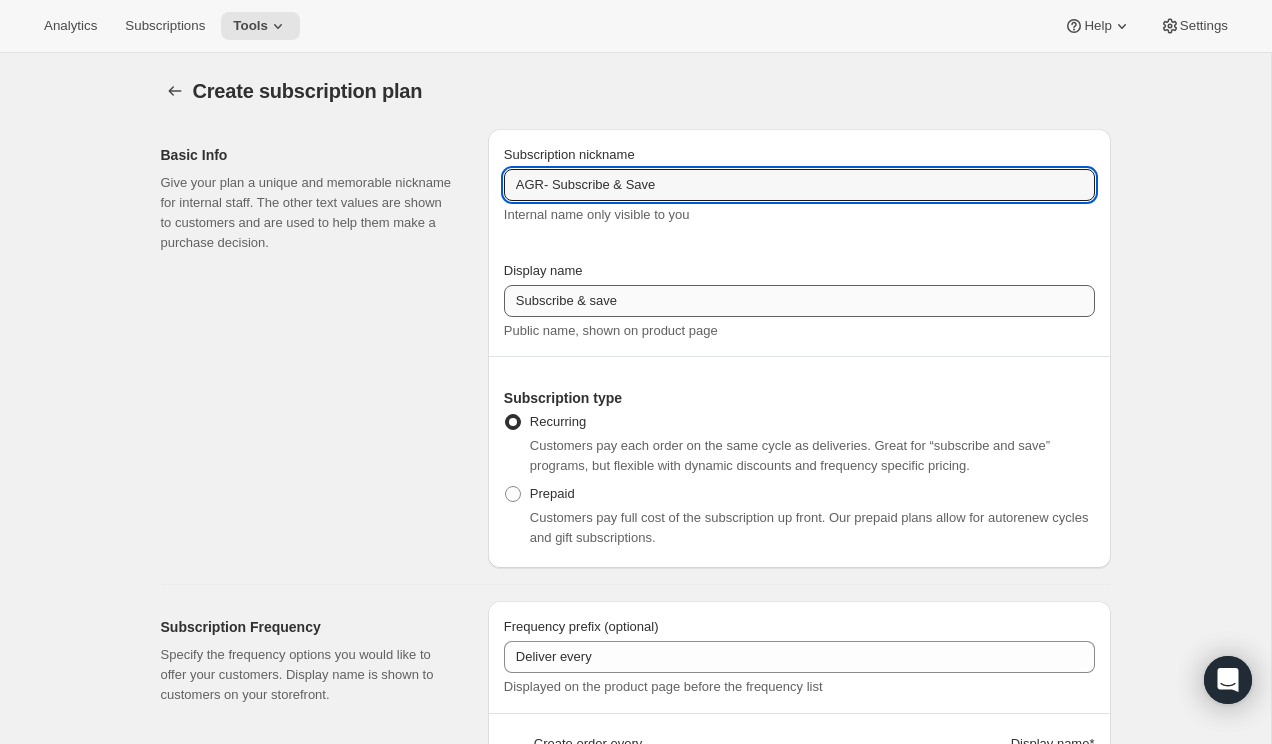 type on "AGR- Subscribe & Save" 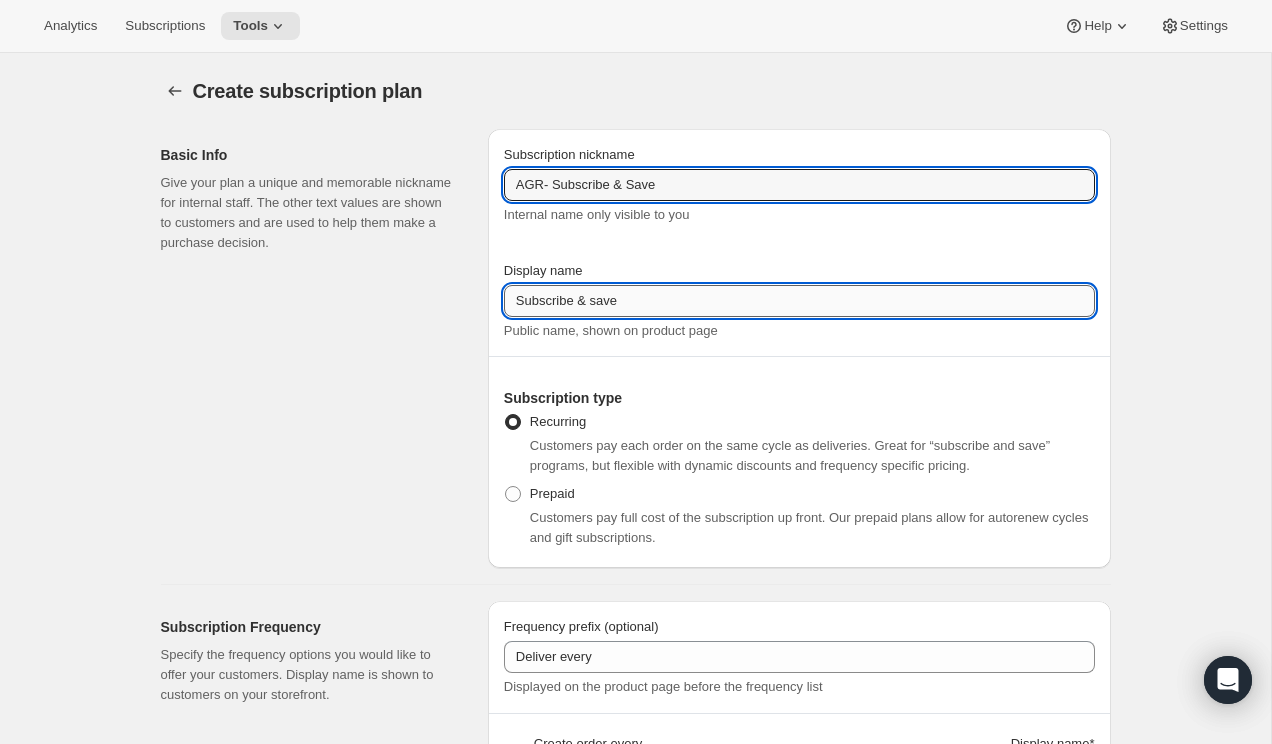 click on "Subscribe & save" at bounding box center [799, 301] 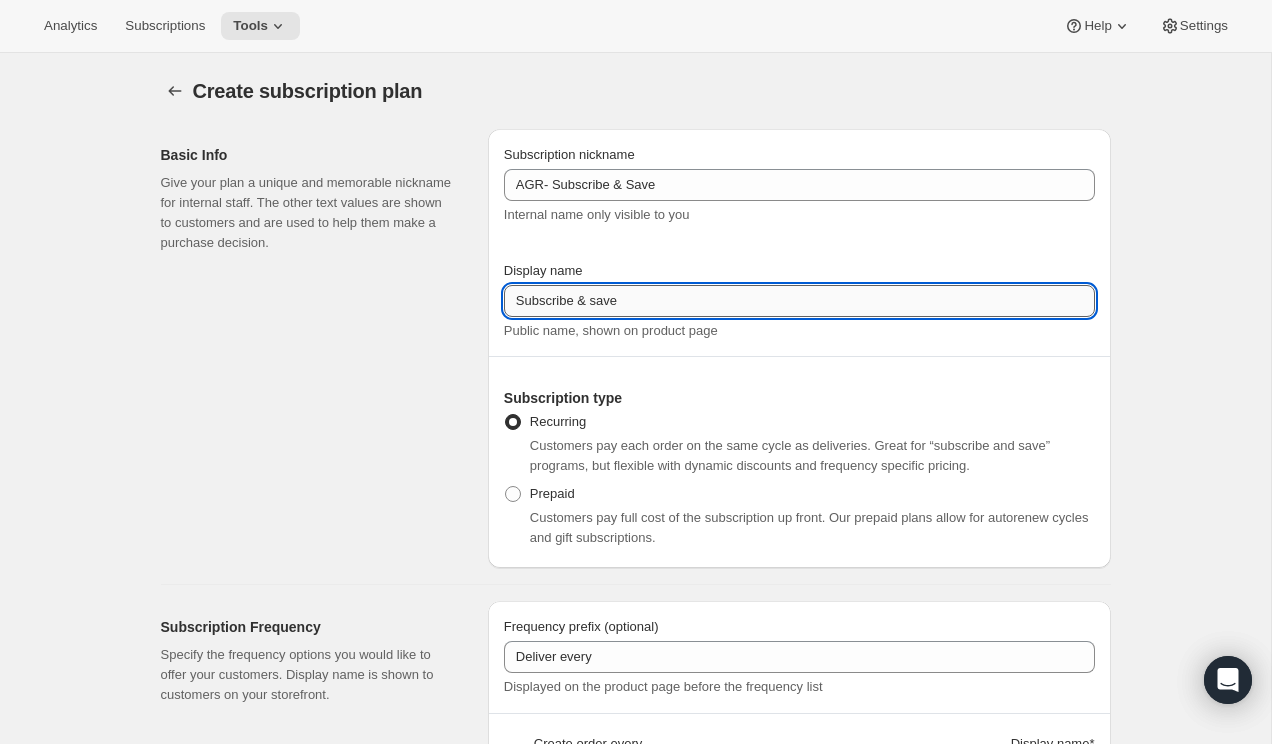 click on "Subscribe & save" at bounding box center (799, 301) 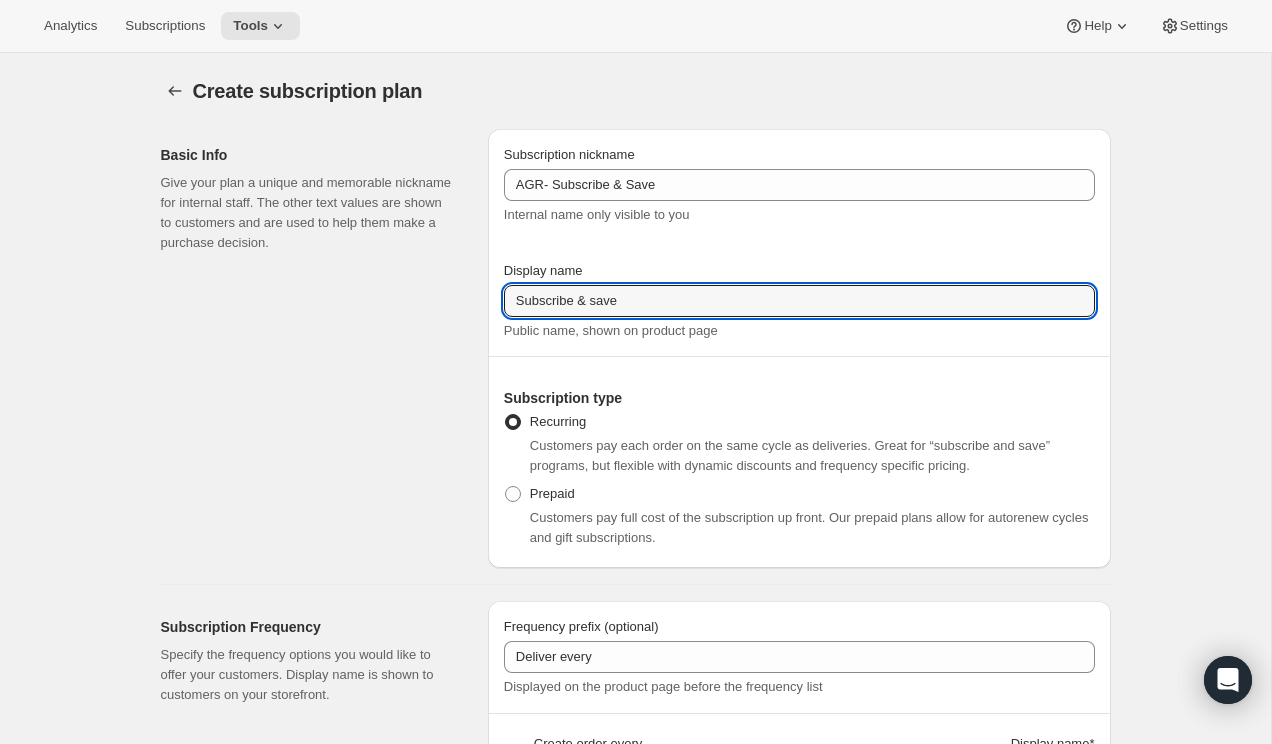 click on "Give your plan a unique and memorable nickname for internal staff. The other text values are shown to customers and are used to help them make a purchase decision." at bounding box center [308, 213] 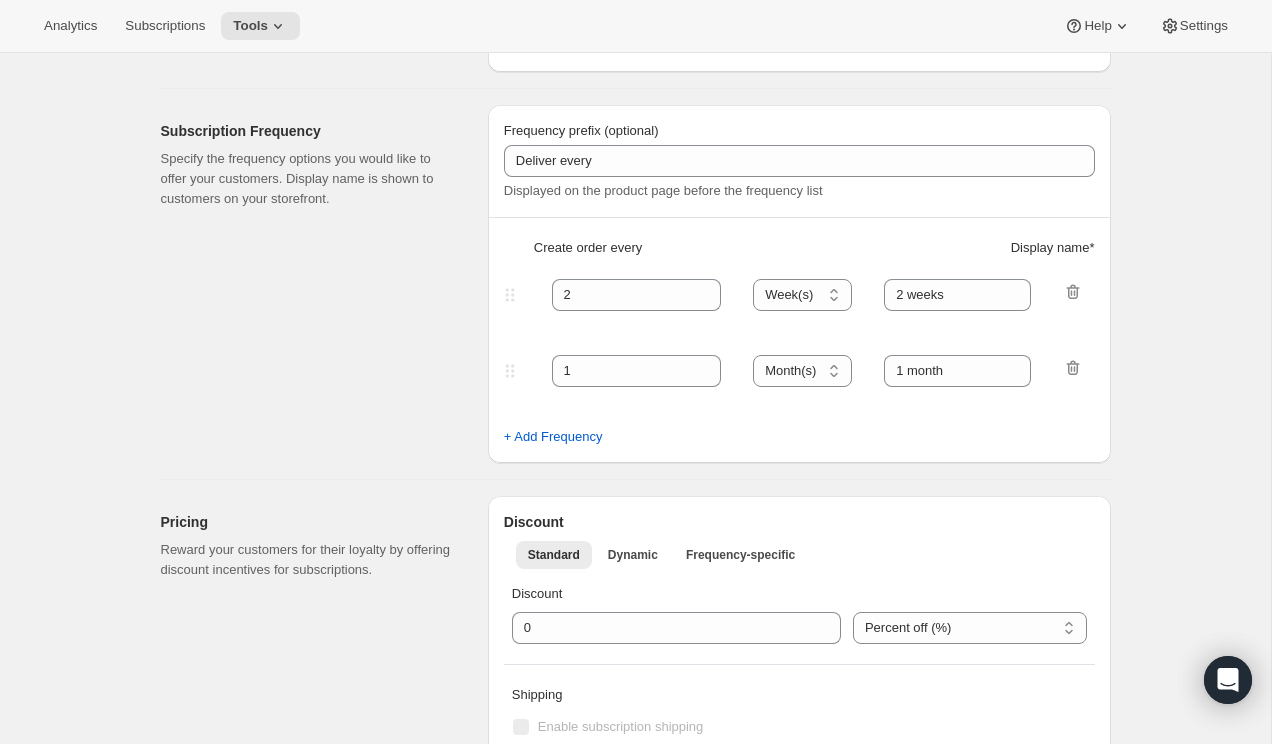 scroll, scrollTop: 519, scrollLeft: 0, axis: vertical 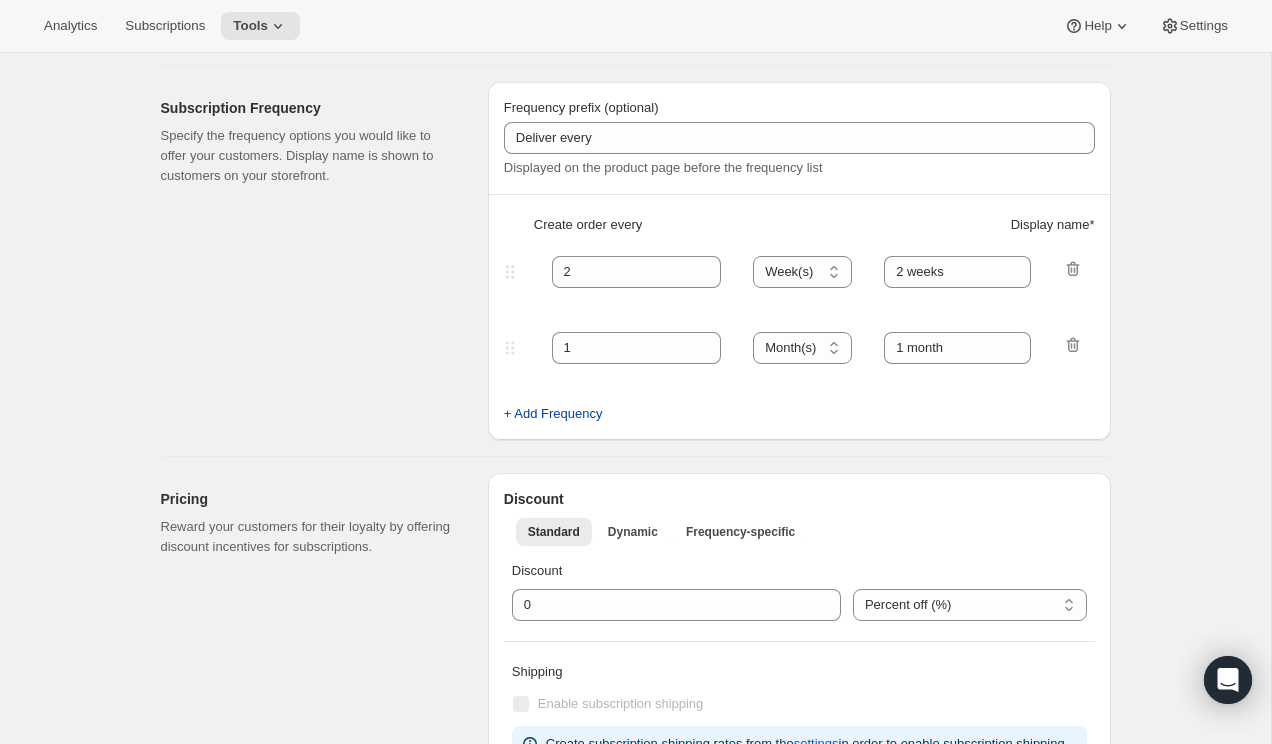 click on "+ Add Frequency" at bounding box center [553, 414] 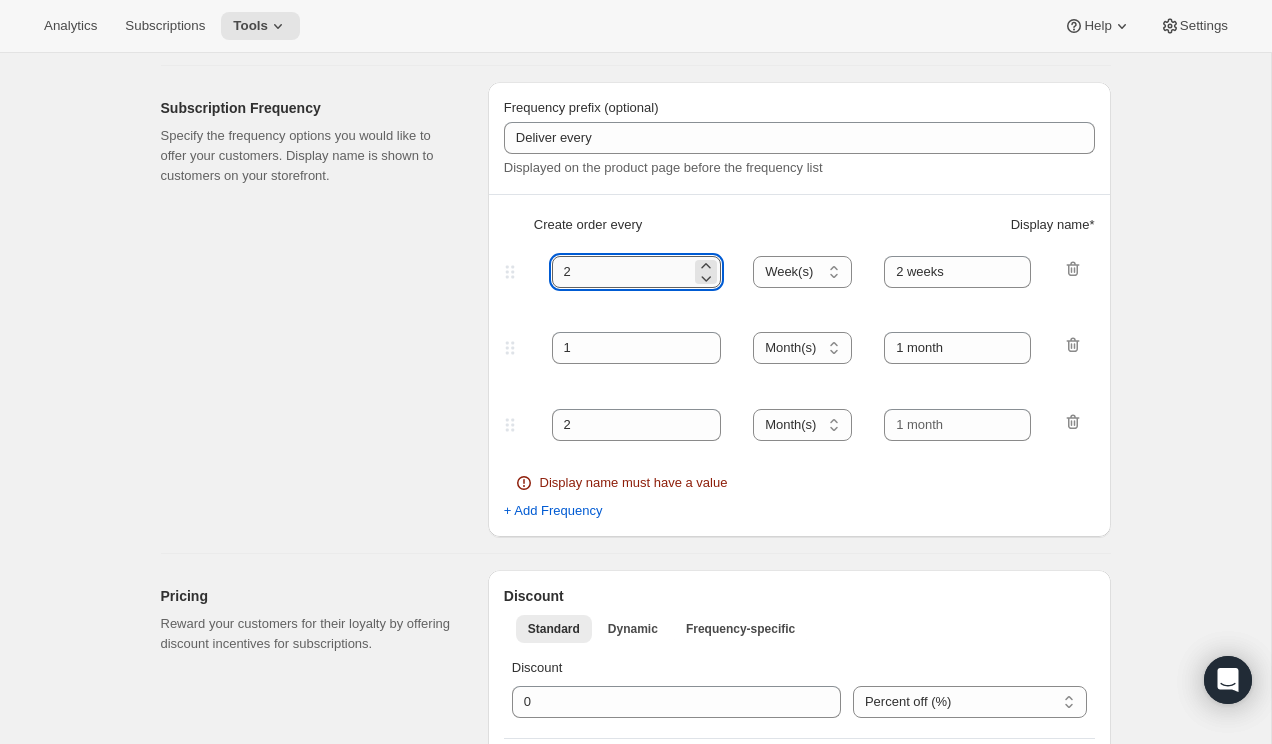 click on "2" at bounding box center (622, 272) 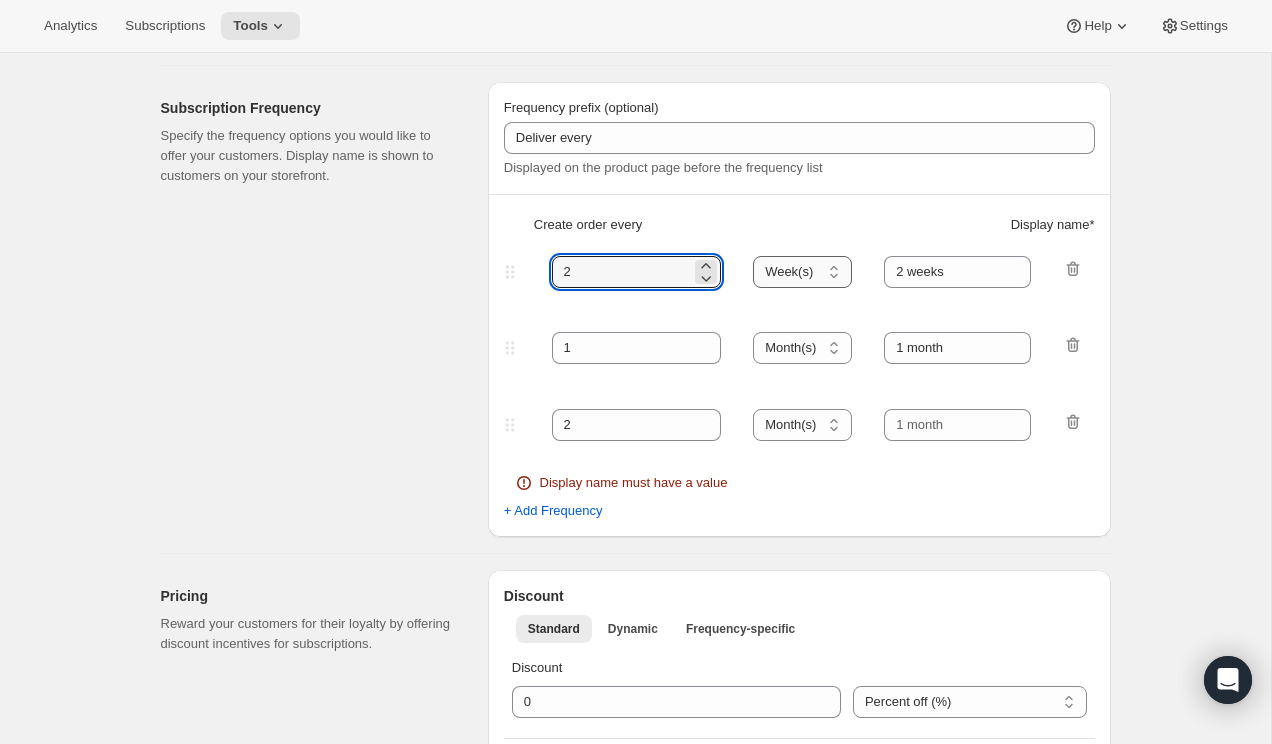 click on "Day(s) Week(s) Month(s) Year(s)" at bounding box center [802, 272] 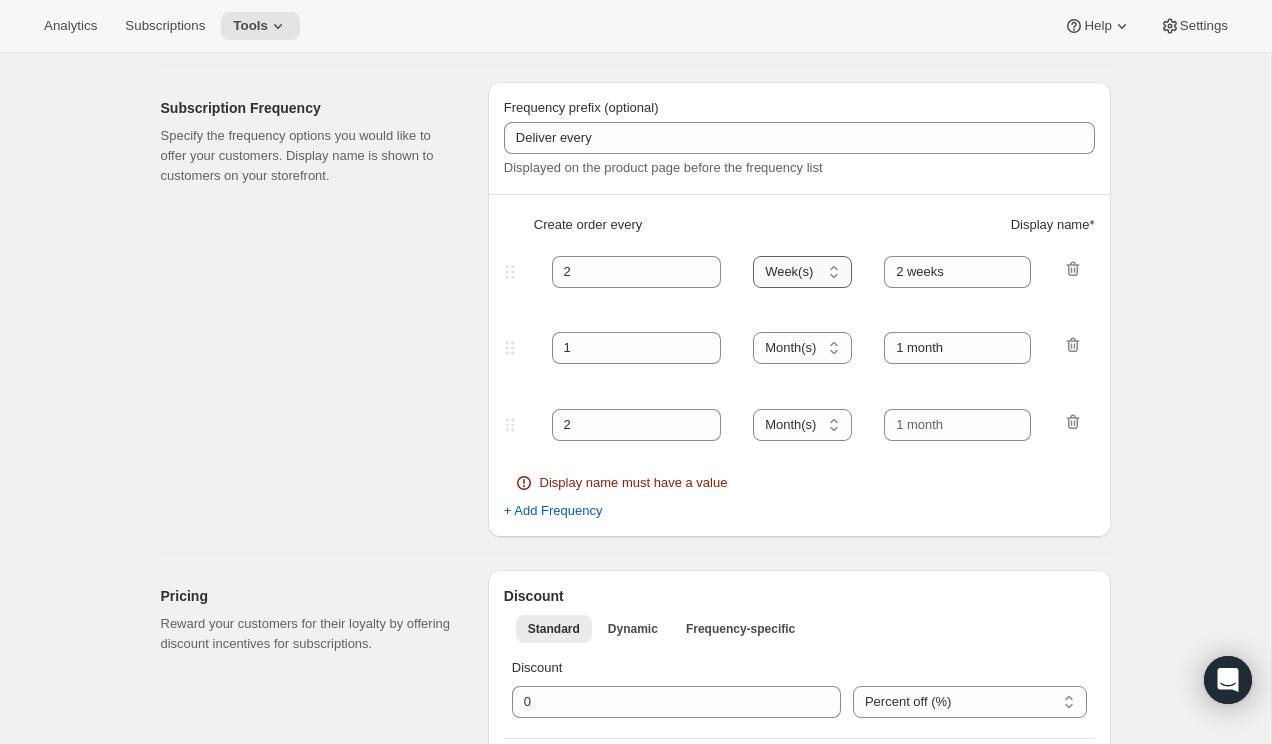 select on "DAY" 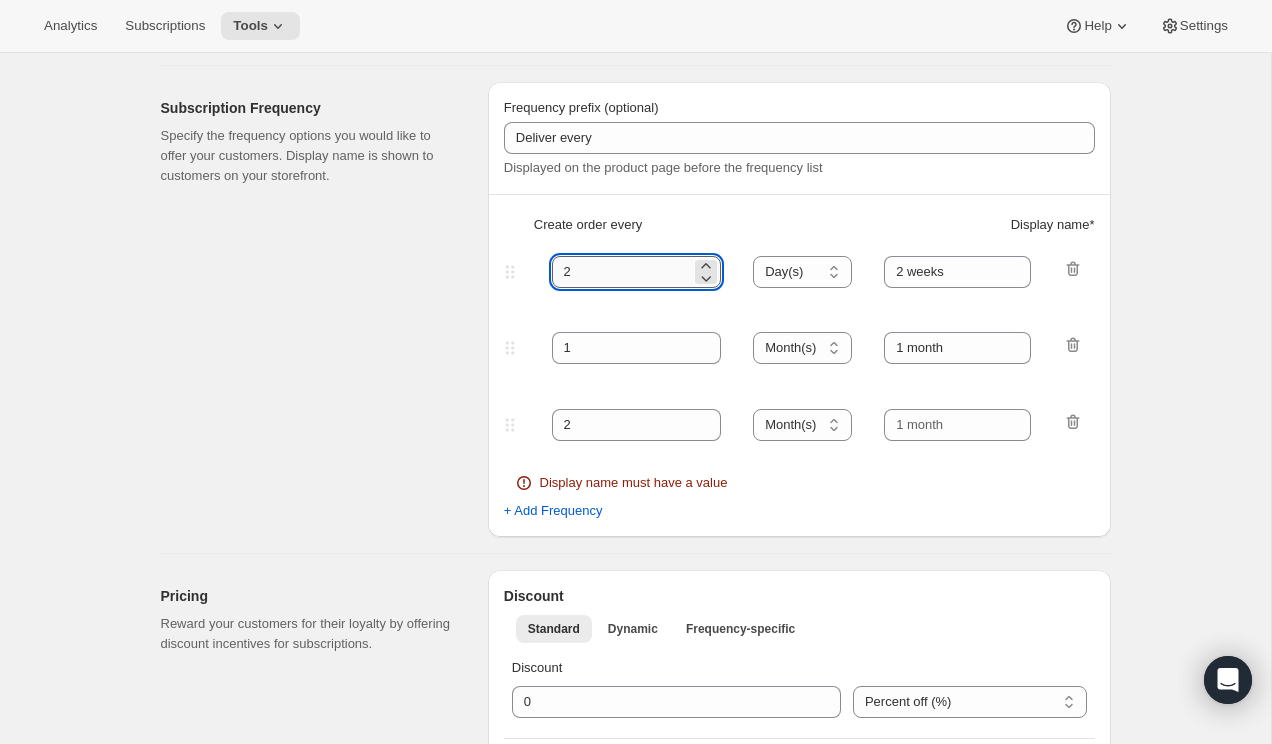 click on "2" at bounding box center [622, 272] 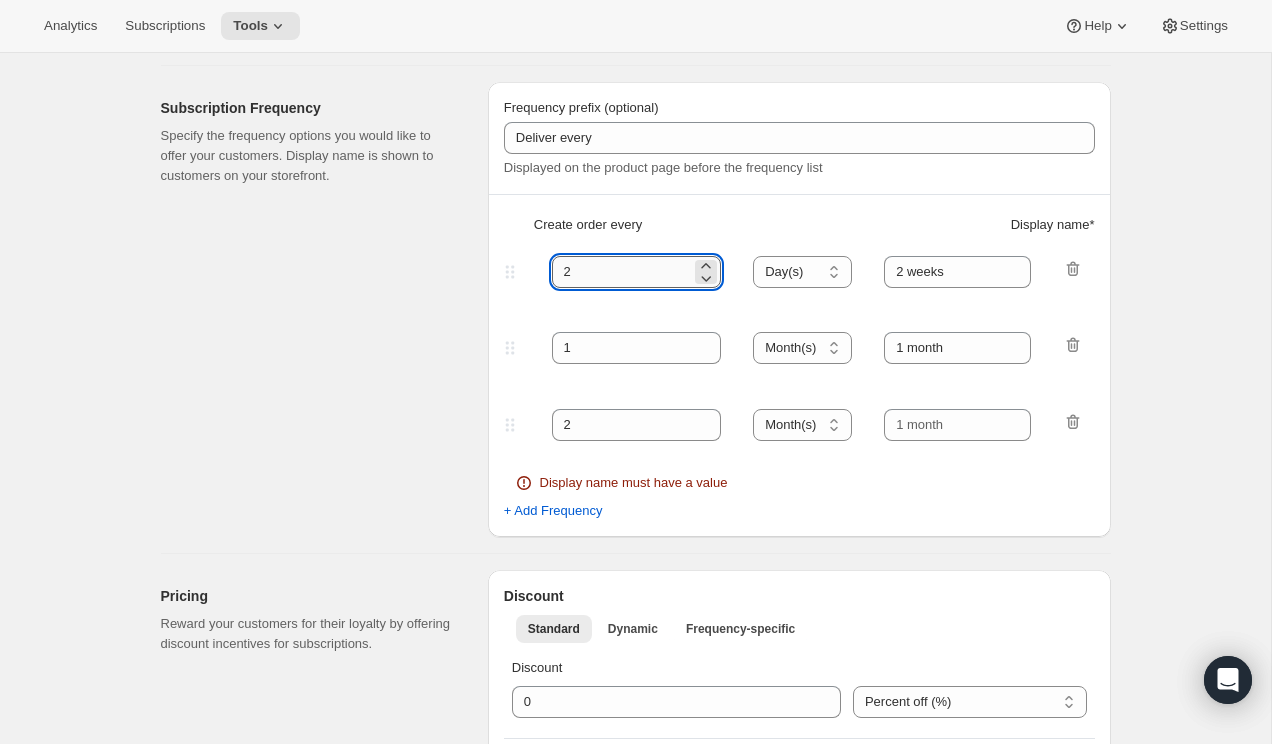 click on "2" at bounding box center [622, 272] 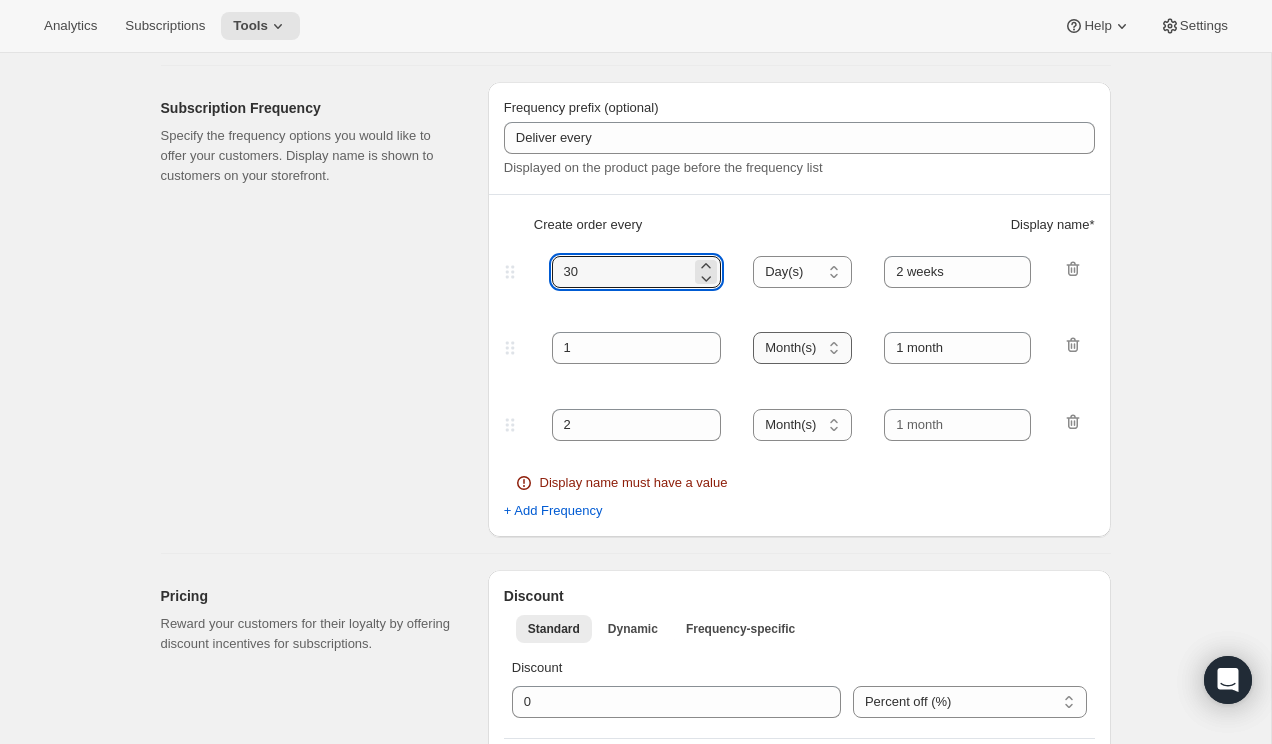 type on "30" 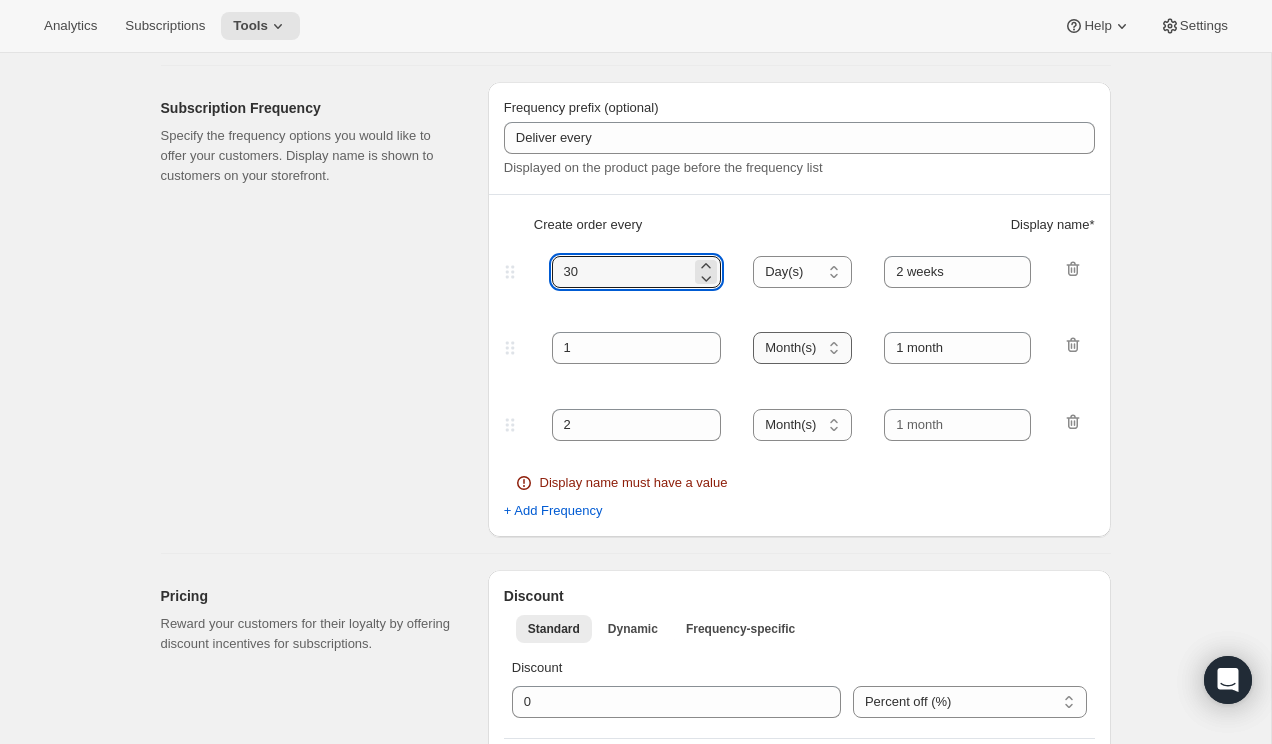 click on "Day(s) Week(s) Month(s) Year(s)" at bounding box center [802, 348] 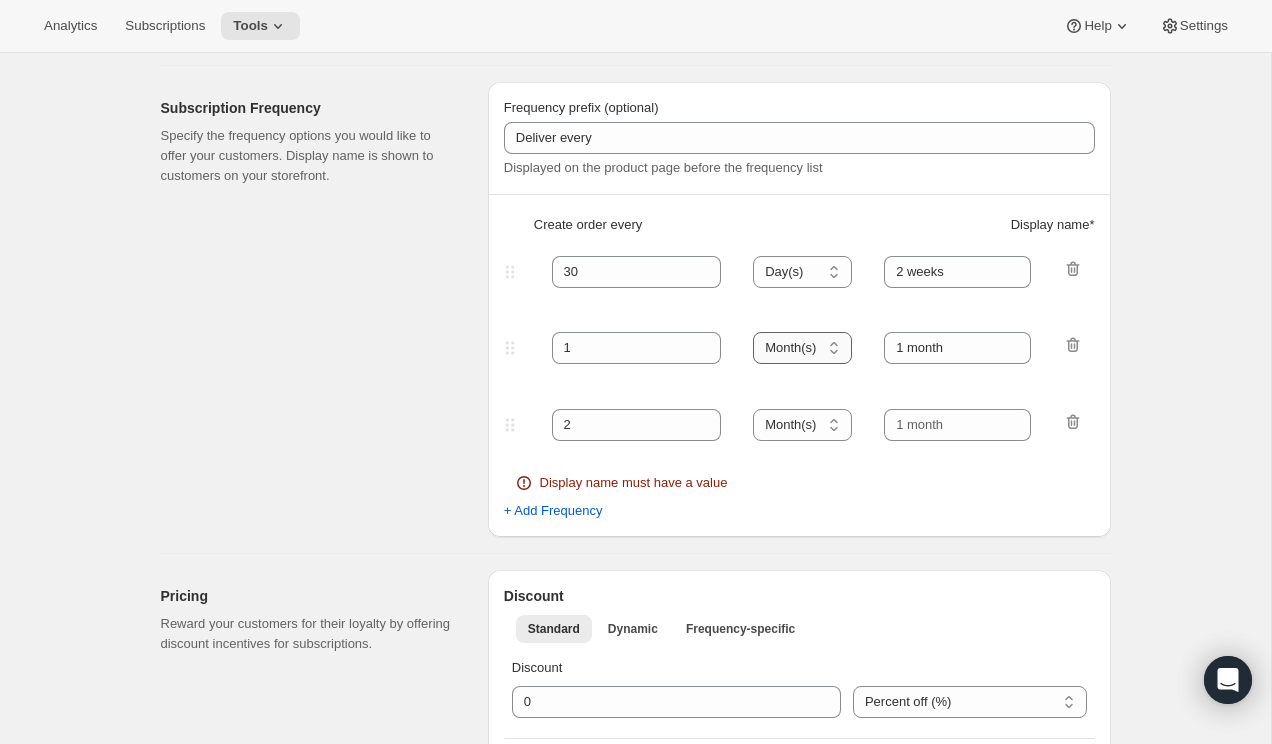 select on "DAY" 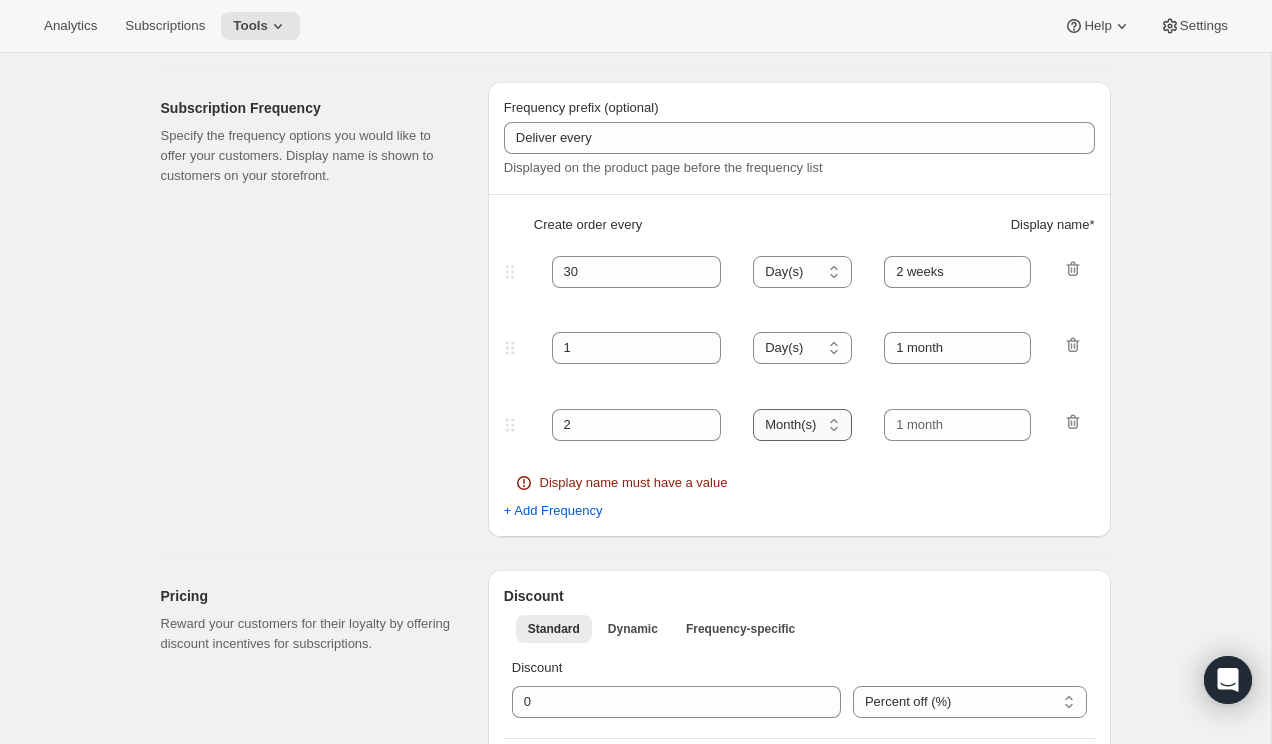 click on "Day(s) Week(s) Month(s) Year(s)" at bounding box center [802, 425] 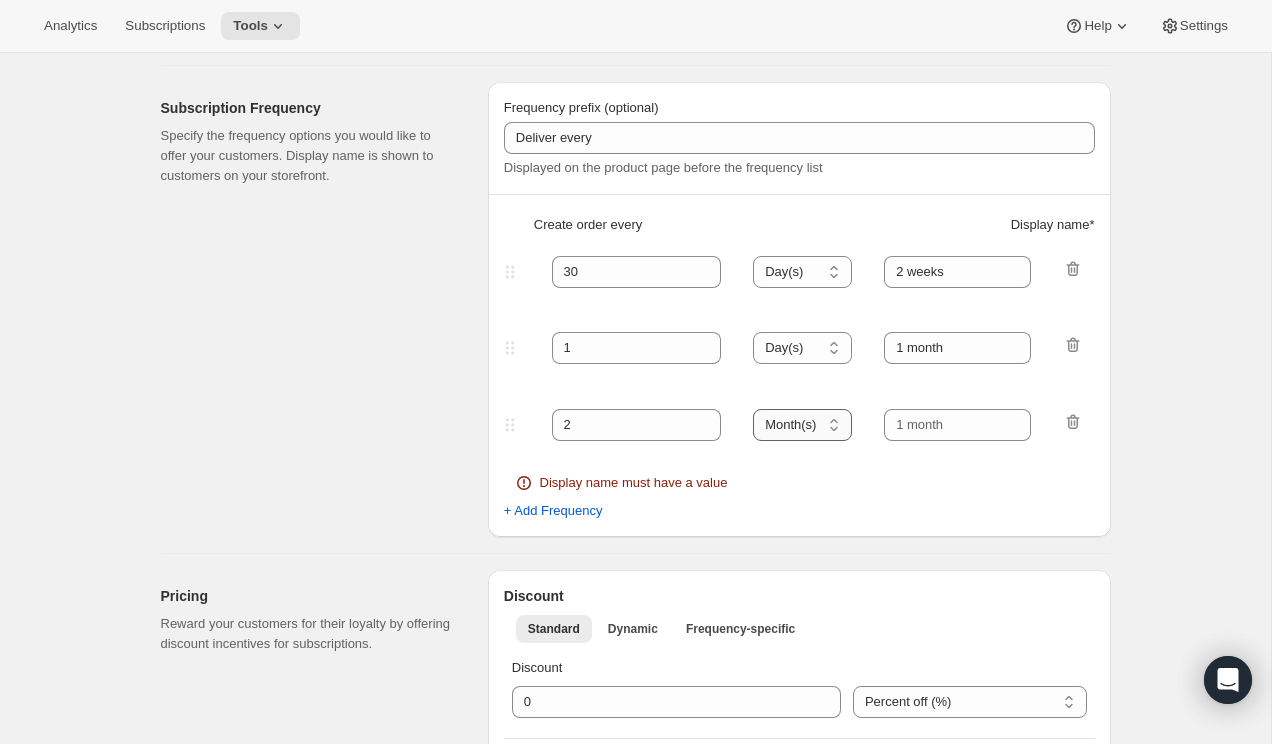 select on "DAY" 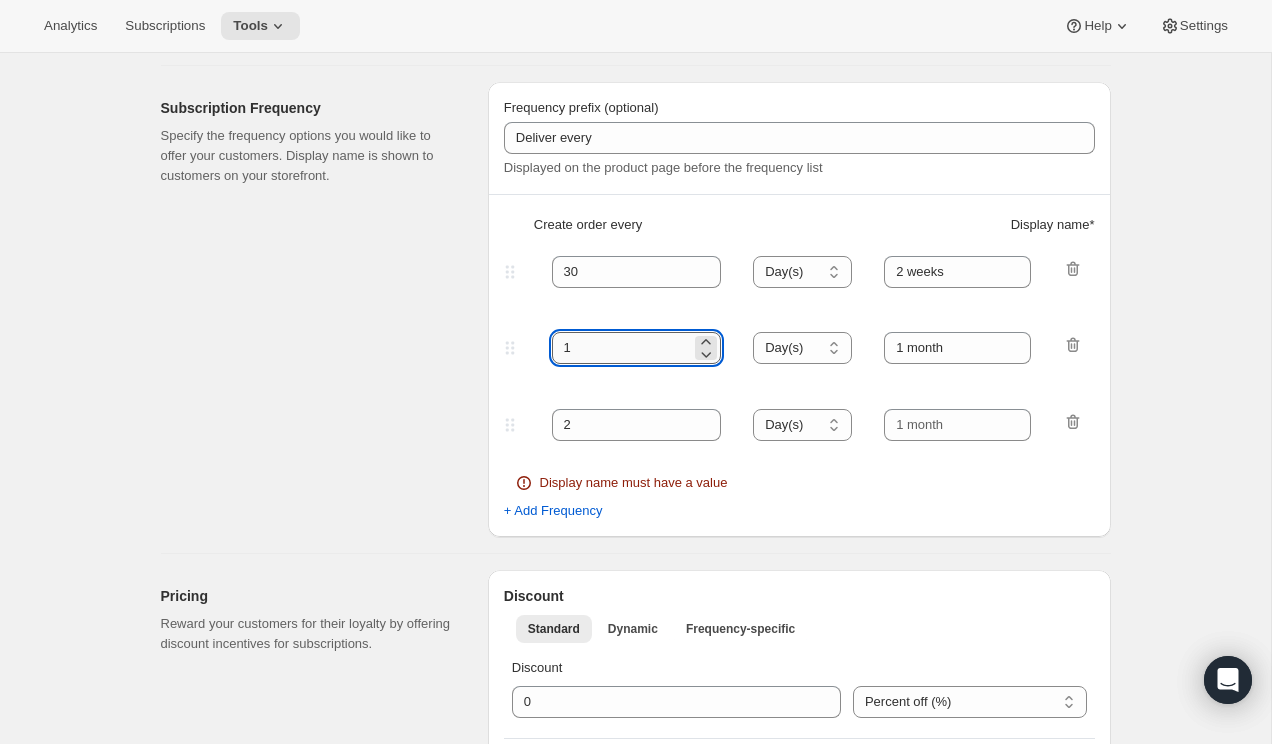 click on "1" at bounding box center (622, 348) 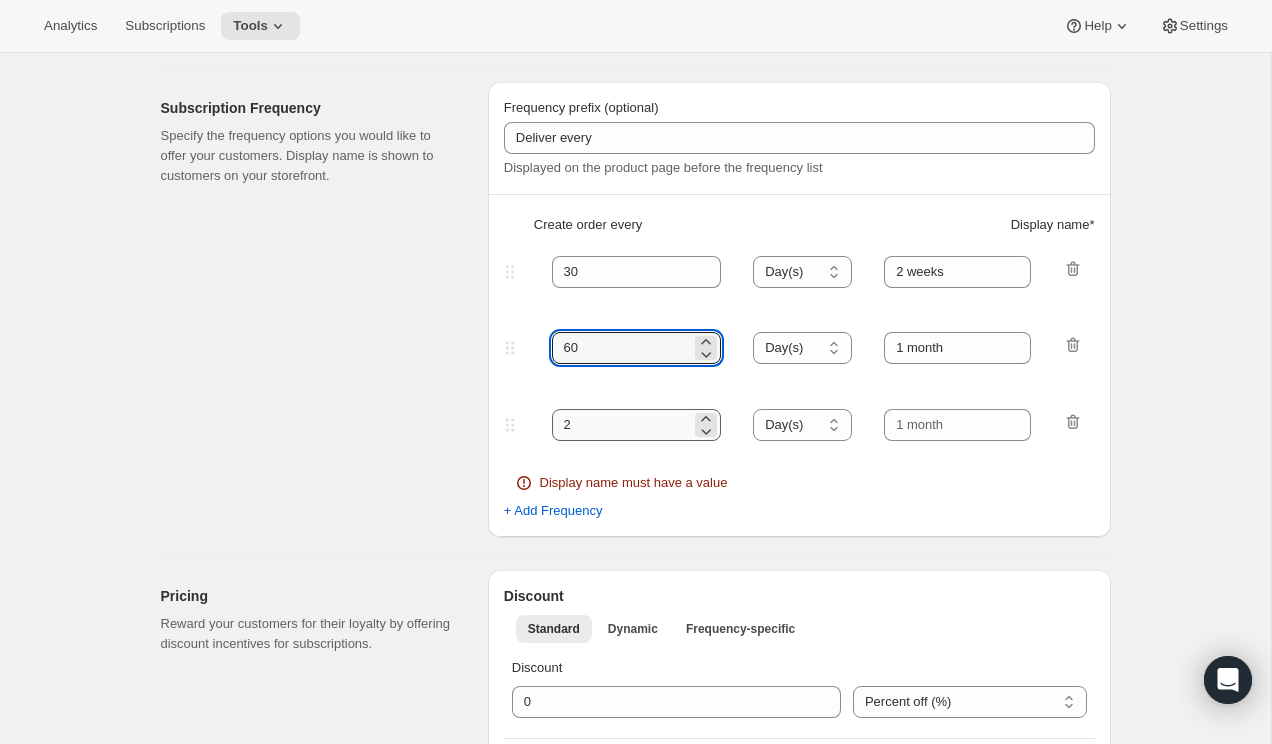 type on "60" 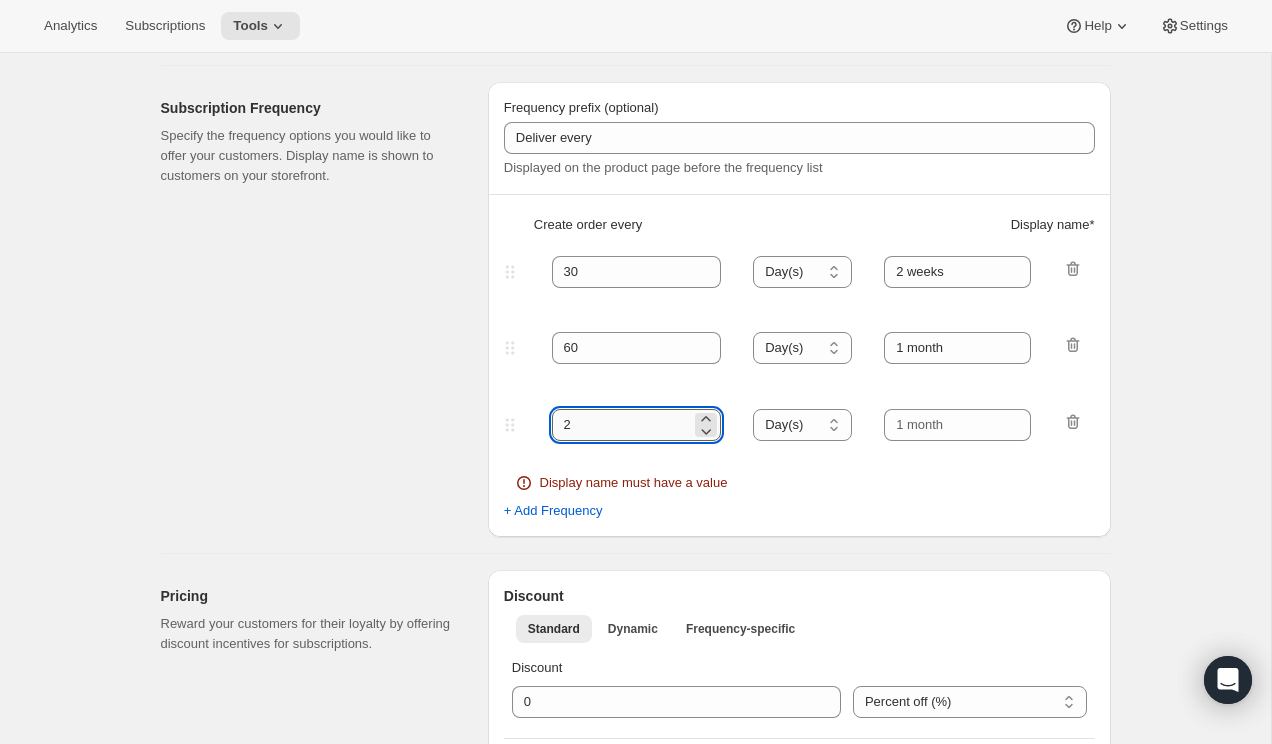 click on "2" at bounding box center [622, 425] 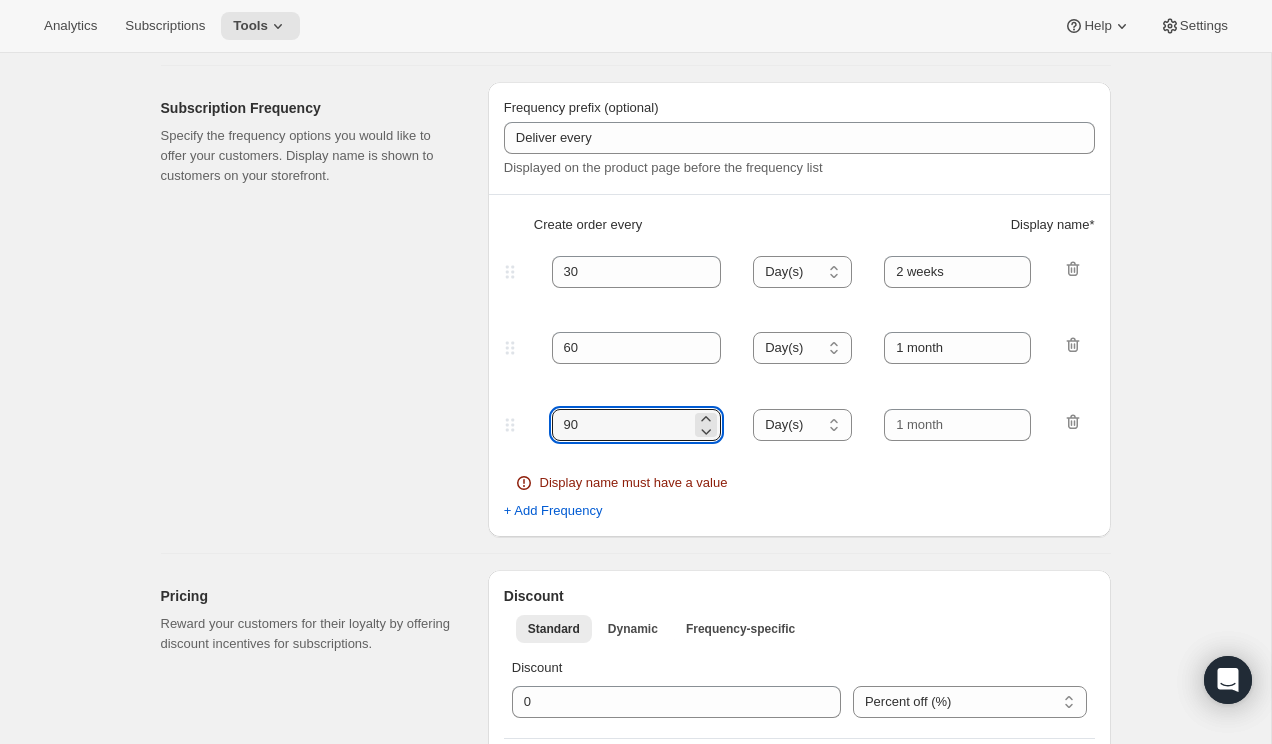 type on "90" 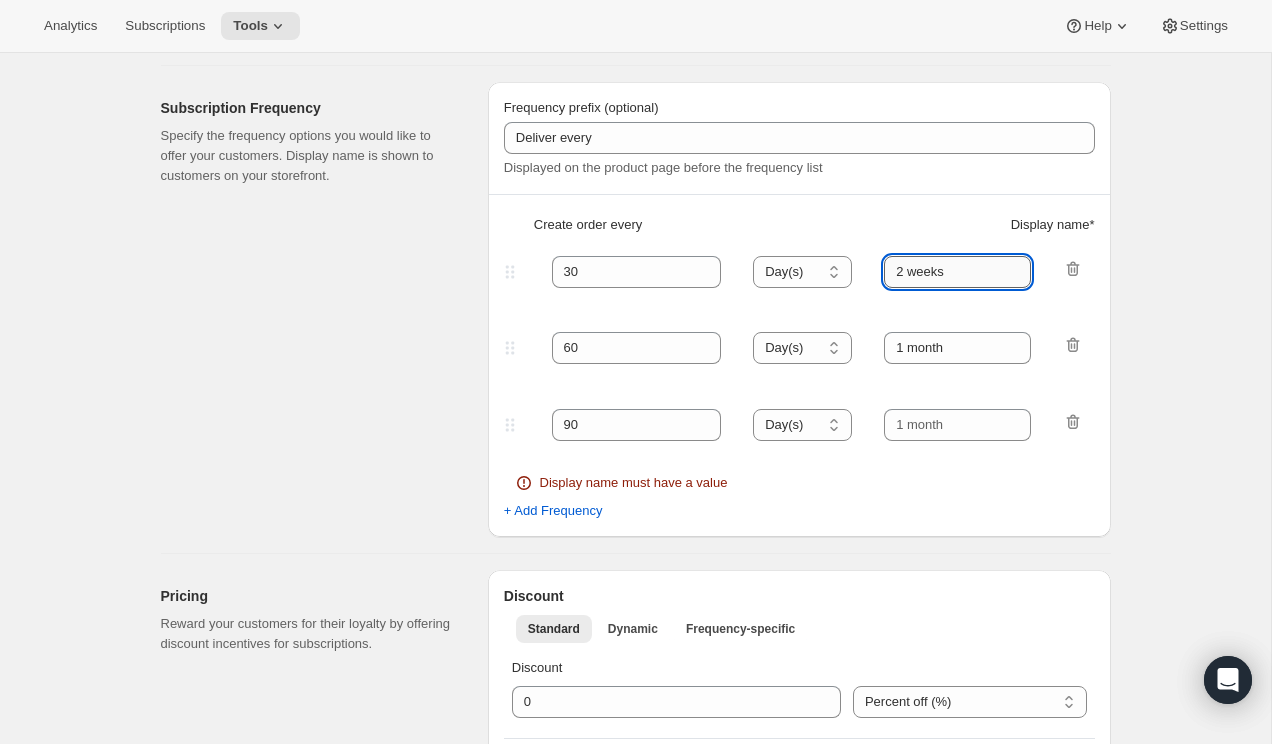 click on "2 weeks" at bounding box center (957, 272) 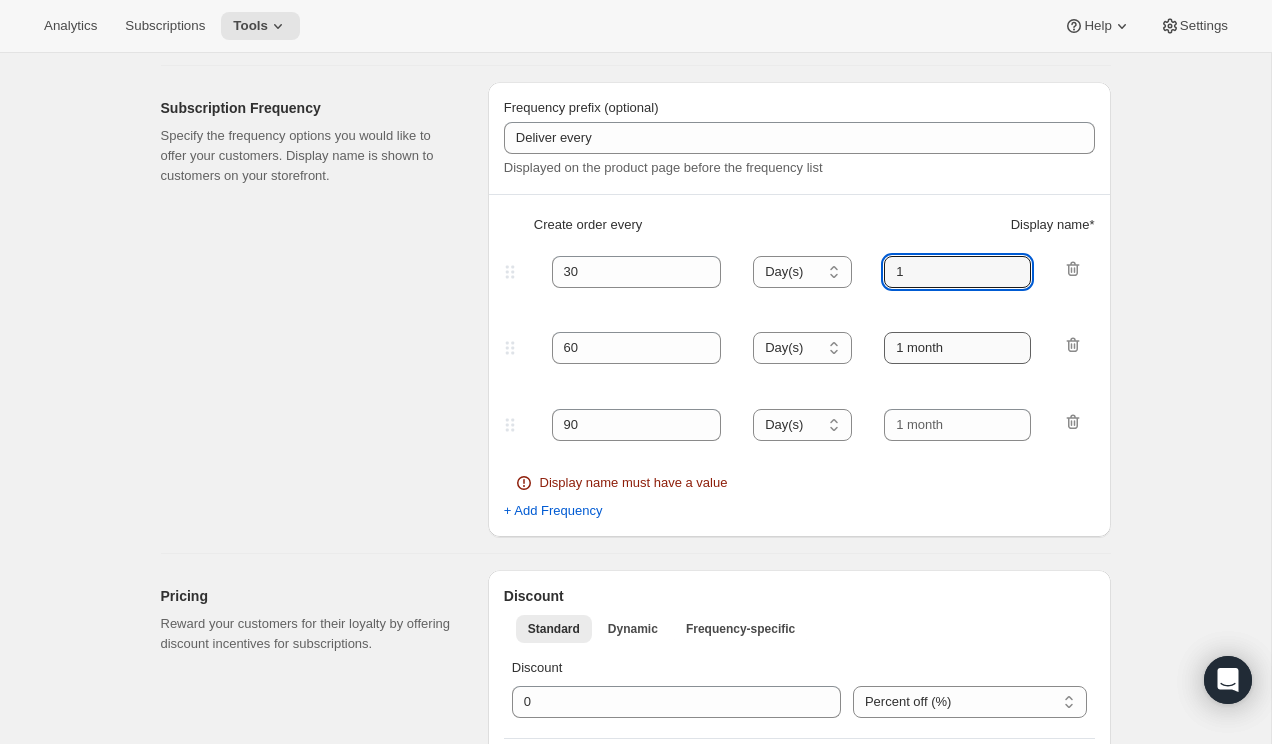 type on "1" 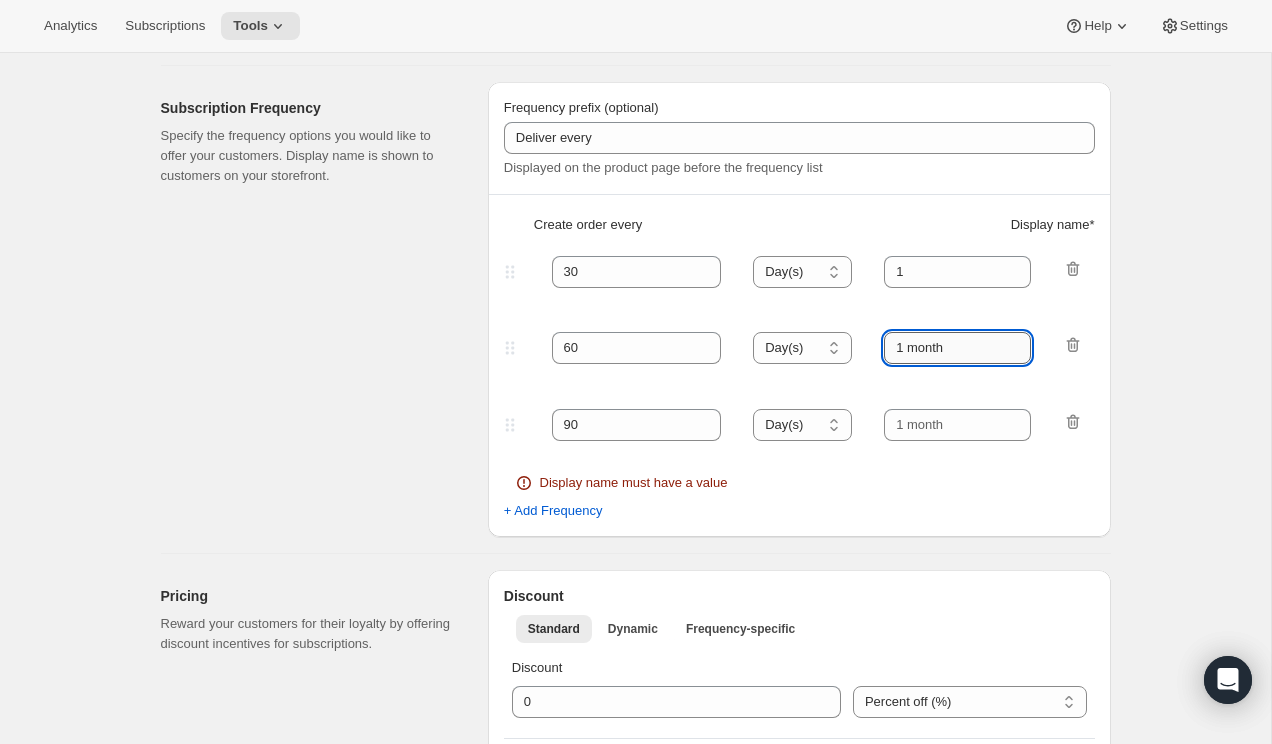 click on "1 month" at bounding box center (957, 348) 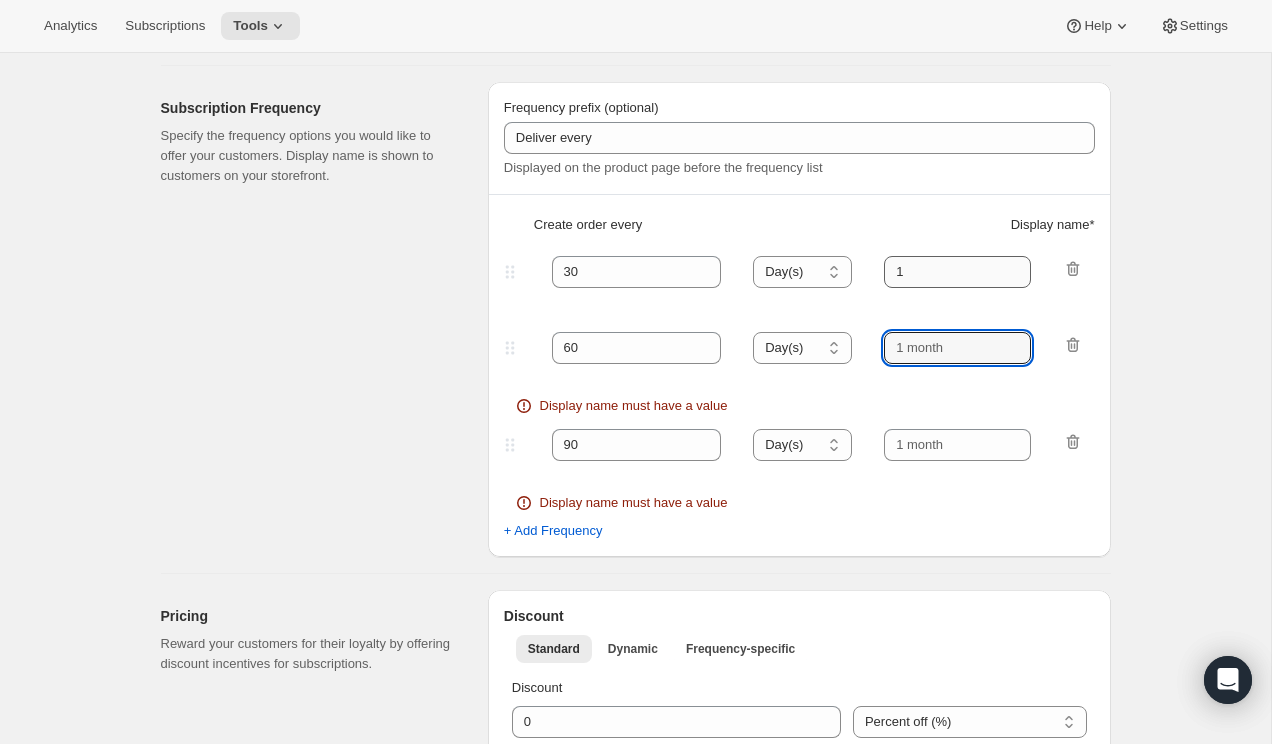 type 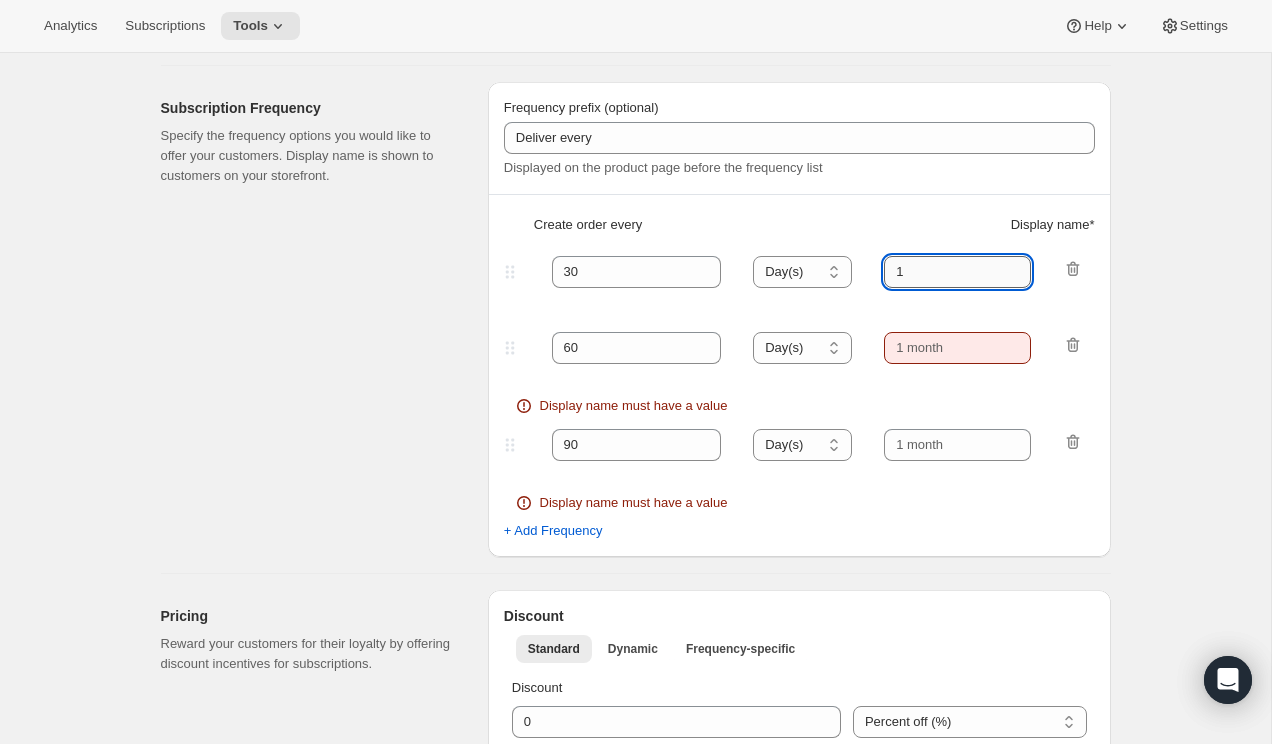 click on "1" at bounding box center (957, 272) 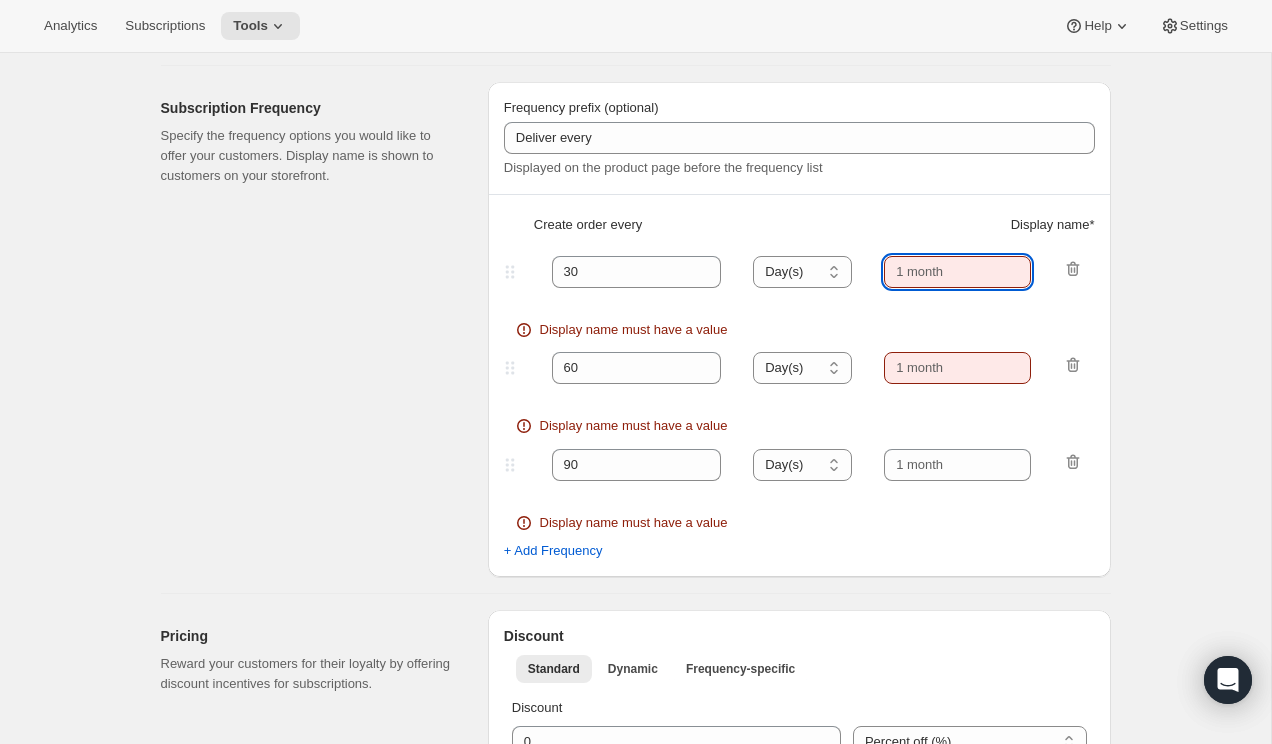 type on "1" 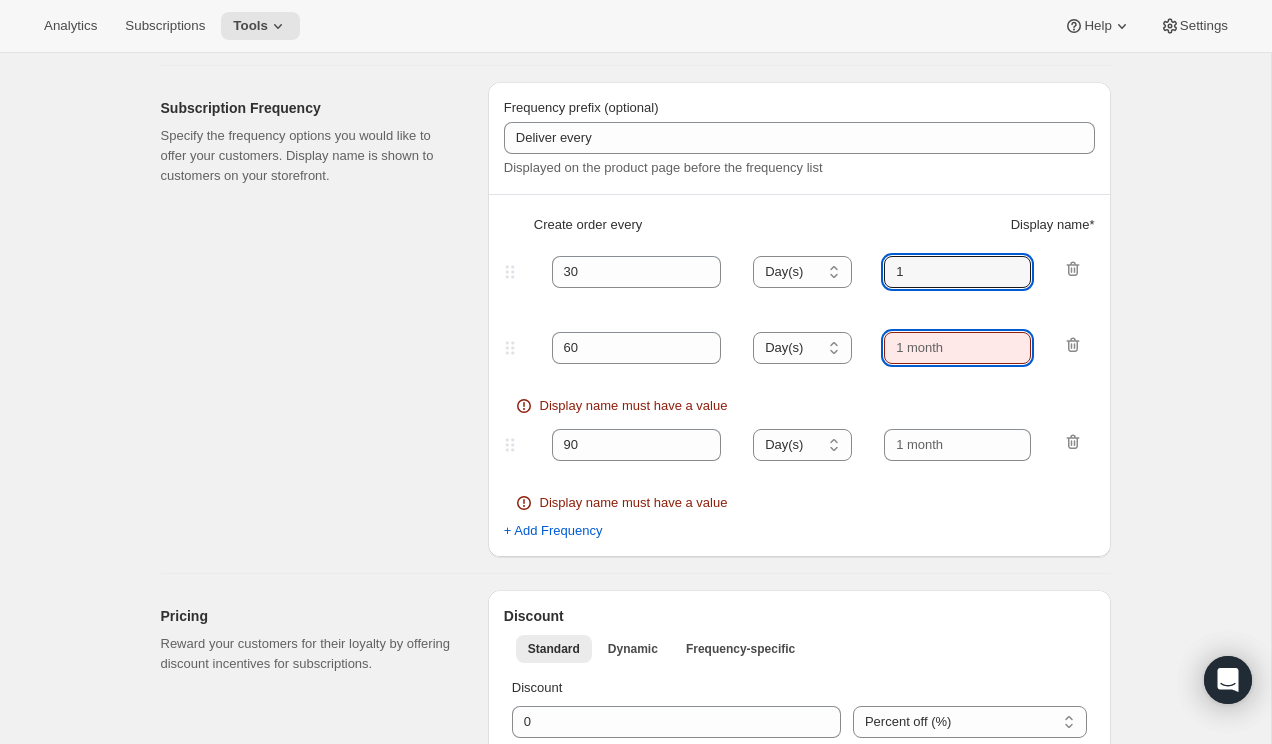 click at bounding box center [957, 348] 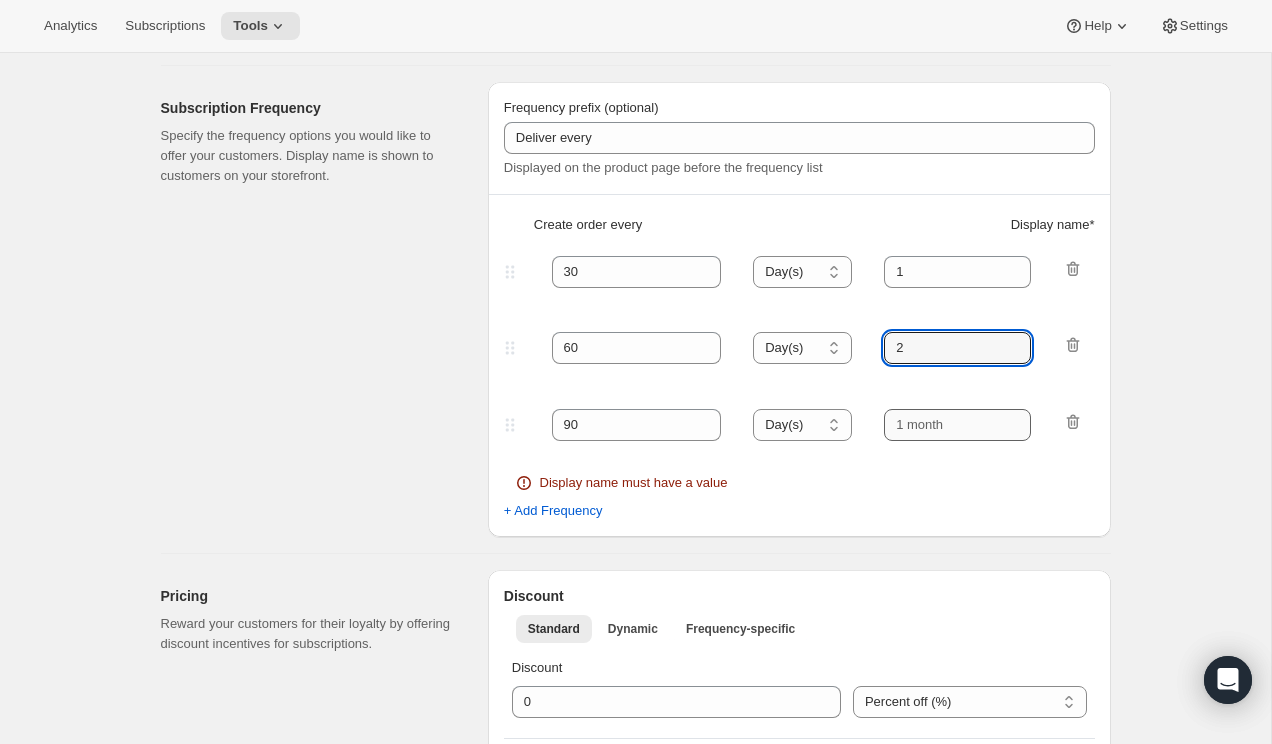 type on "2" 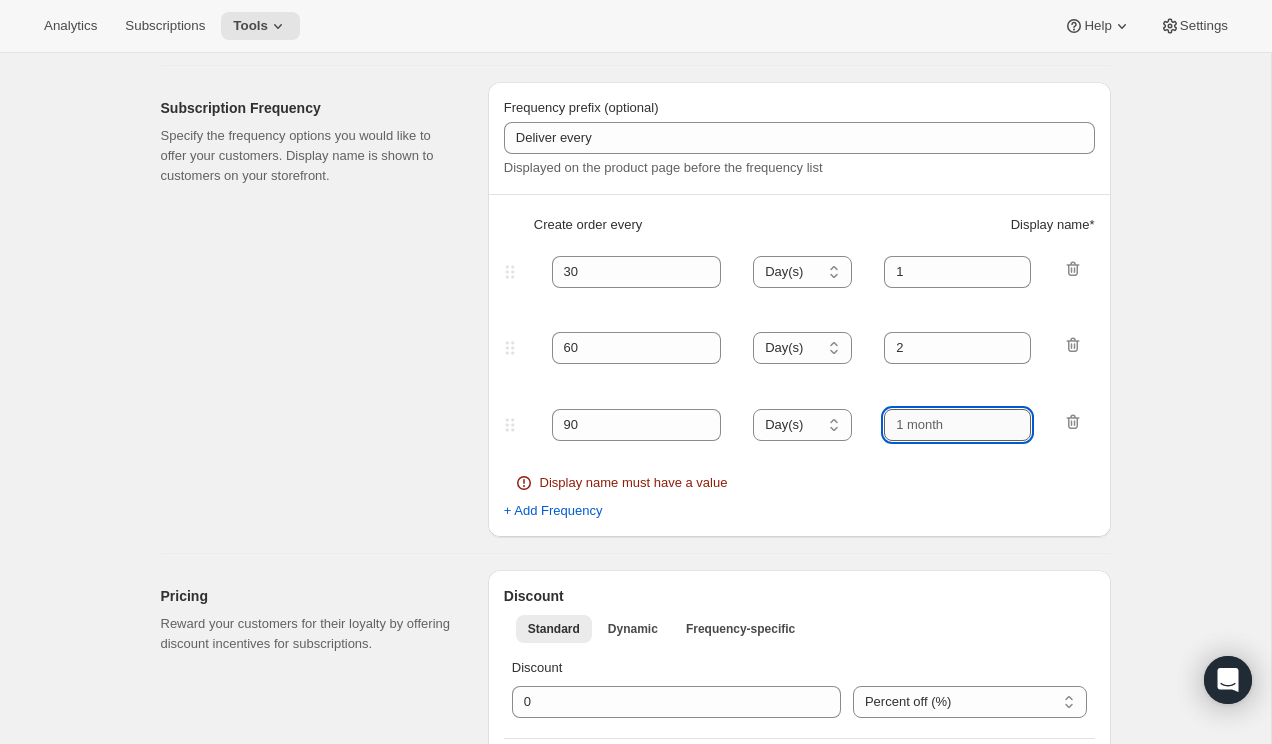 click at bounding box center (957, 425) 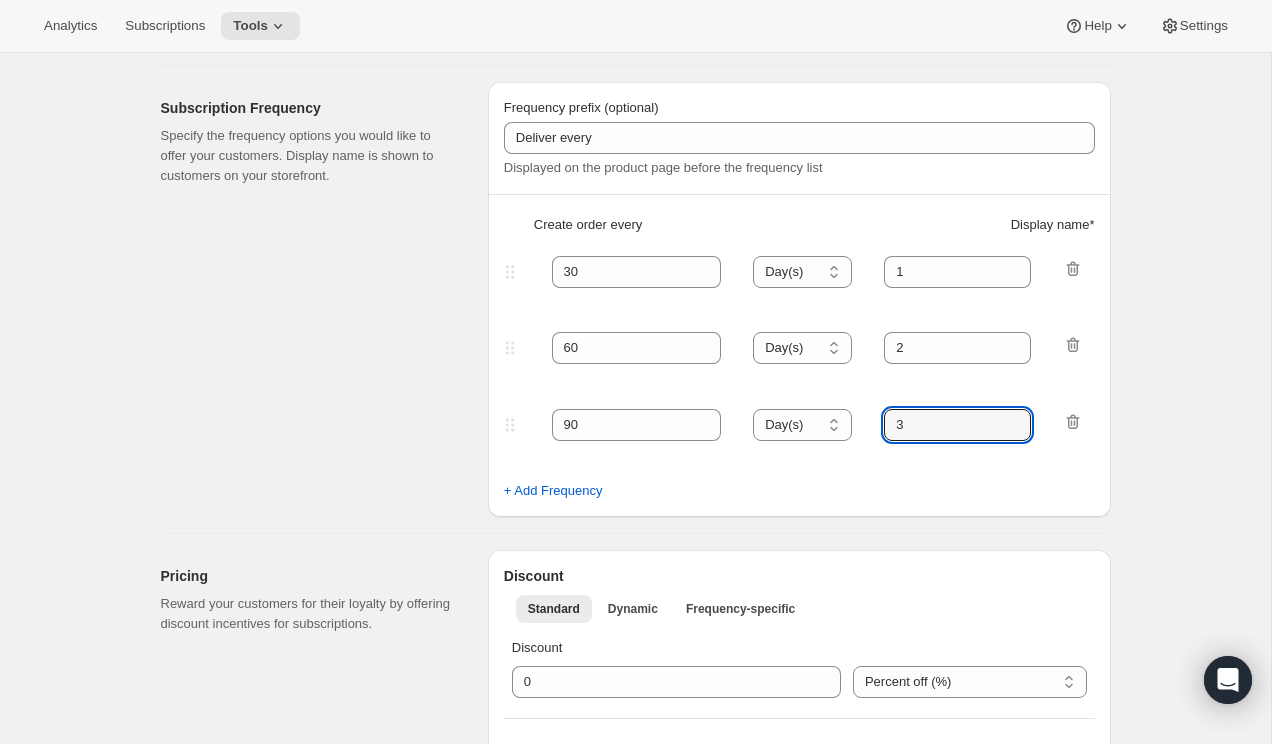 type on "3" 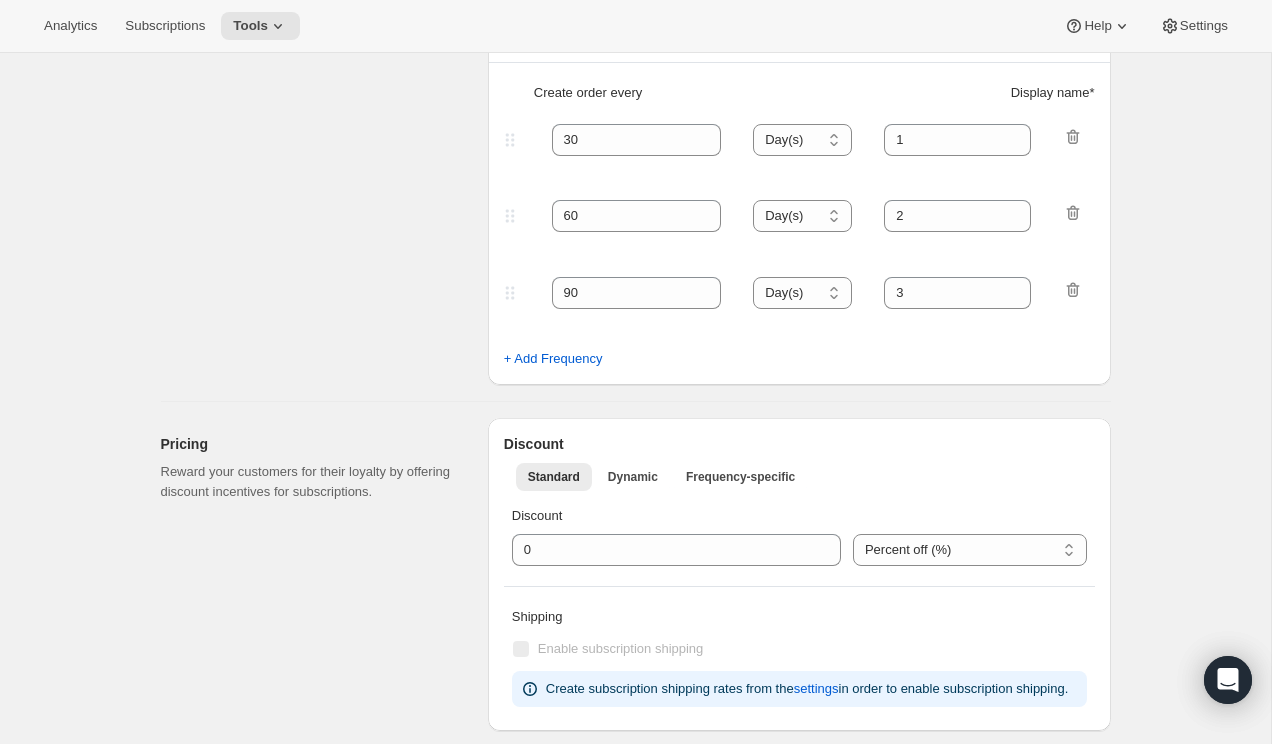 scroll, scrollTop: 653, scrollLeft: 0, axis: vertical 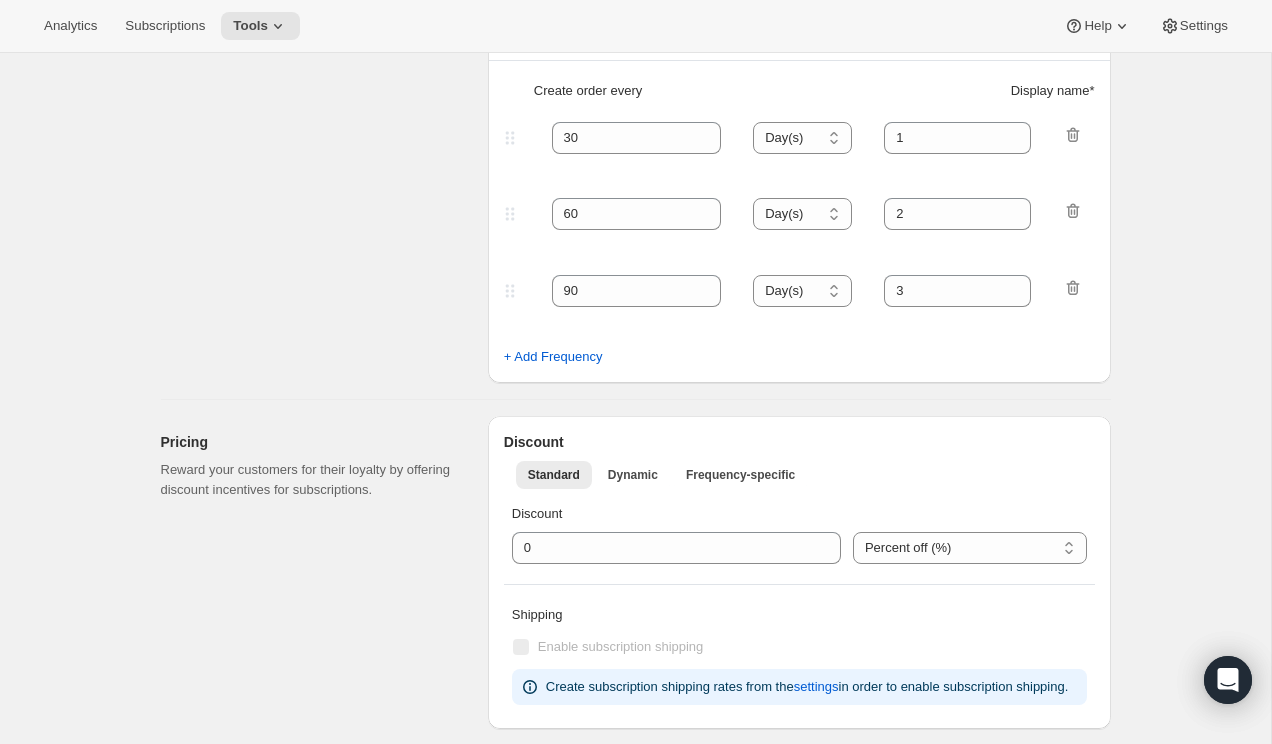click on "Create subscription plan. This page is ready Create subscription plan Basic Info Give your plan a unique and memorable nickname for internal staff. The other text values are shown to customers and are used to help them make a purchase decision. Subscription nickname AGR- Subscribe & Save Internal name only visible to you Display name Subscribe & save Public name, shown on product page Subscription type Recurring Customers pay each order on the same cycle as deliveries. Great for “subscribe and save” programs, but flexible with dynamic discounts and frequency specific pricing. Prepaid Customers pay full cost of the subscription up front. Our prepaid plans allow for autorenew cycles and gift subscriptions. Subscription Frequency Specify the frequency options you would like to offer your customers. Display name is shown to customers on your storefront. Frequency prefix (optional) Deliver every Displayed on the product page before the frequency list Create order every Display name * 30 Day(s) Week(s) Month(s)" at bounding box center (635, 522) 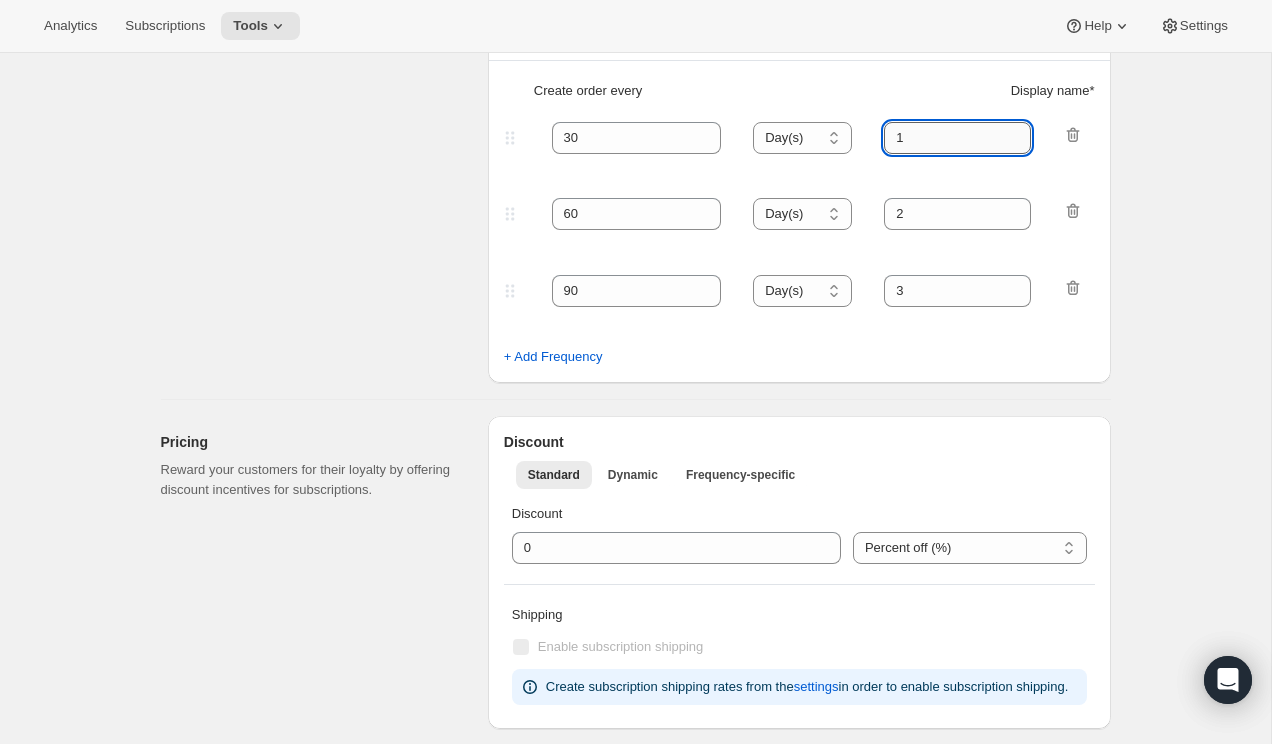 click on "1" at bounding box center [957, 138] 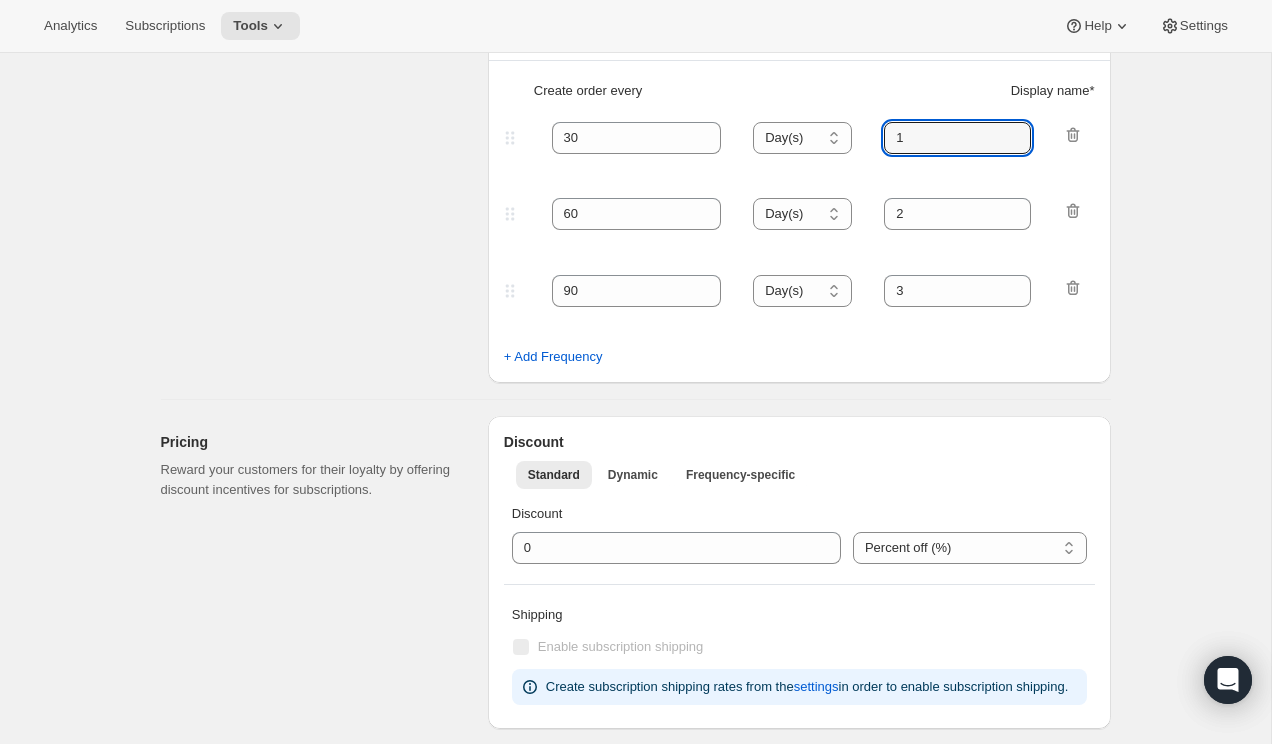 click on "Create subscription plan. This page is ready Create subscription plan Basic Info Give your plan a unique and memorable nickname for internal staff. The other text values are shown to customers and are used to help them make a purchase decision. Subscription nickname AGR- Subscribe & Save Internal name only visible to you Display name Subscribe & save Public name, shown on product page Subscription type Recurring Customers pay each order on the same cycle as deliveries. Great for “subscribe and save” programs, but flexible with dynamic discounts and frequency specific pricing. Prepaid Customers pay full cost of the subscription up front. Our prepaid plans allow for autorenew cycles and gift subscriptions. Subscription Frequency Specify the frequency options you would like to offer your customers. Display name is shown to customers on your storefront. Frequency prefix (optional) Deliver every Displayed on the product page before the frequency list Create order every Display name * 30 Day(s) Week(s) Month(s)" at bounding box center [635, 522] 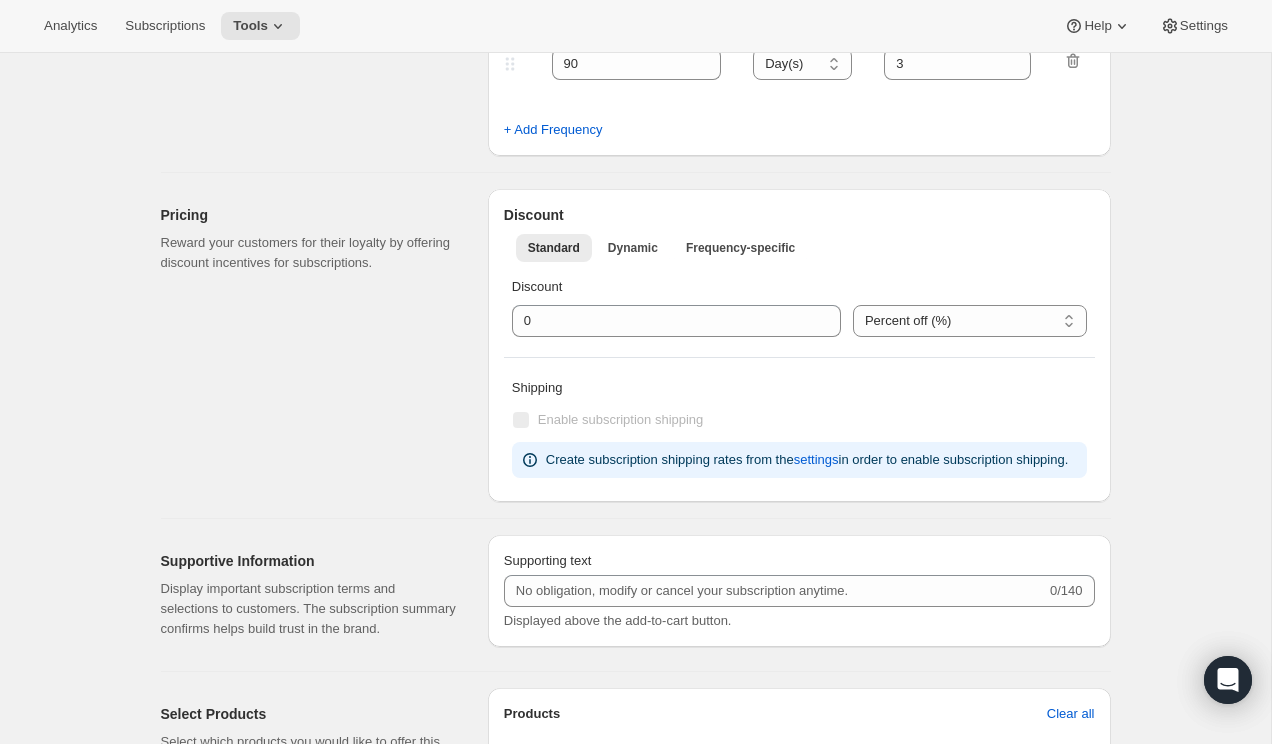 scroll, scrollTop: 928, scrollLeft: 0, axis: vertical 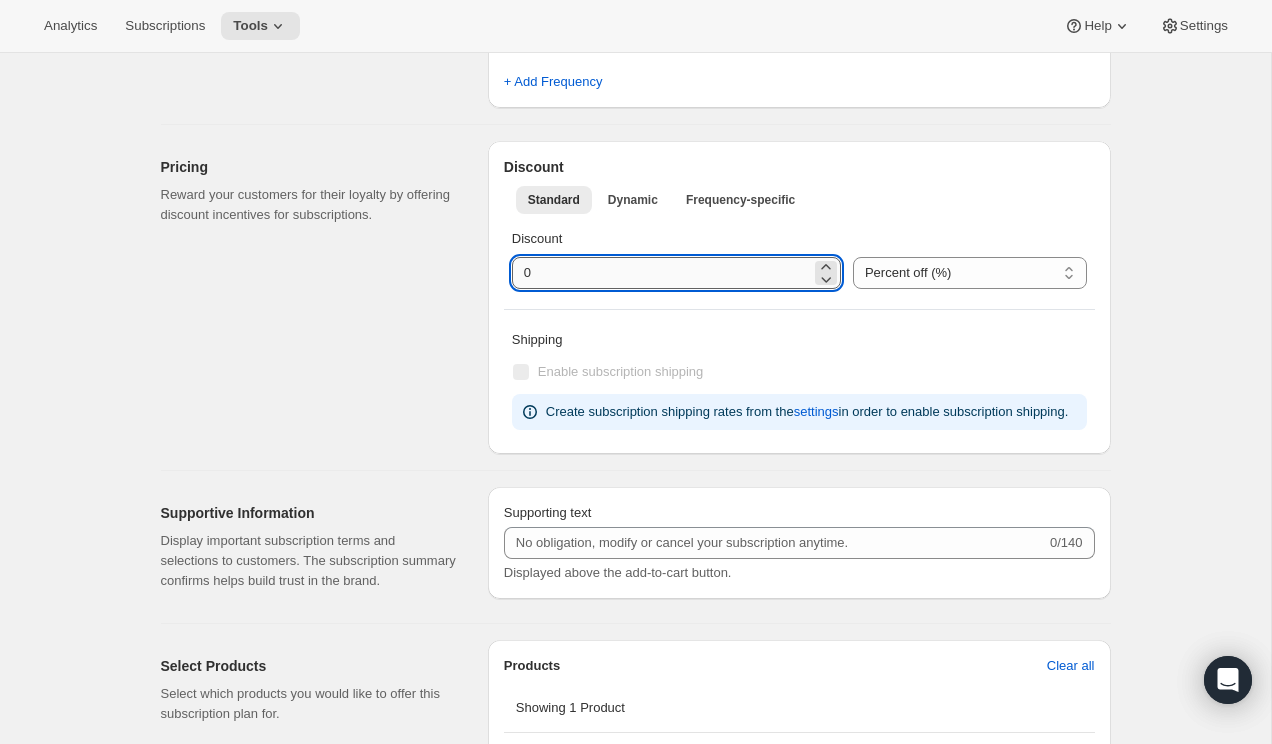 click at bounding box center (661, 273) 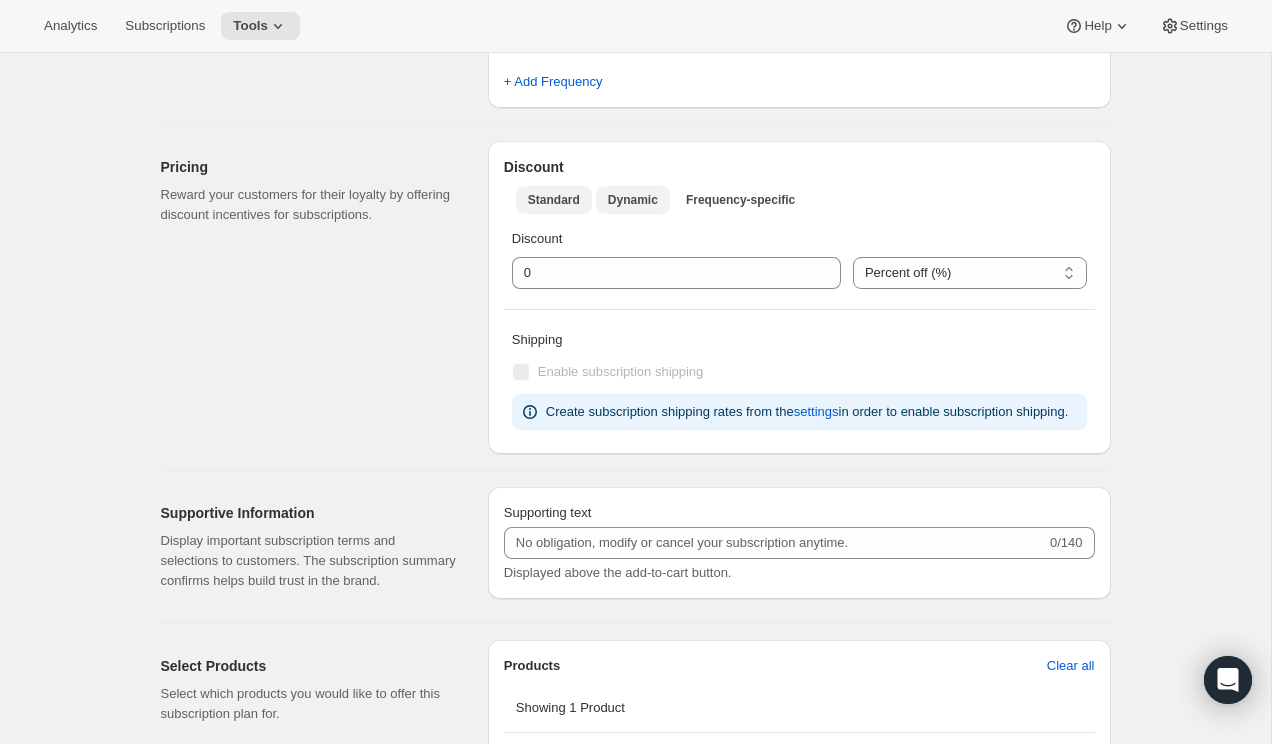 click on "Dynamic" at bounding box center (633, 200) 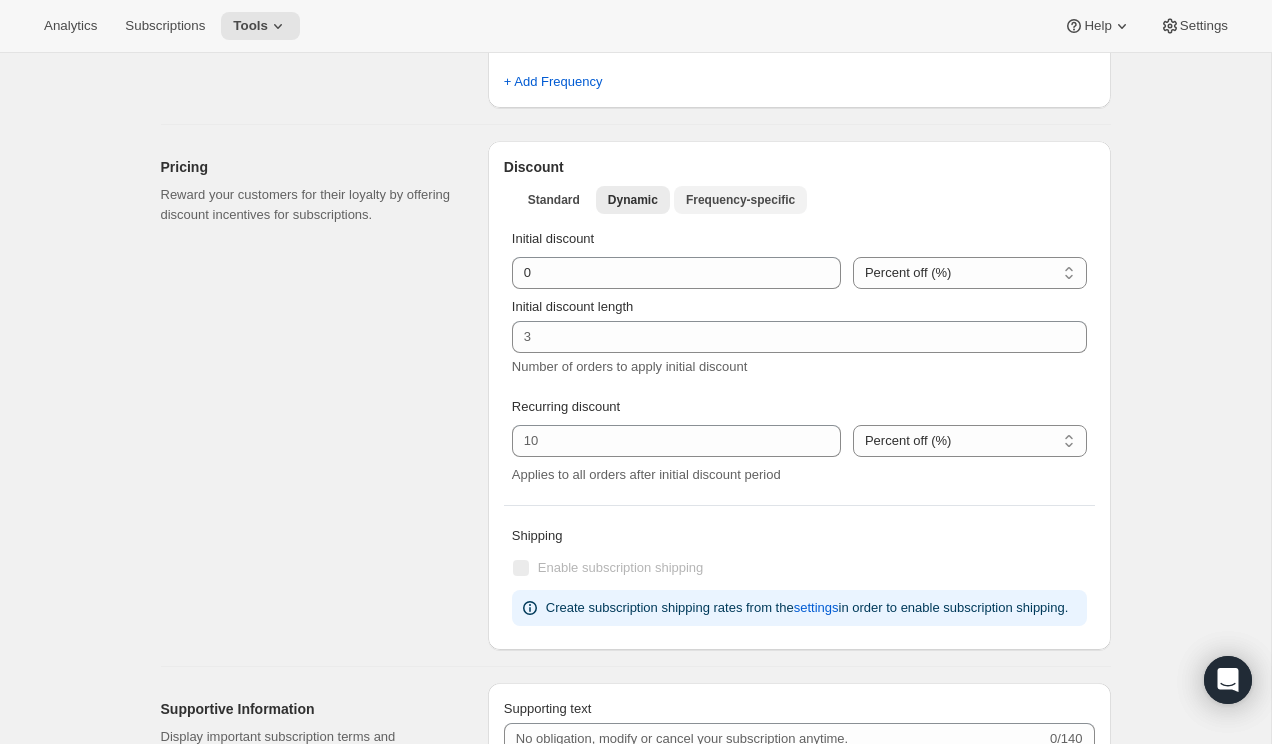 click on "Frequency-specific" at bounding box center [740, 200] 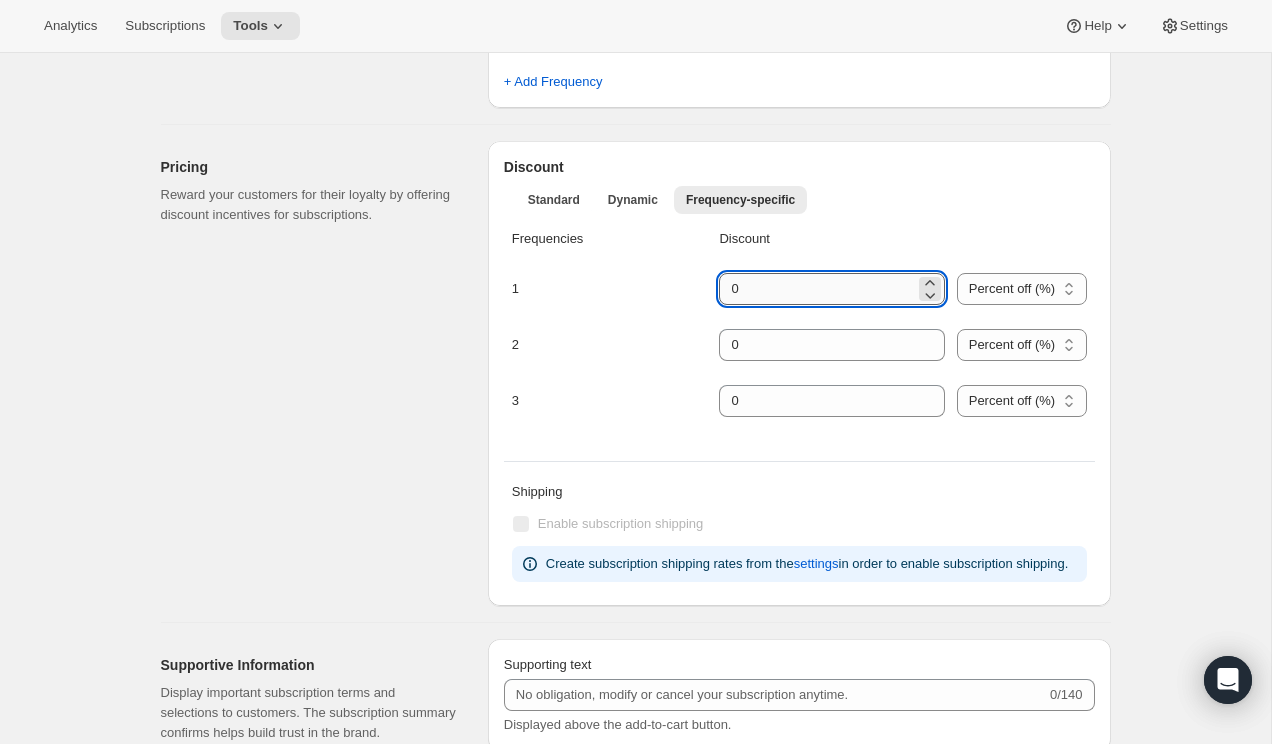 click at bounding box center (816, 289) 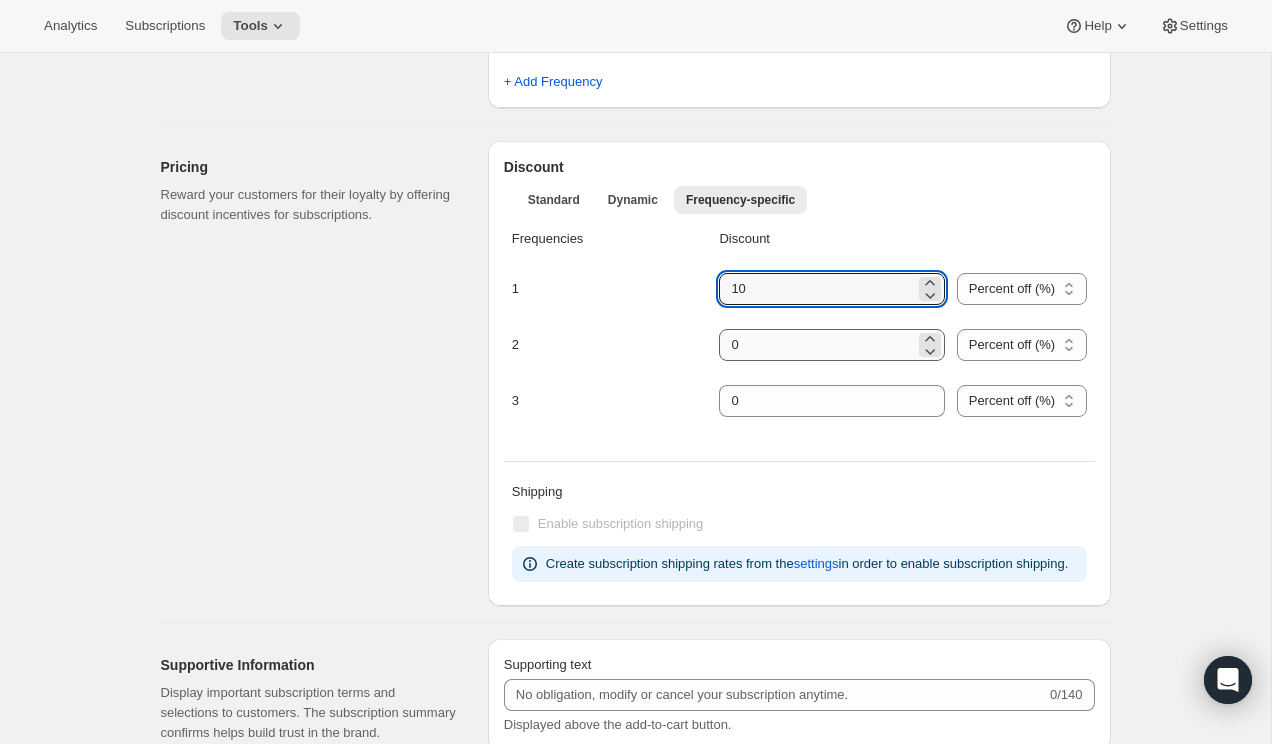type on "10" 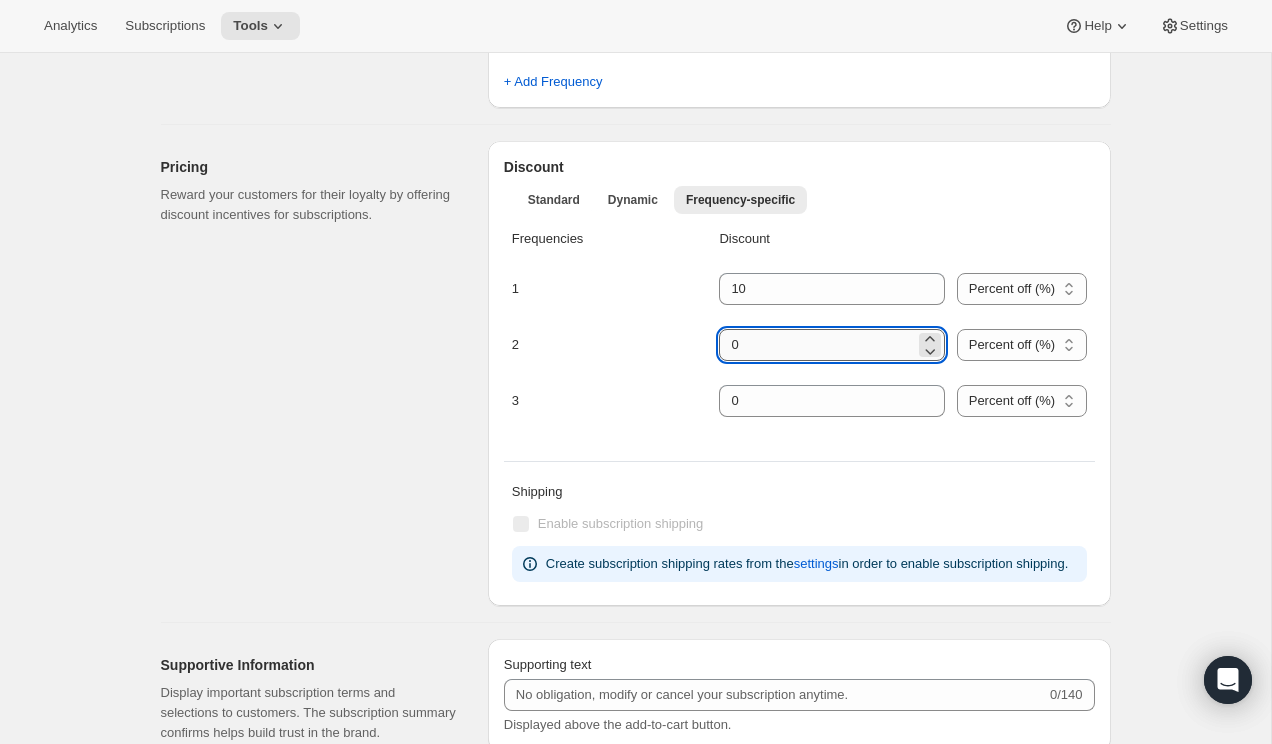 click at bounding box center [816, 345] 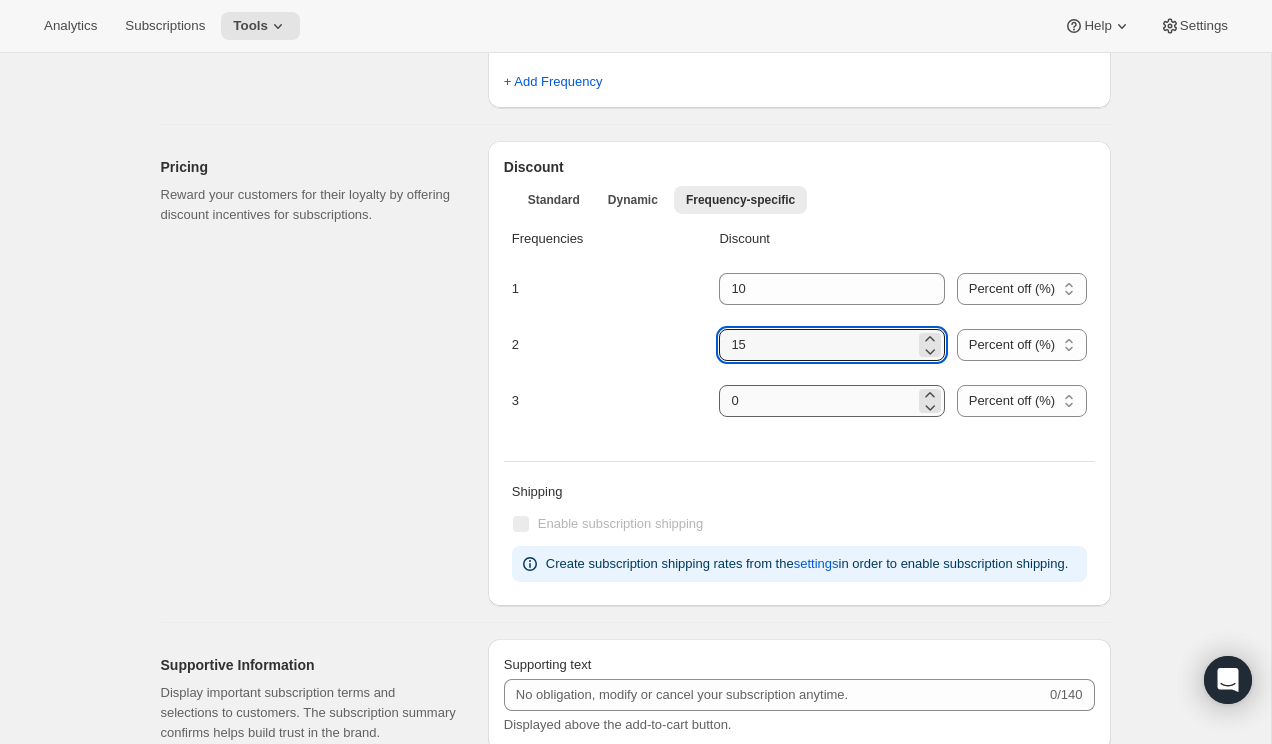 type on "15" 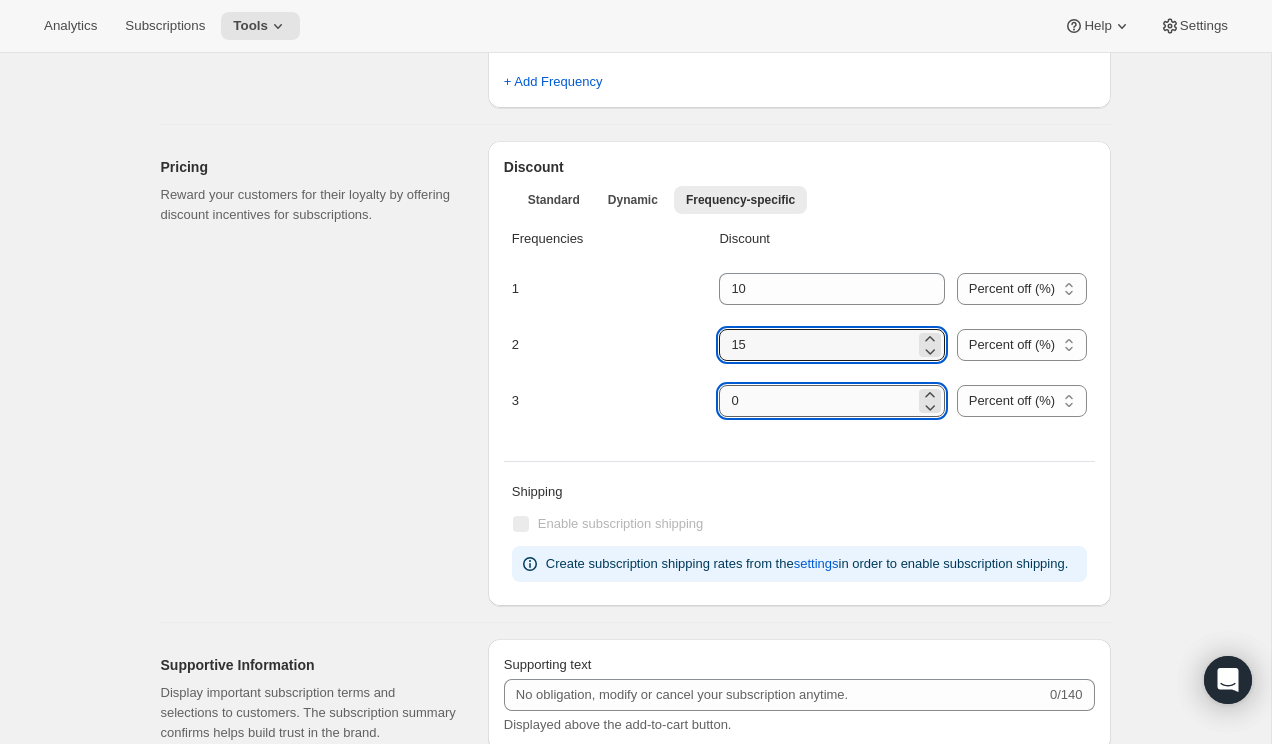 click at bounding box center [816, 401] 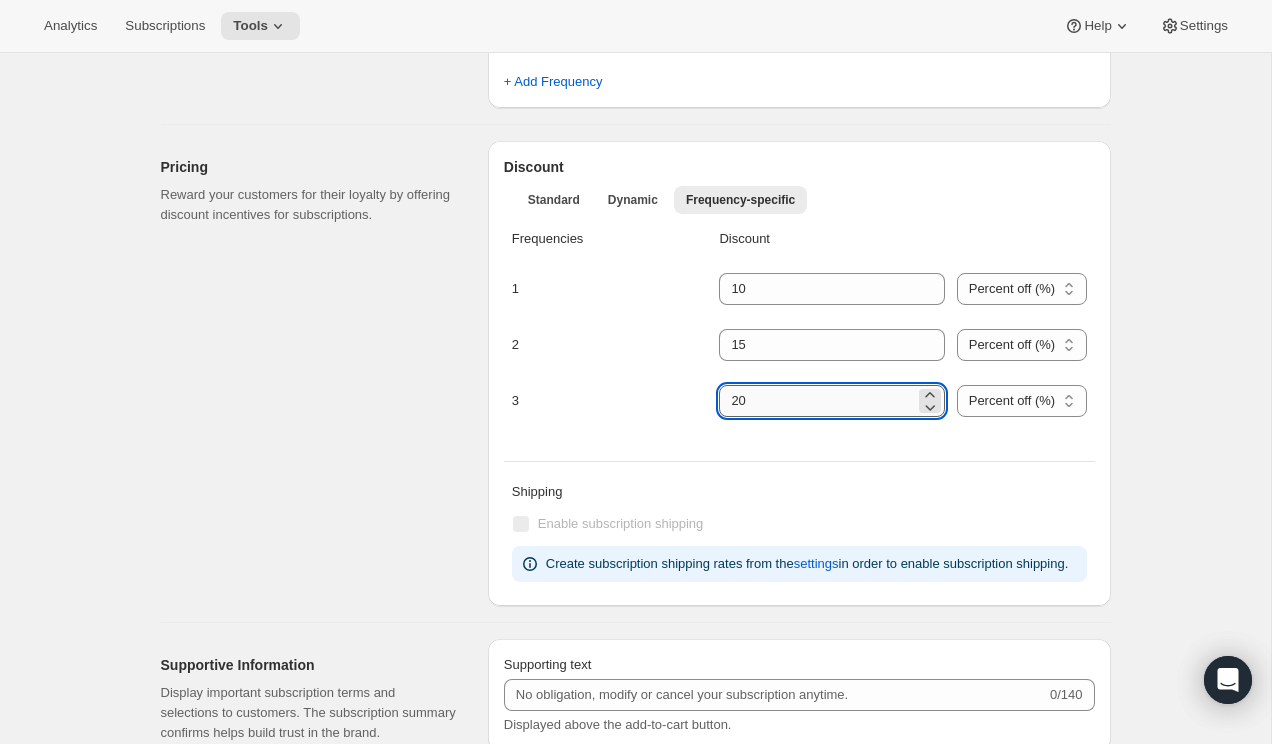 click at bounding box center (816, 401) 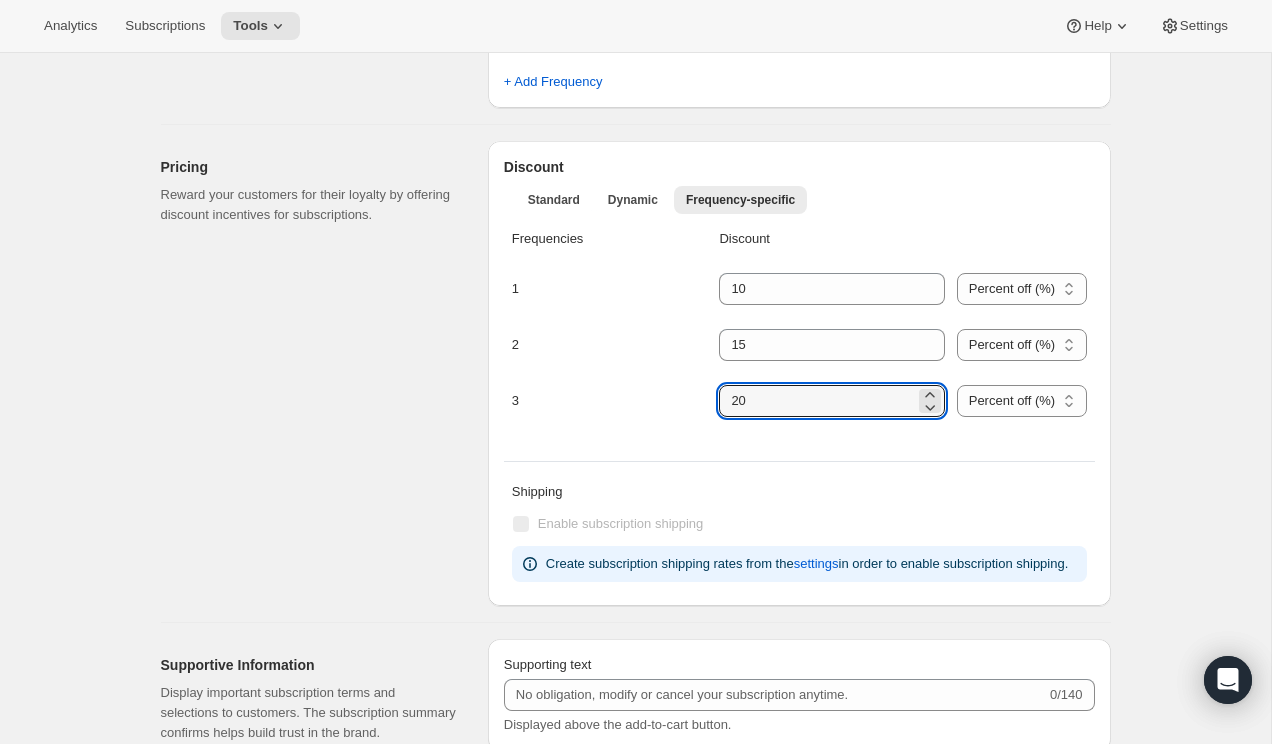 type on "20" 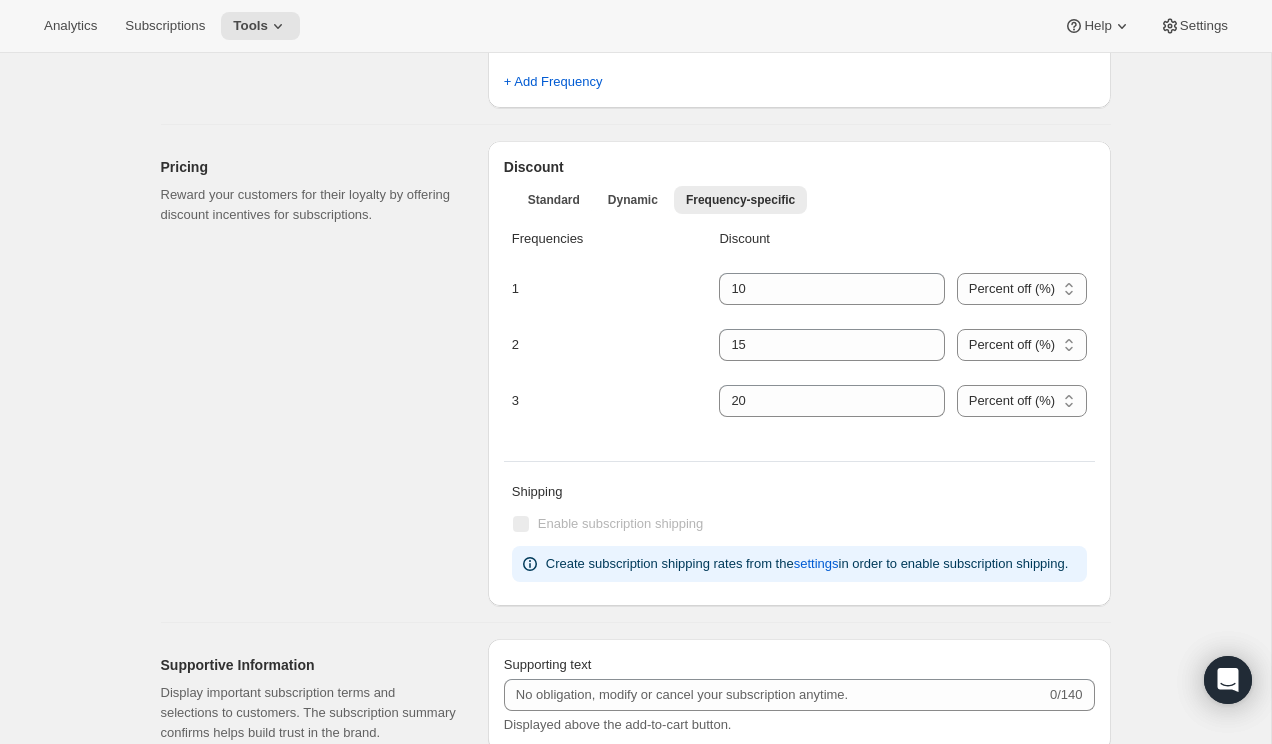 click on "Create subscription plan. This page is ready Create subscription plan Basic Info Give your plan a unique and memorable nickname for internal staff. The other text values are shown to customers and are used to help them make a purchase decision. Subscription nickname AGR- Subscribe & Save Internal name only visible to you Display name Subscribe & save Public name, shown on product page Subscription type Recurring Customers pay each order on the same cycle as deliveries. Great for “subscribe and save” programs, but flexible with dynamic discounts and frequency specific pricing. Prepaid Customers pay full cost of the subscription up front. Our prepaid plans allow for autorenew cycles and gift subscriptions. Subscription Frequency Specify the frequency options you would like to offer your customers. Display name is shown to customers on your storefront. Frequency prefix (optional) Deliver every Displayed on the product page before the frequency list Create order every Display name * 30 Day(s) Week(s) Month(s)" at bounding box center (636, 323) 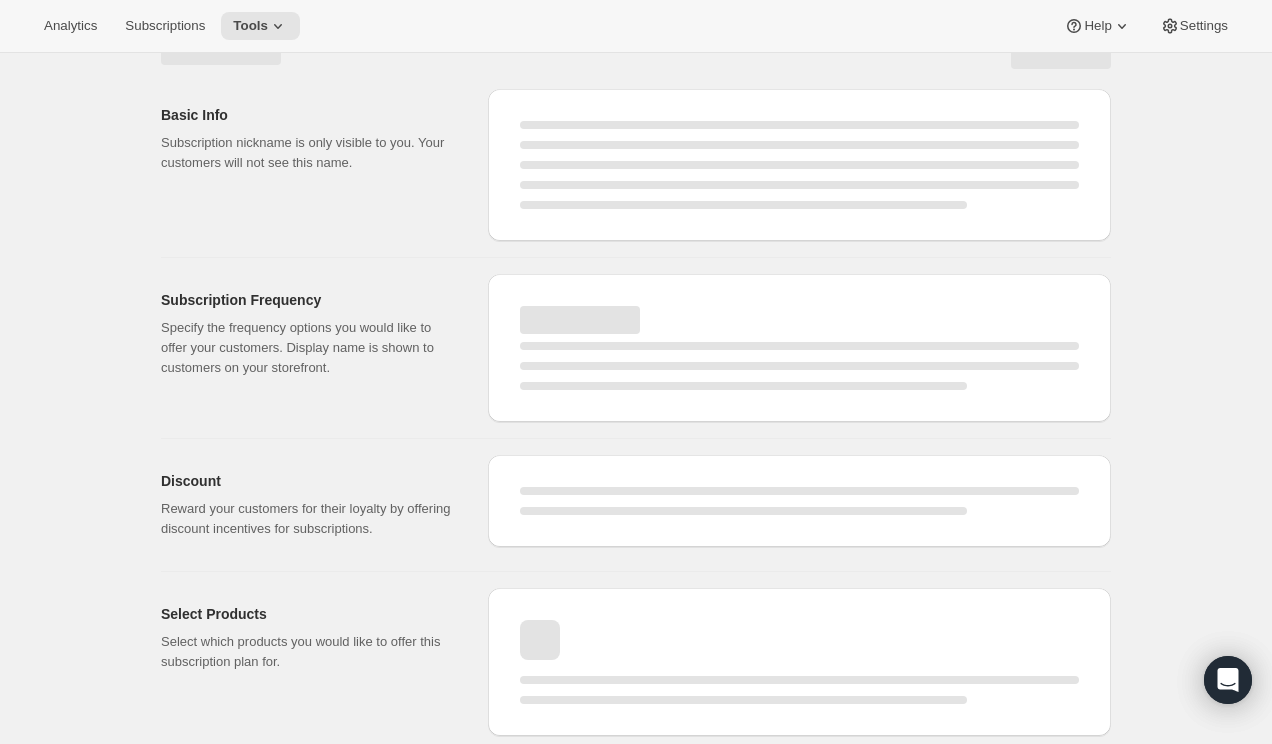 scroll, scrollTop: 1256, scrollLeft: 0, axis: vertical 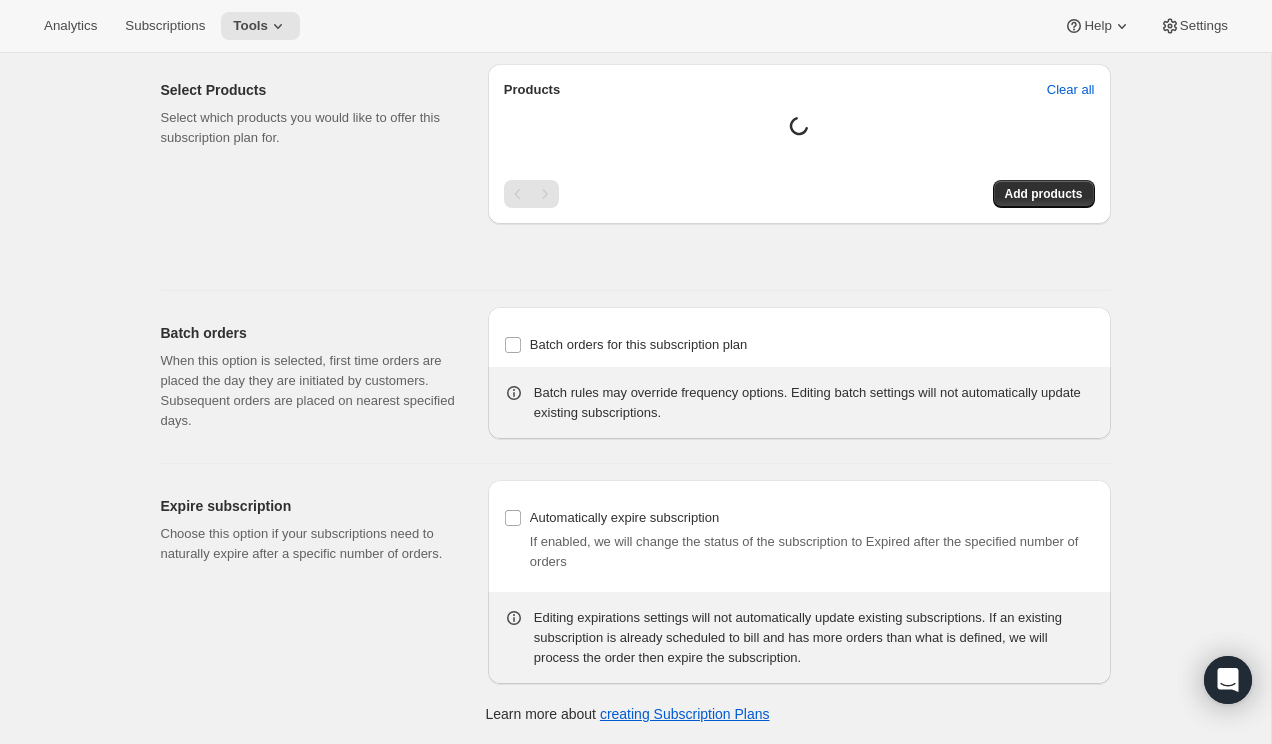 type on "AGR- Subscribe & Save" 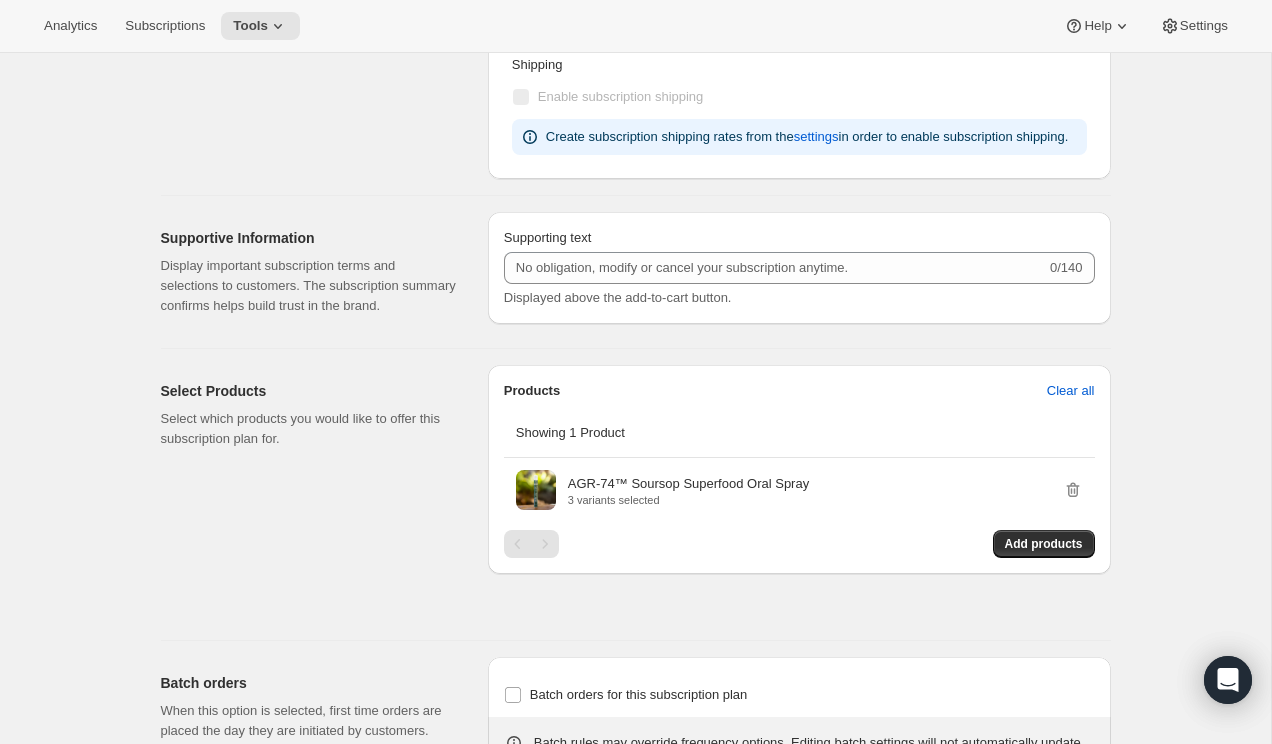 scroll, scrollTop: 0, scrollLeft: 0, axis: both 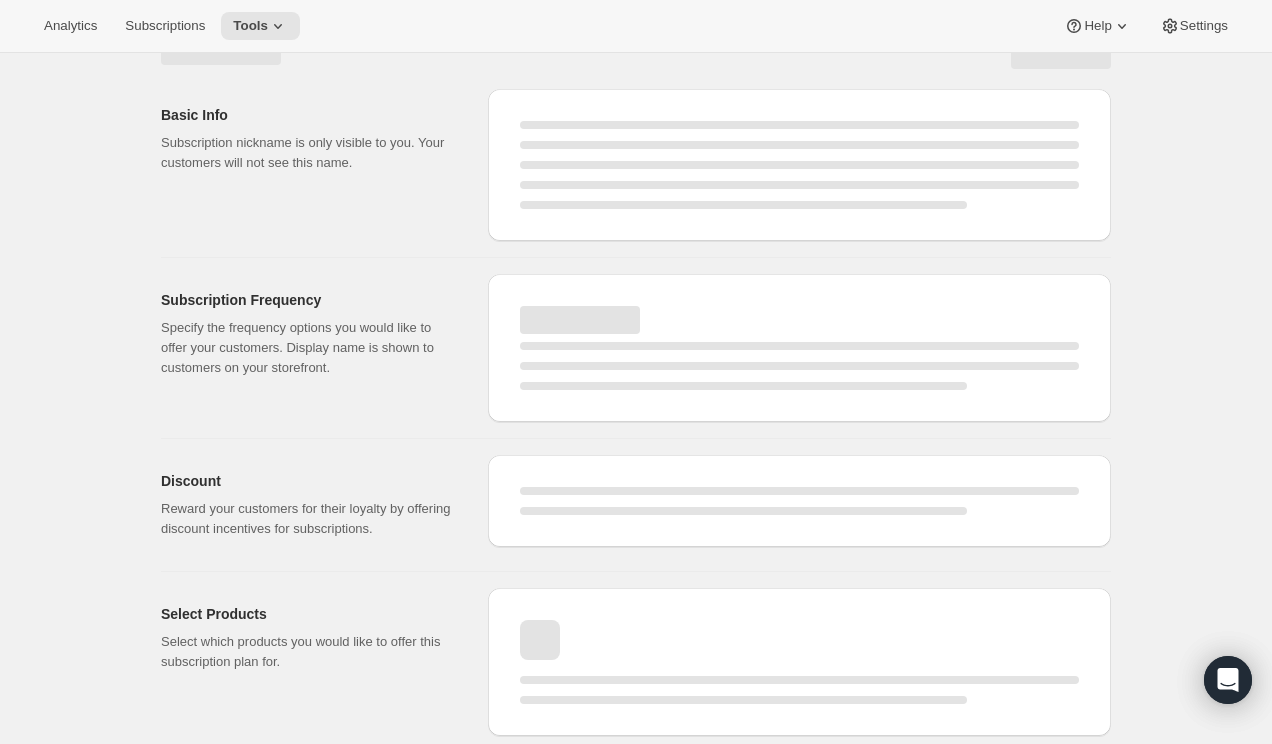 select on "WEEK" 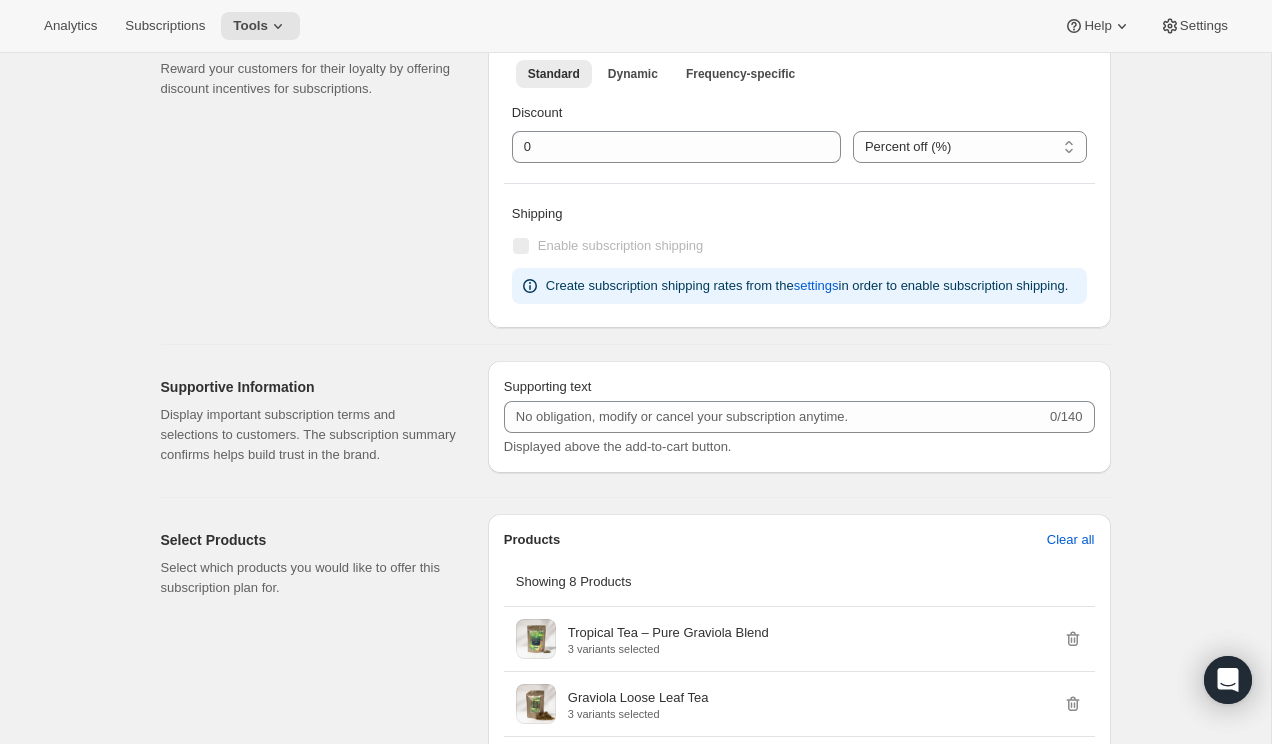 type on "Monthly Subscriptions" 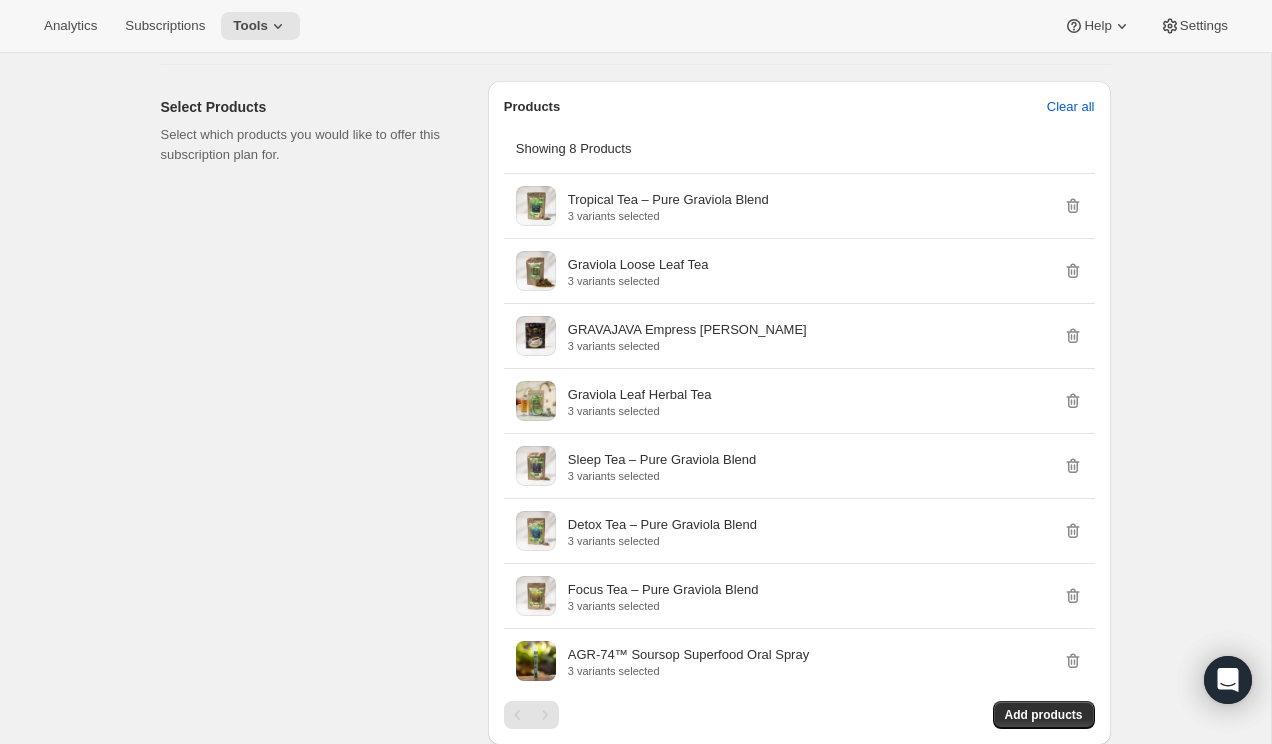 scroll, scrollTop: 1671, scrollLeft: 0, axis: vertical 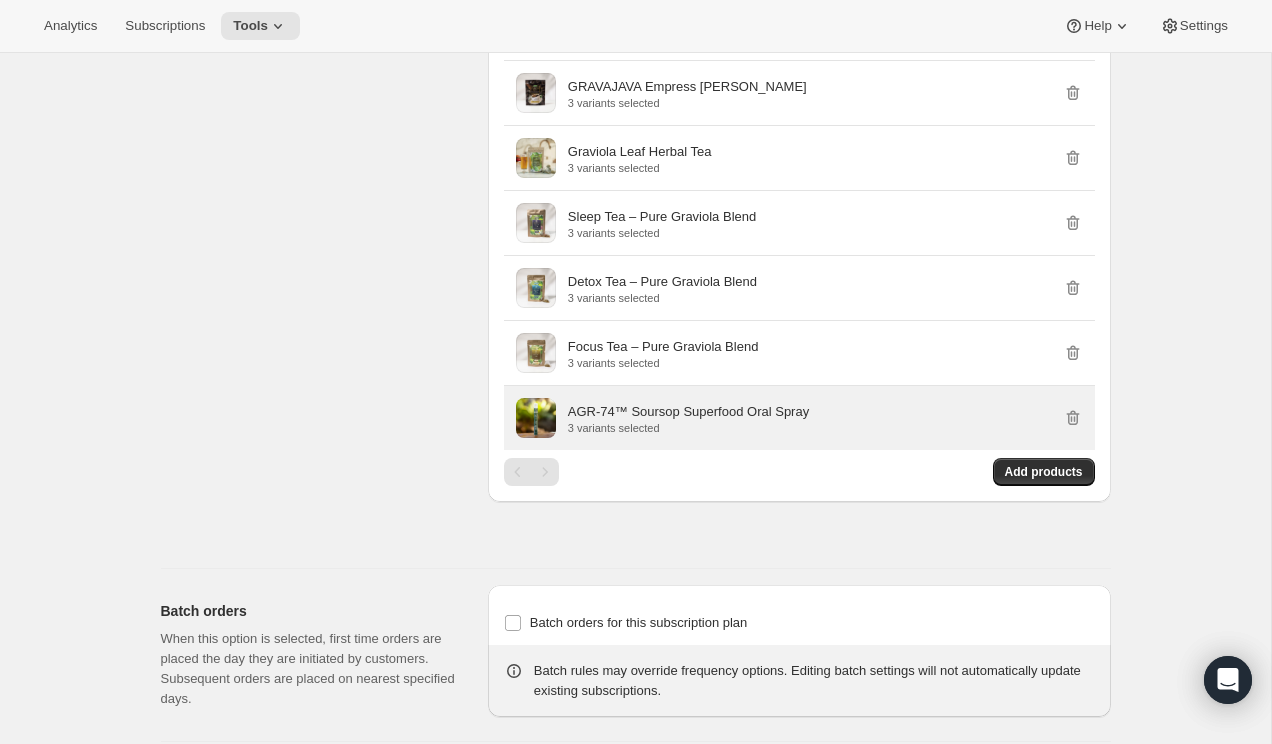 drag, startPoint x: 1069, startPoint y: 460, endPoint x: 1091, endPoint y: 455, distance: 22.561028 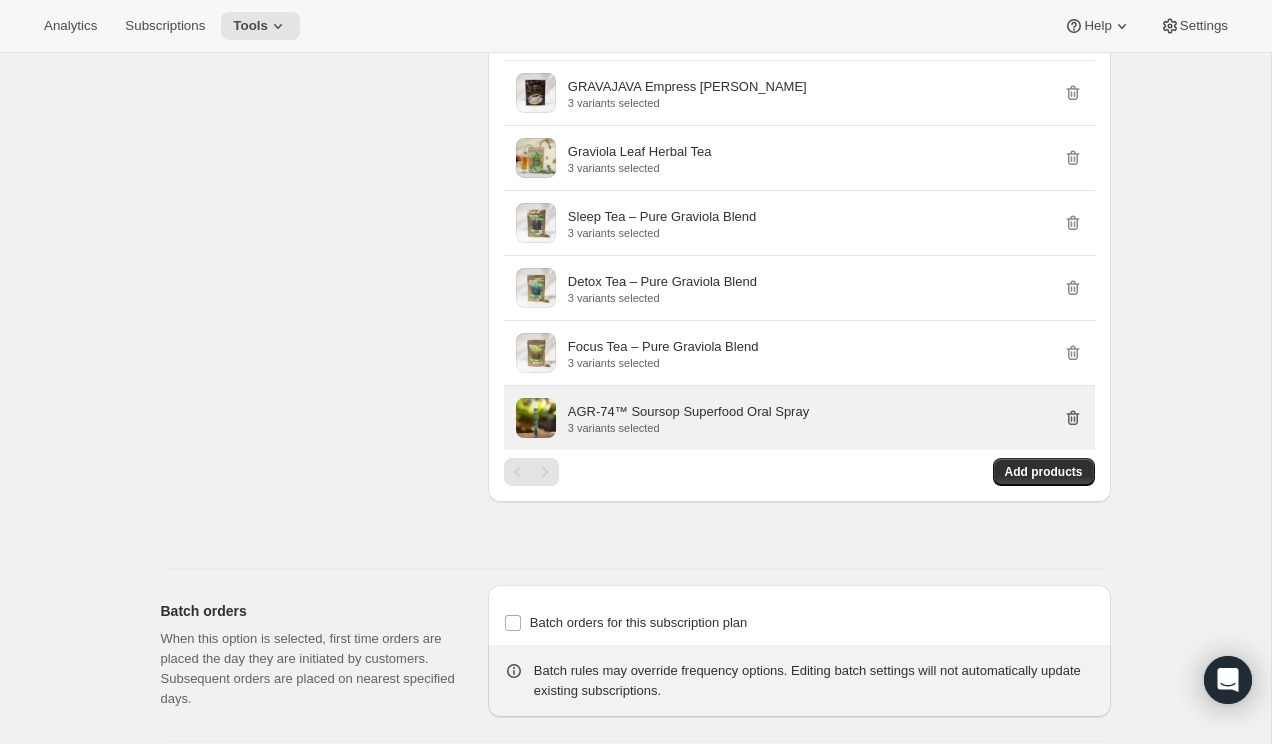 click 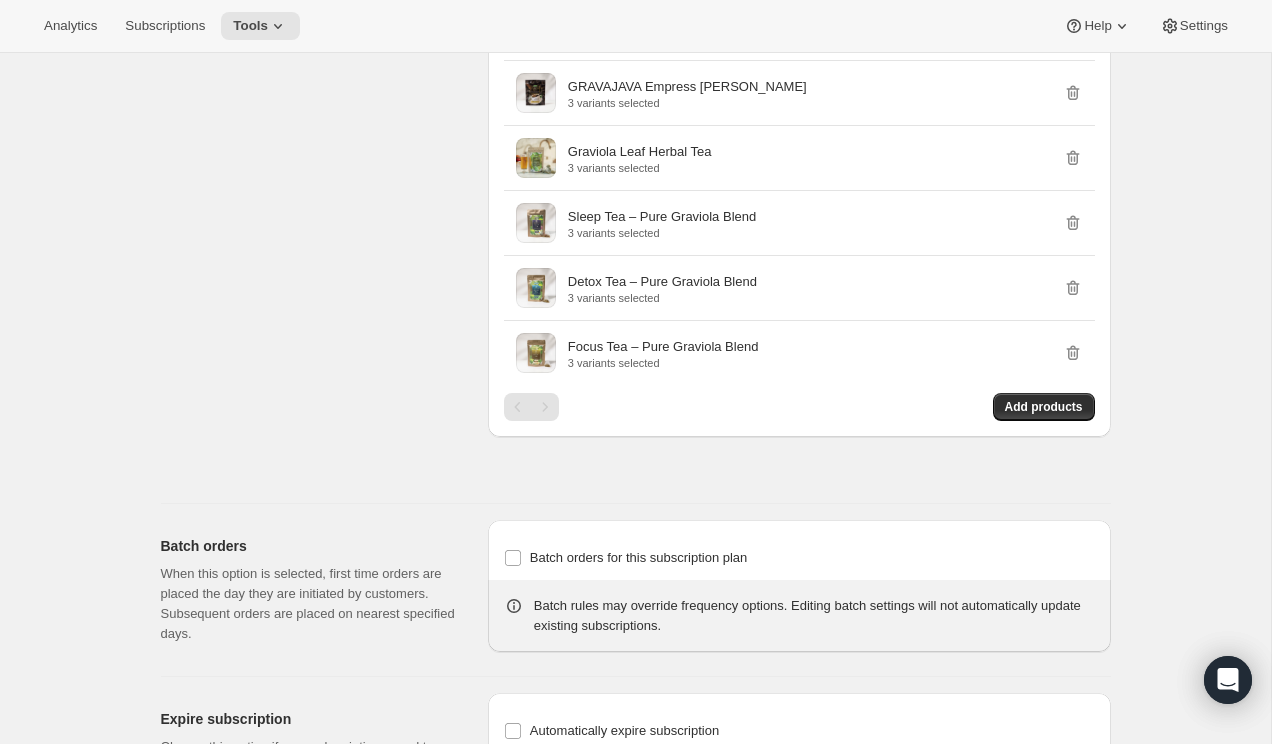 click on "Edit subscription plan. This page is ready Edit subscription plan Basic Info Give your plan a unique and memorable nickname for internal staff. The other text values are shown to customers and are used to help them make a purchase decision. Subscription nickname Monthly Subscriptions Internal name only visible to you Display name Subscribe & save Public name, shown on product page Subscription Frequency Specify the frequency options you would like to offer your customers. Display name is shown to customers on your storefront. Frequency prefix (optional) Deliver every Displayed on the product page before the frequency list Create order every Display name * 30 Day(s) Week(s) Month(s) Year(s) Day(s) 30 - Day Supply 60 Day(s) Week(s) Month(s) Year(s) Day(s) 60 - Day Supply 90 Day(s) Week(s) Month(s) Year(s) Day(s) 90 - Day Supply + Add Frequency Pricing Reward your customers for their loyalty by offering discount incentives for subscriptions. Discount Standard Dynamic Frequency-specific More views Standard 0/140" at bounding box center [635, -331] 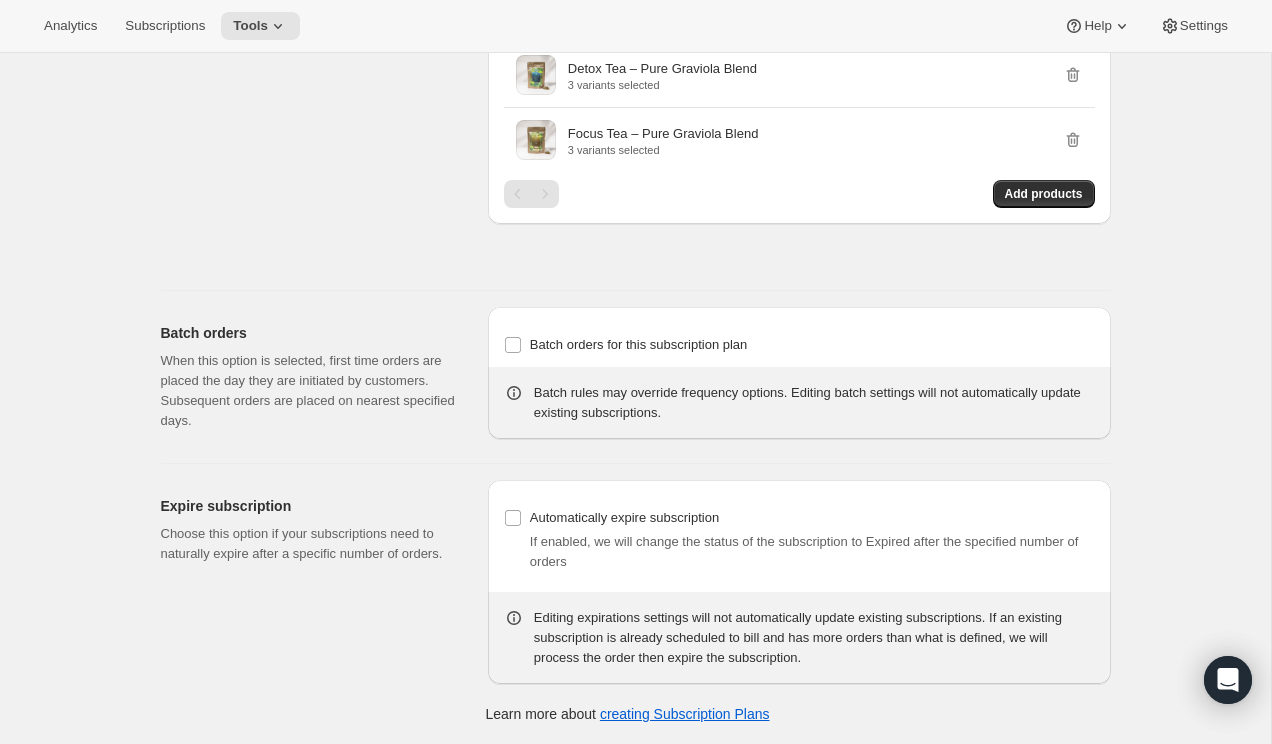 scroll, scrollTop: 1924, scrollLeft: 0, axis: vertical 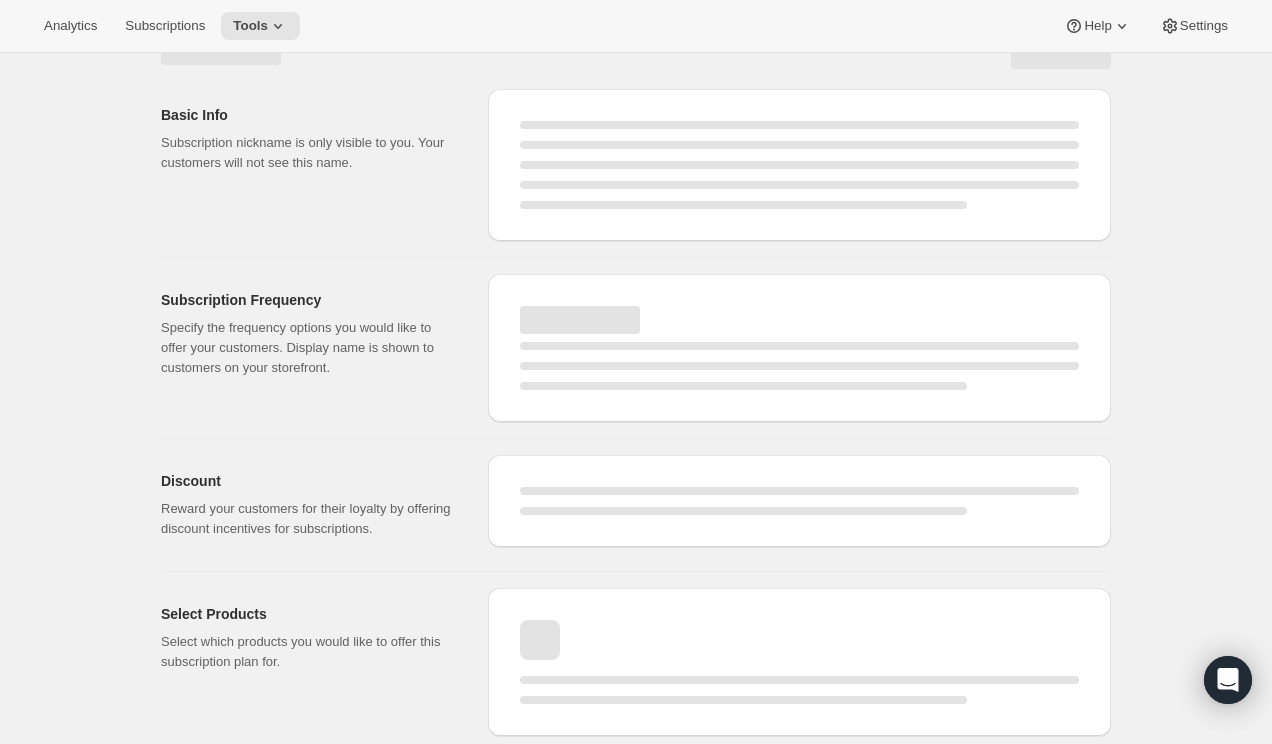 select on "WEEK" 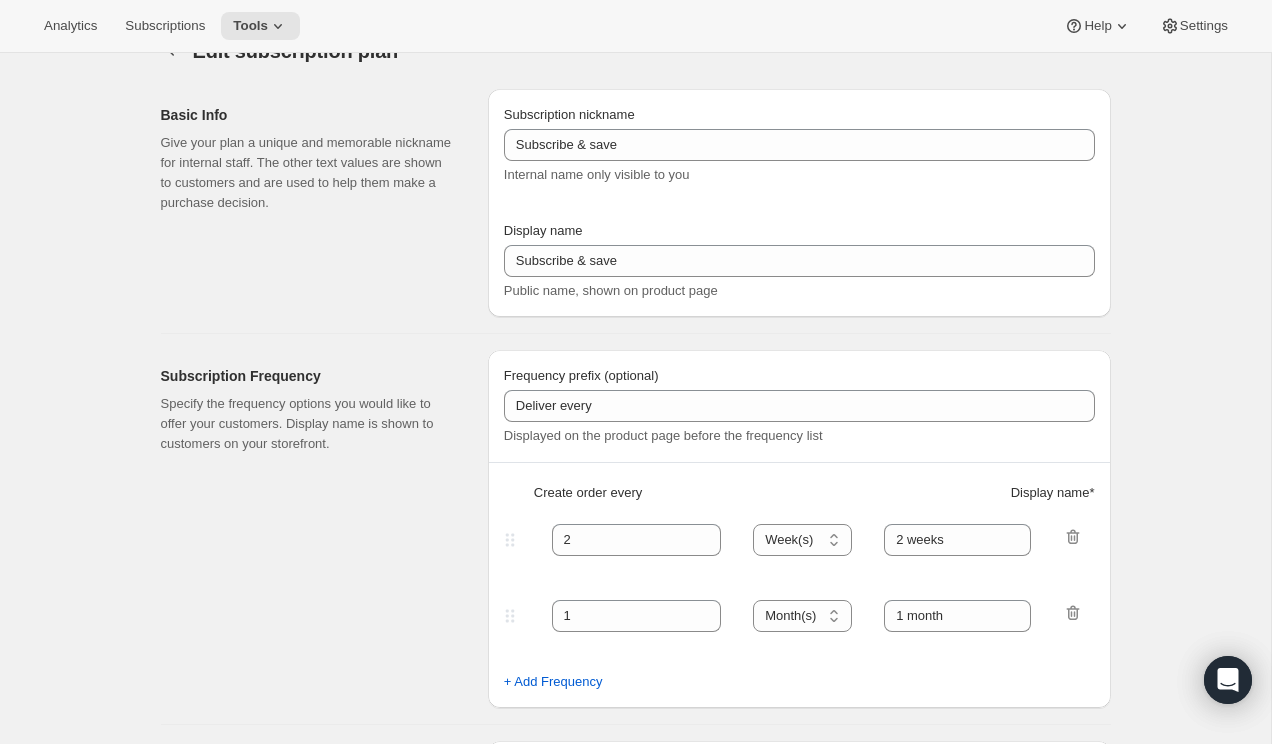 type on "Monthly Subscriptions" 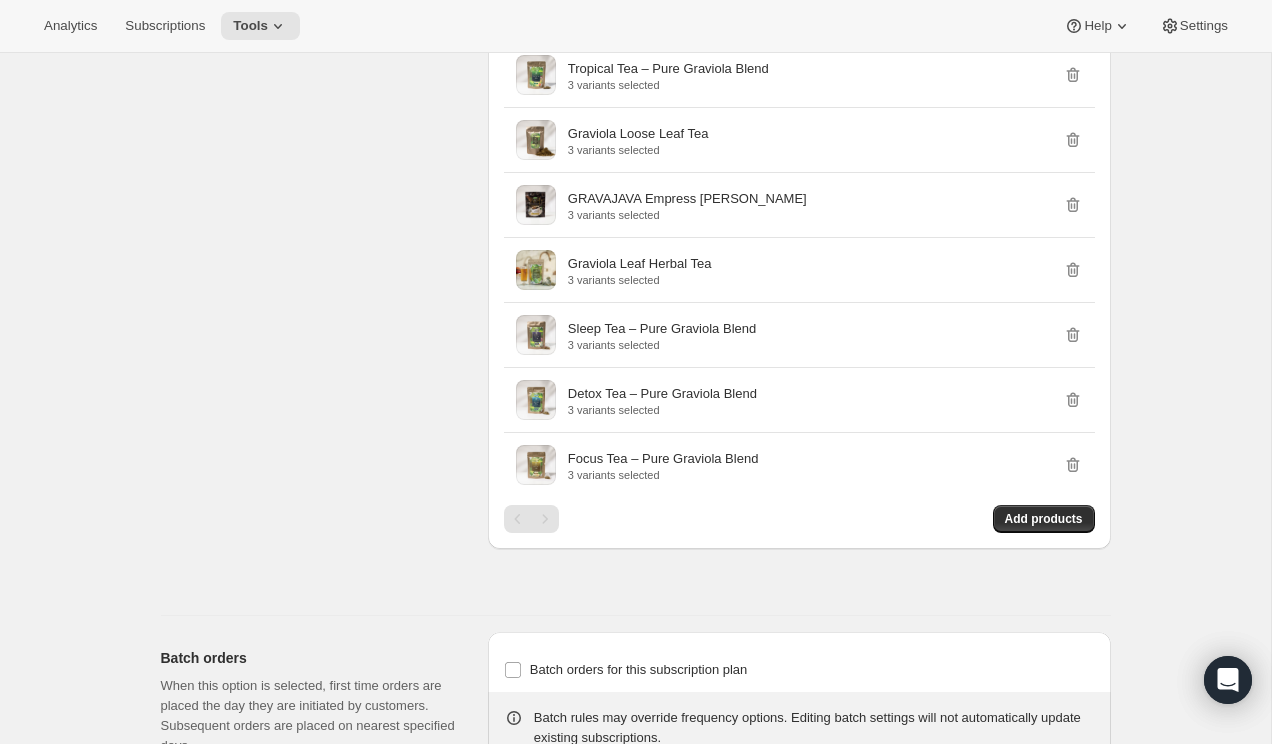 scroll, scrollTop: 1560, scrollLeft: 0, axis: vertical 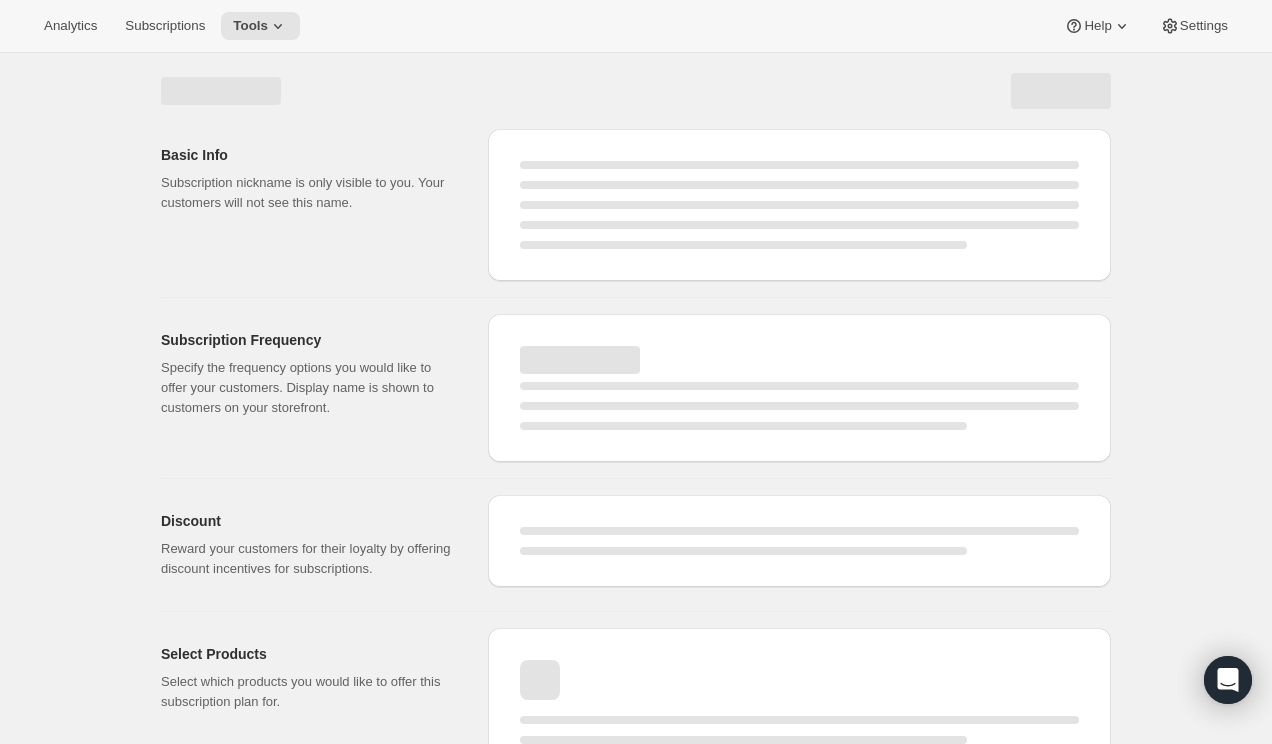 select on "WEEK" 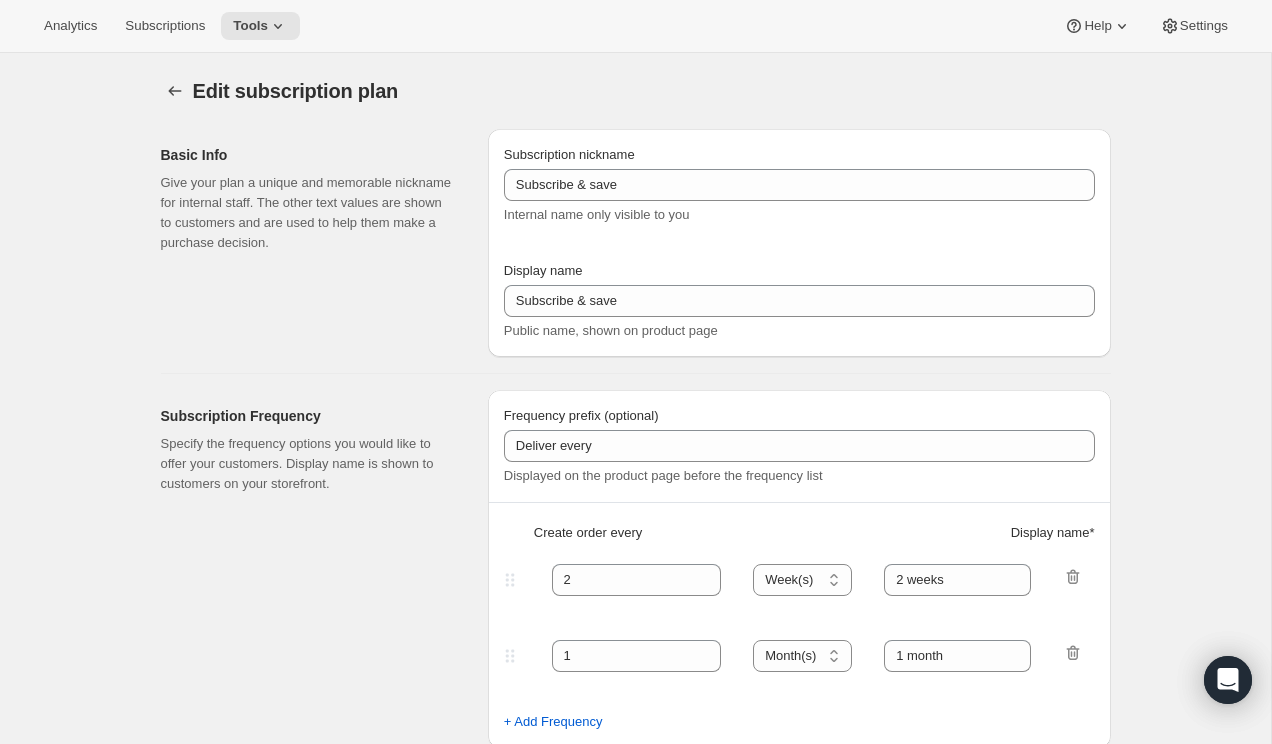 type on "AGR- Subscribe & Save" 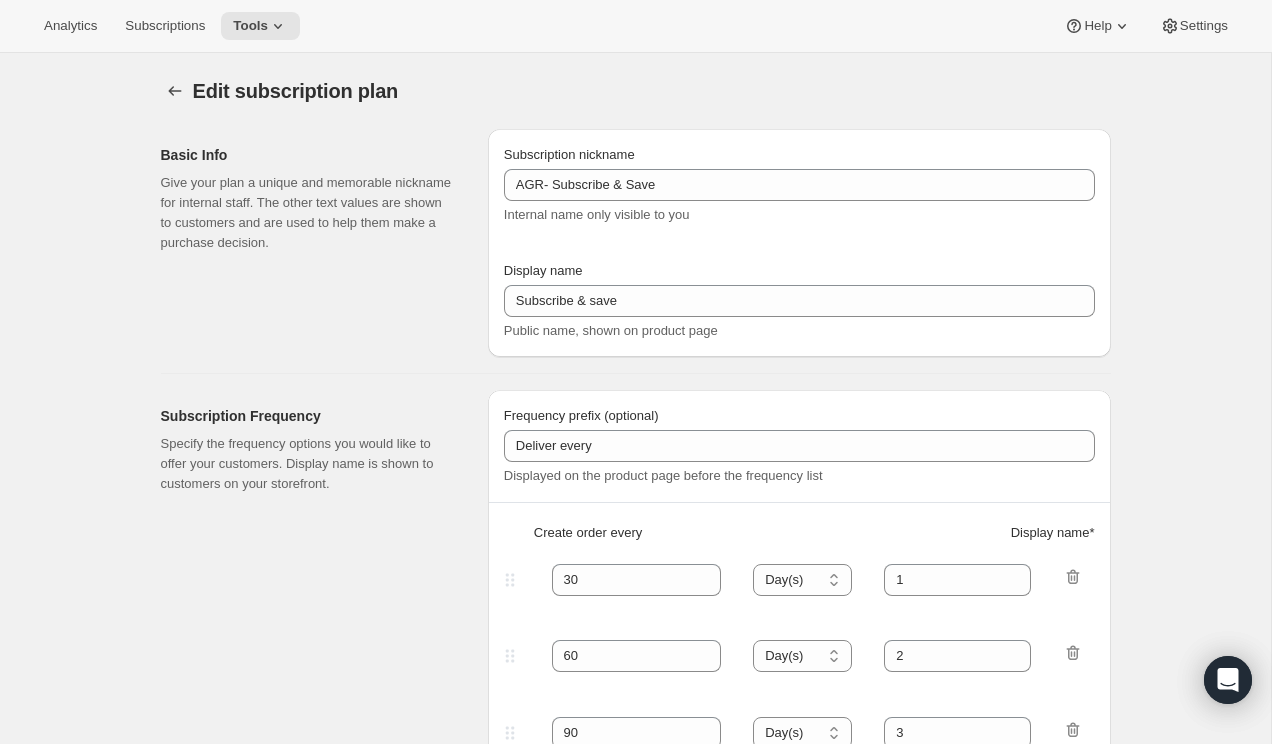 scroll, scrollTop: 9, scrollLeft: 0, axis: vertical 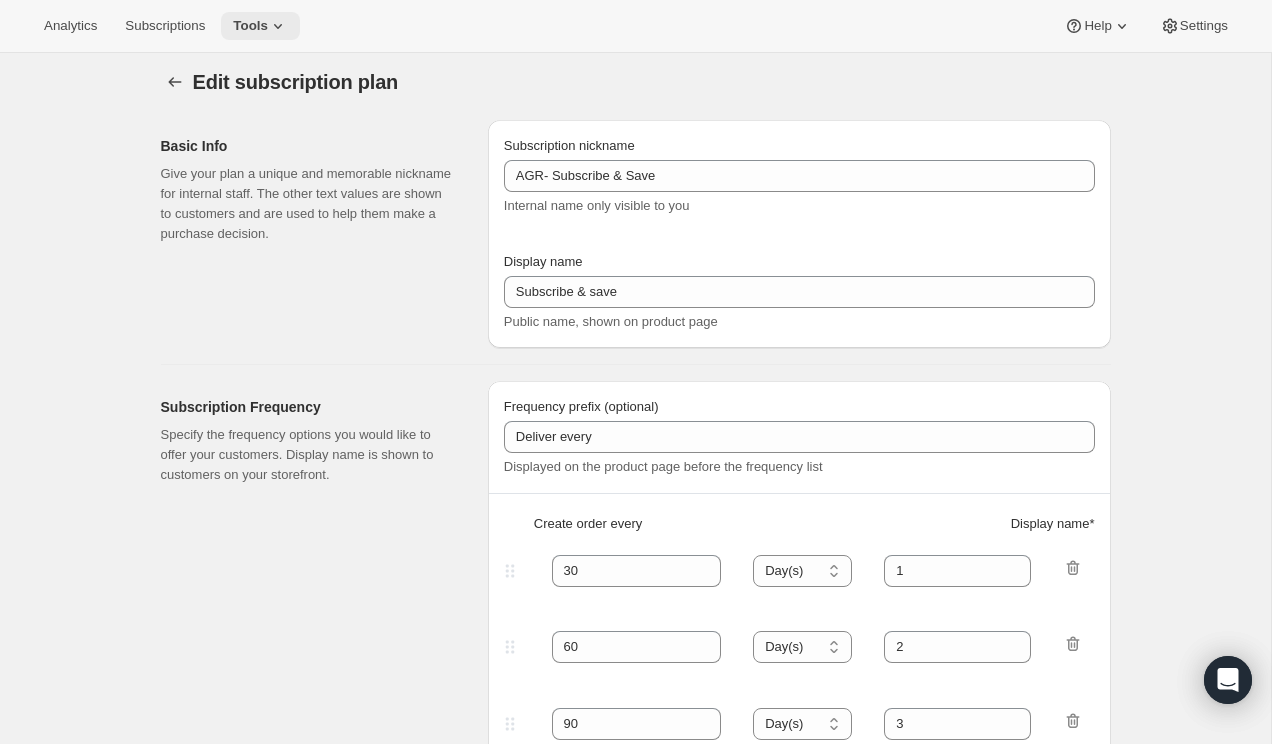 click on "Tools" at bounding box center [250, 26] 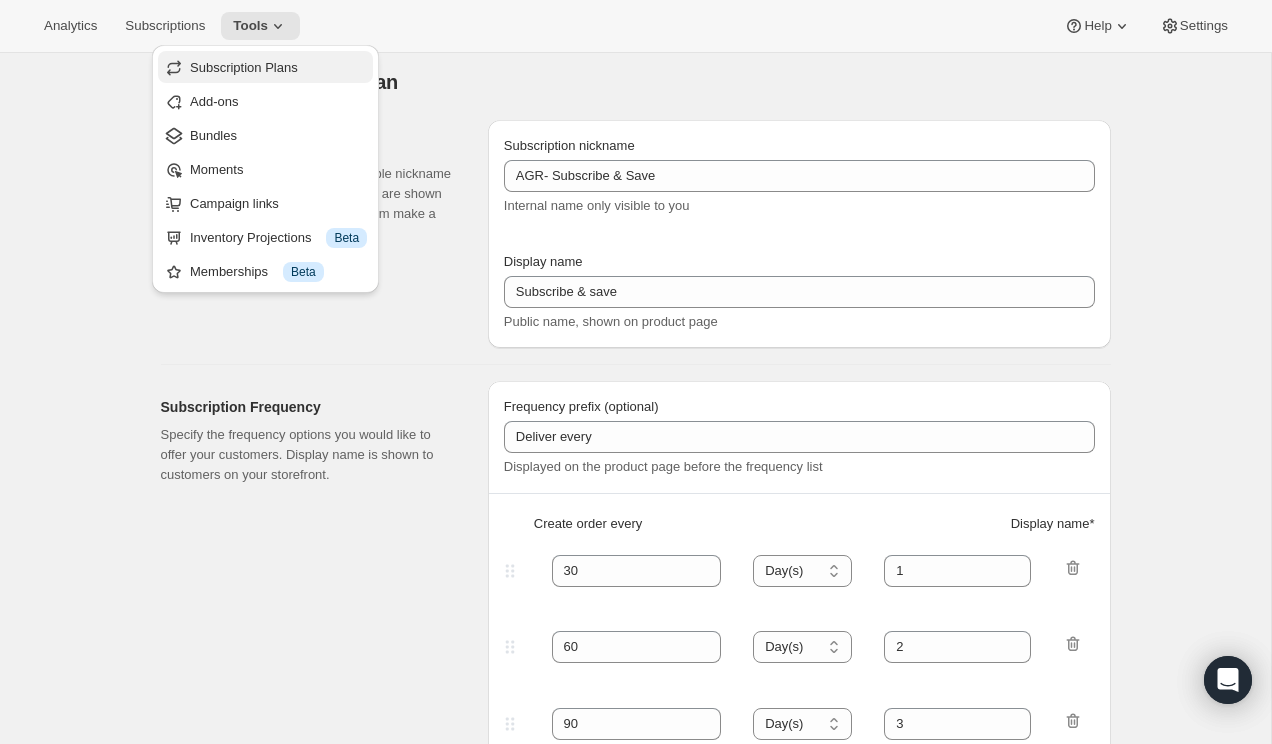 click on "Subscription Plans" at bounding box center (265, 67) 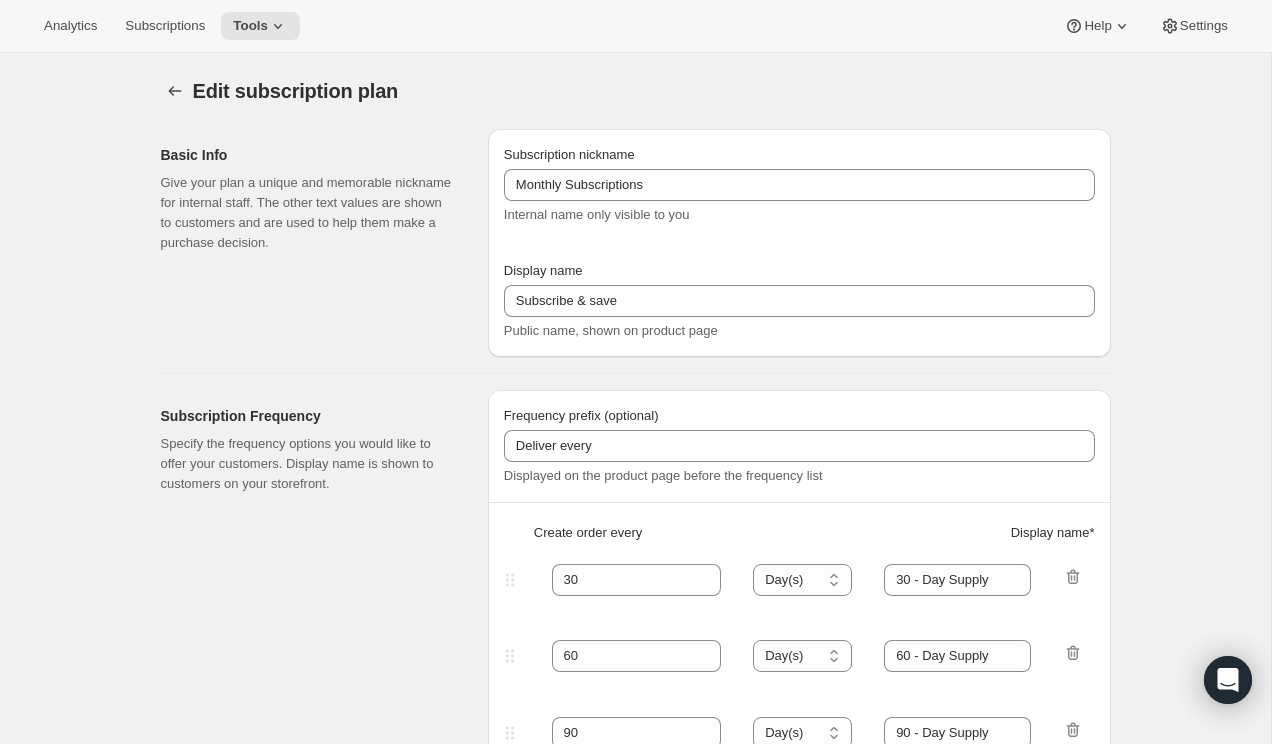 scroll, scrollTop: 1299, scrollLeft: 0, axis: vertical 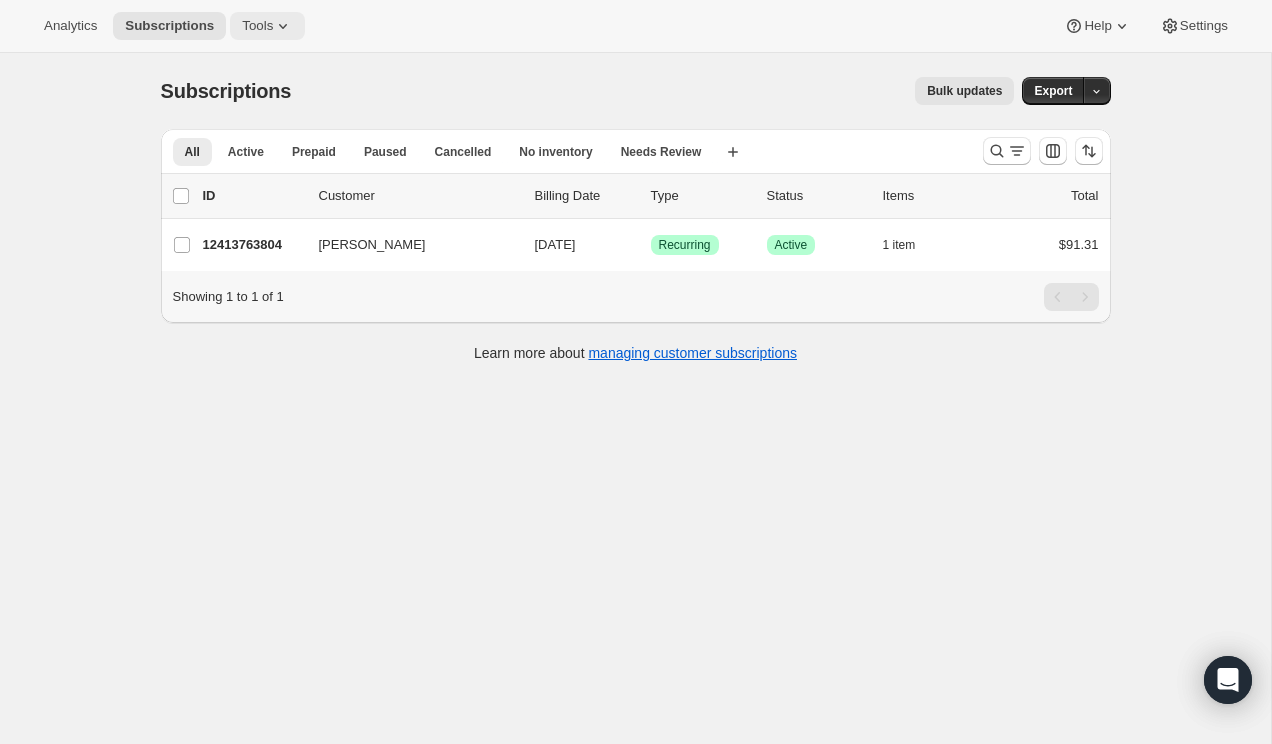 click on "Tools" at bounding box center [257, 26] 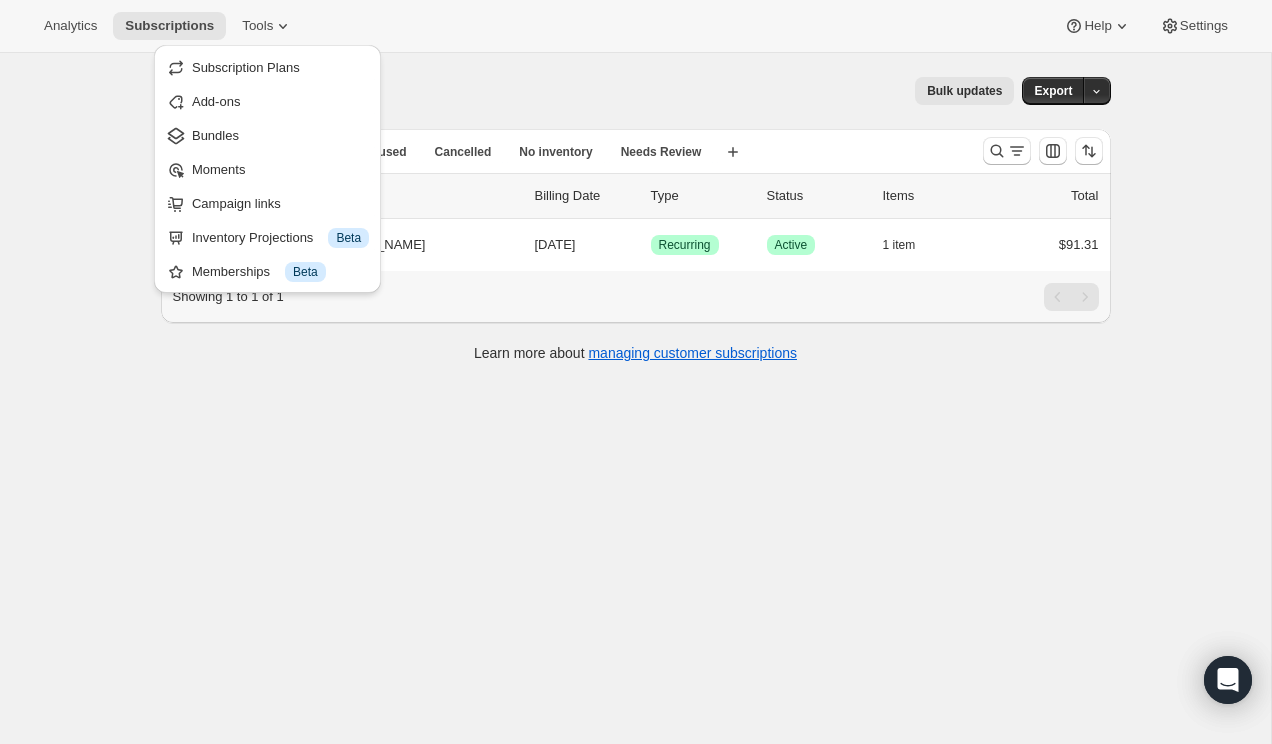 click on "Analytics Subscriptions Tools Help Settings" at bounding box center [636, 26] 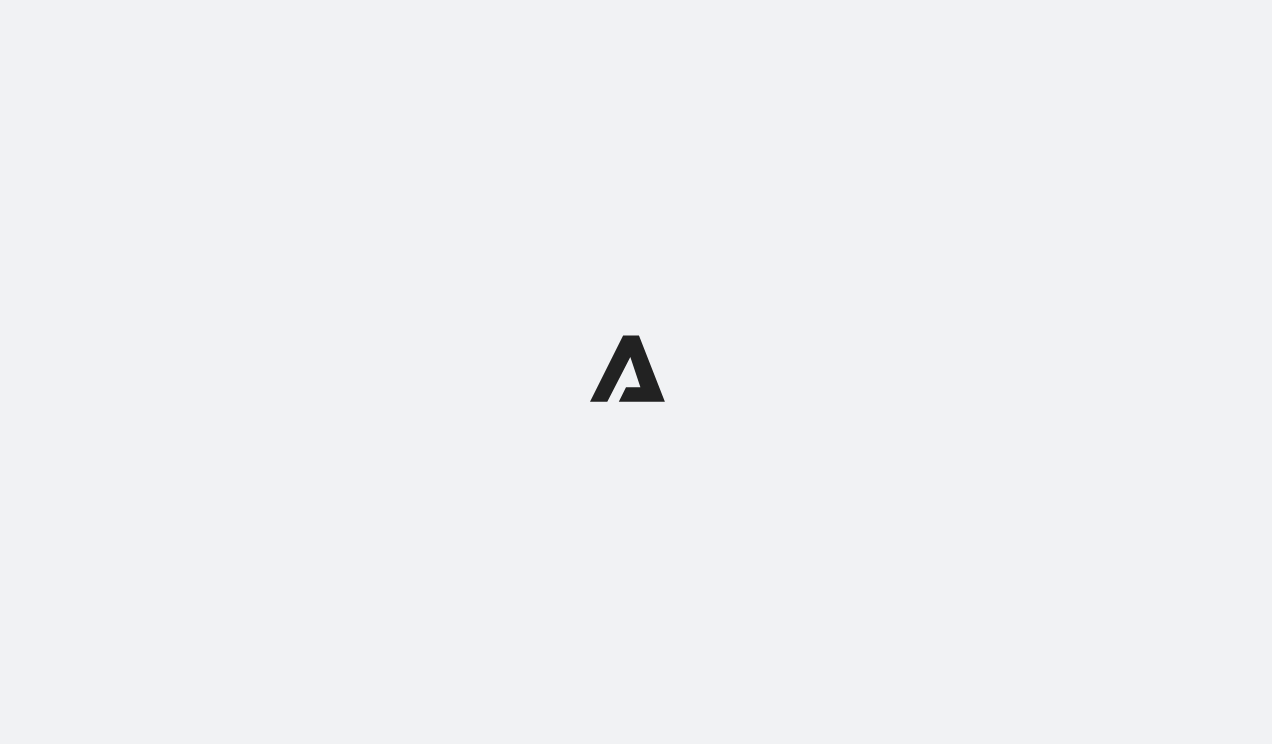 scroll, scrollTop: 0, scrollLeft: 0, axis: both 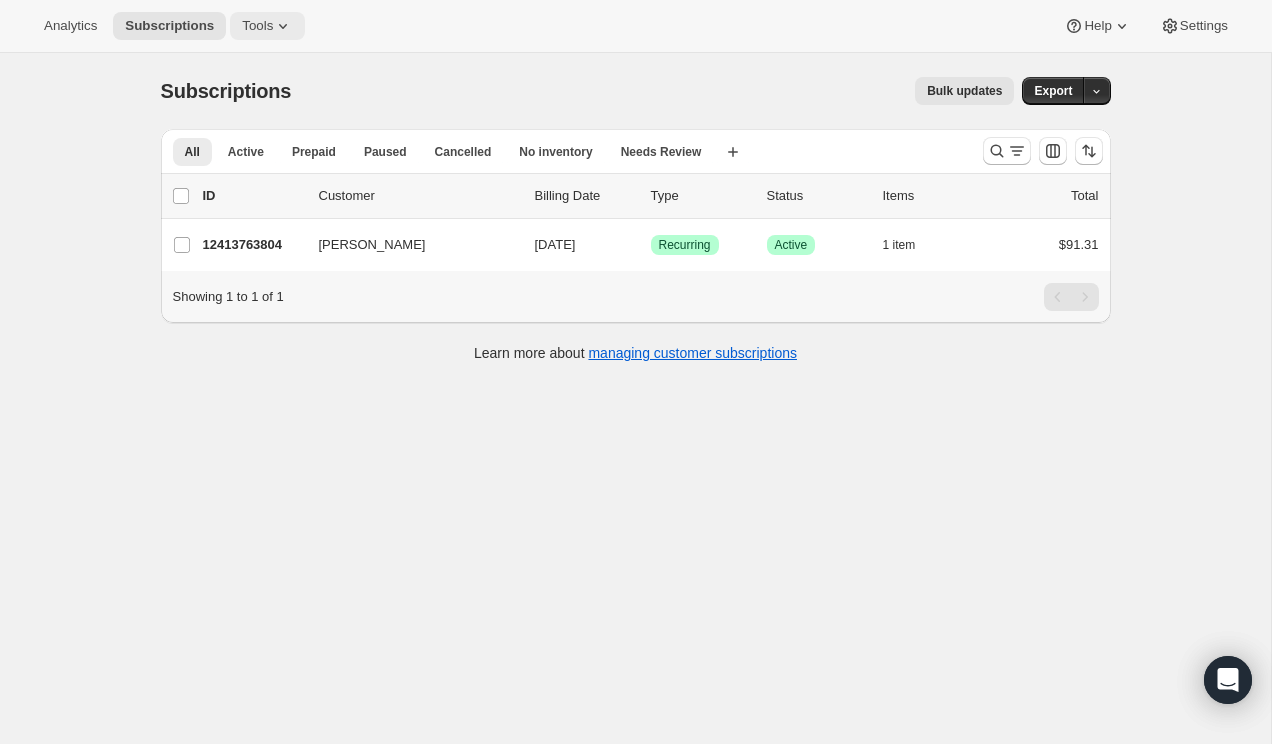 click on "Tools" at bounding box center (267, 26) 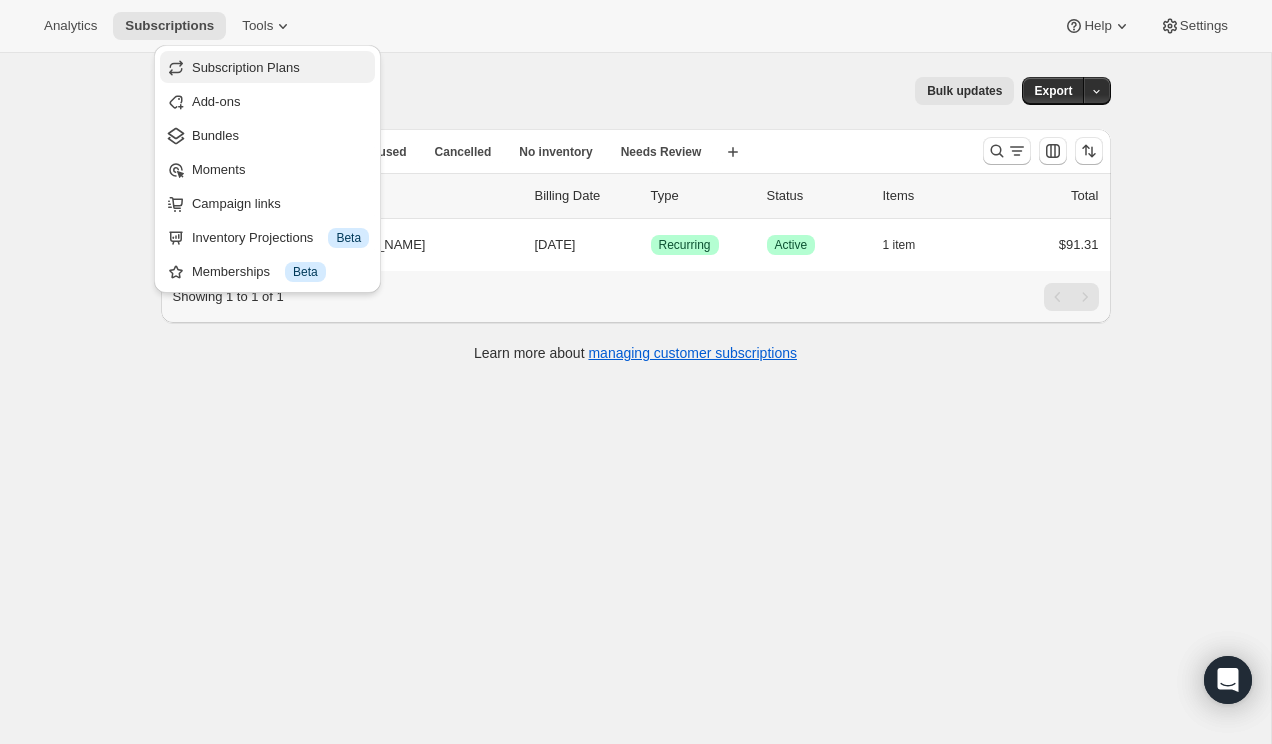 click on "Subscription Plans" at bounding box center (246, 67) 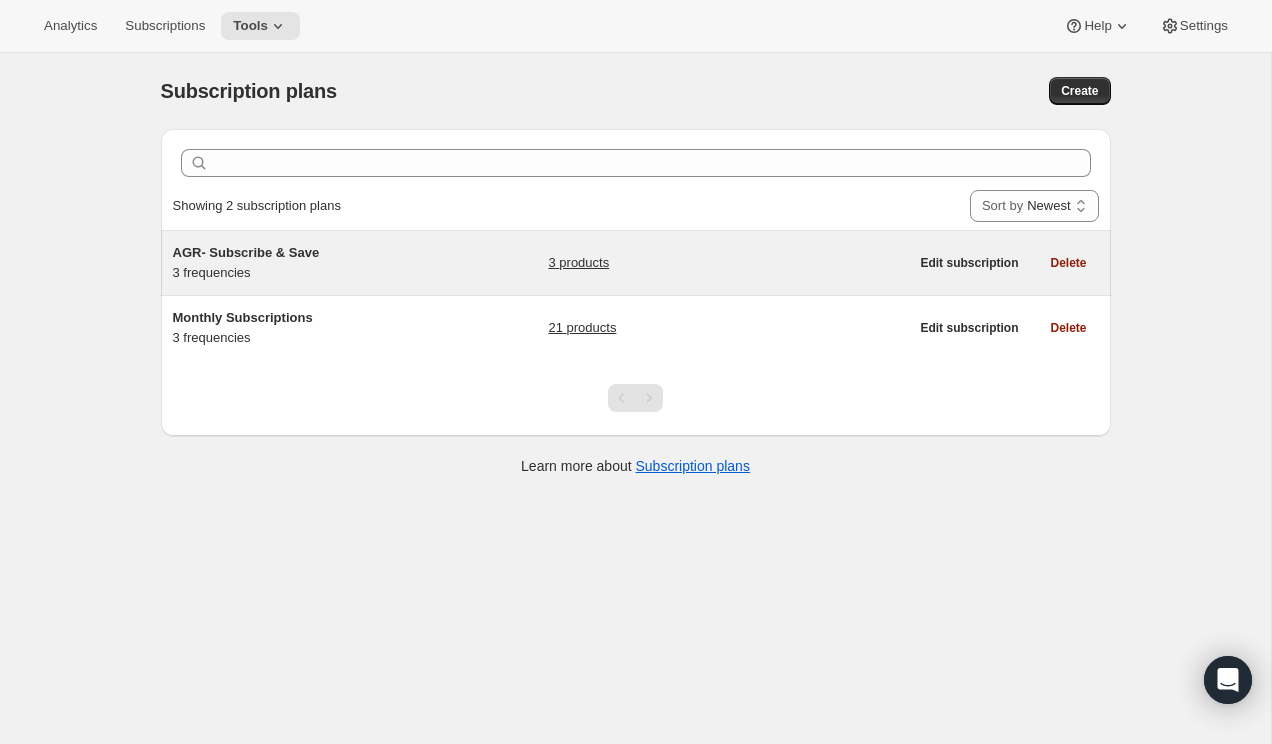 click on "AGR- Subscribe & Save 3 frequencies" at bounding box center [298, 263] 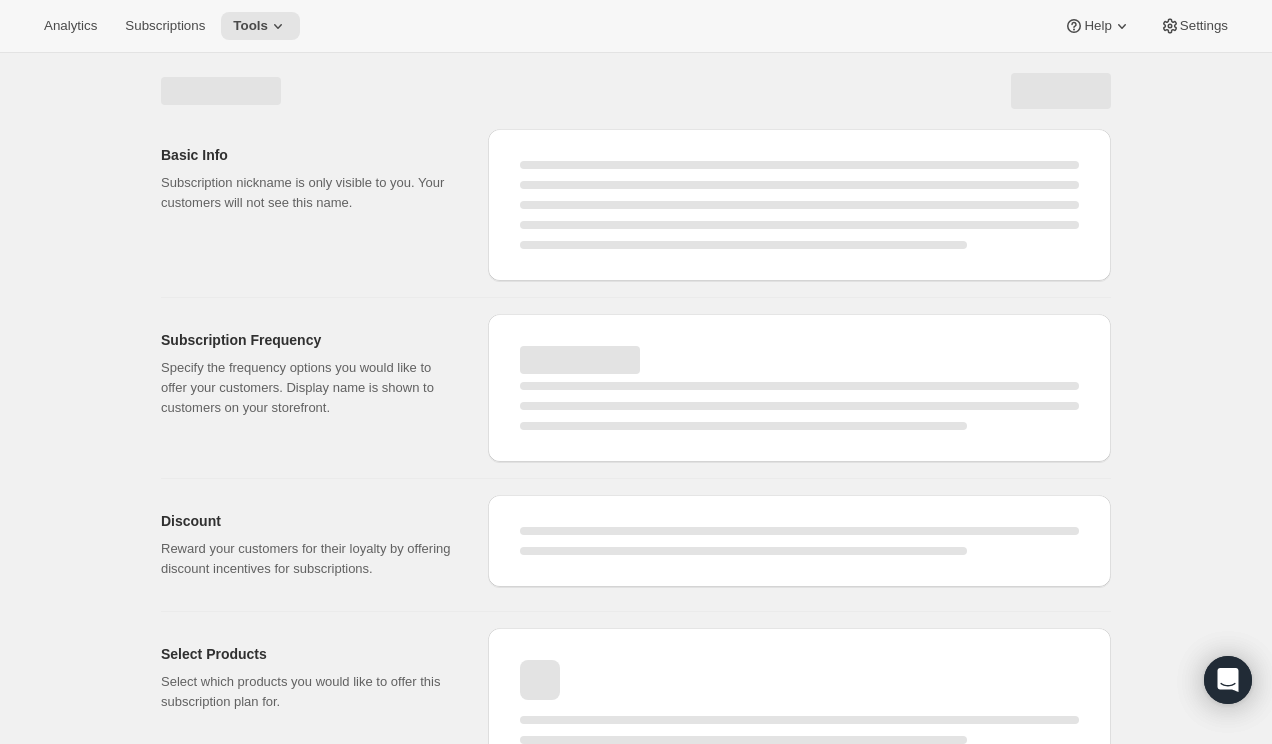 select on "WEEK" 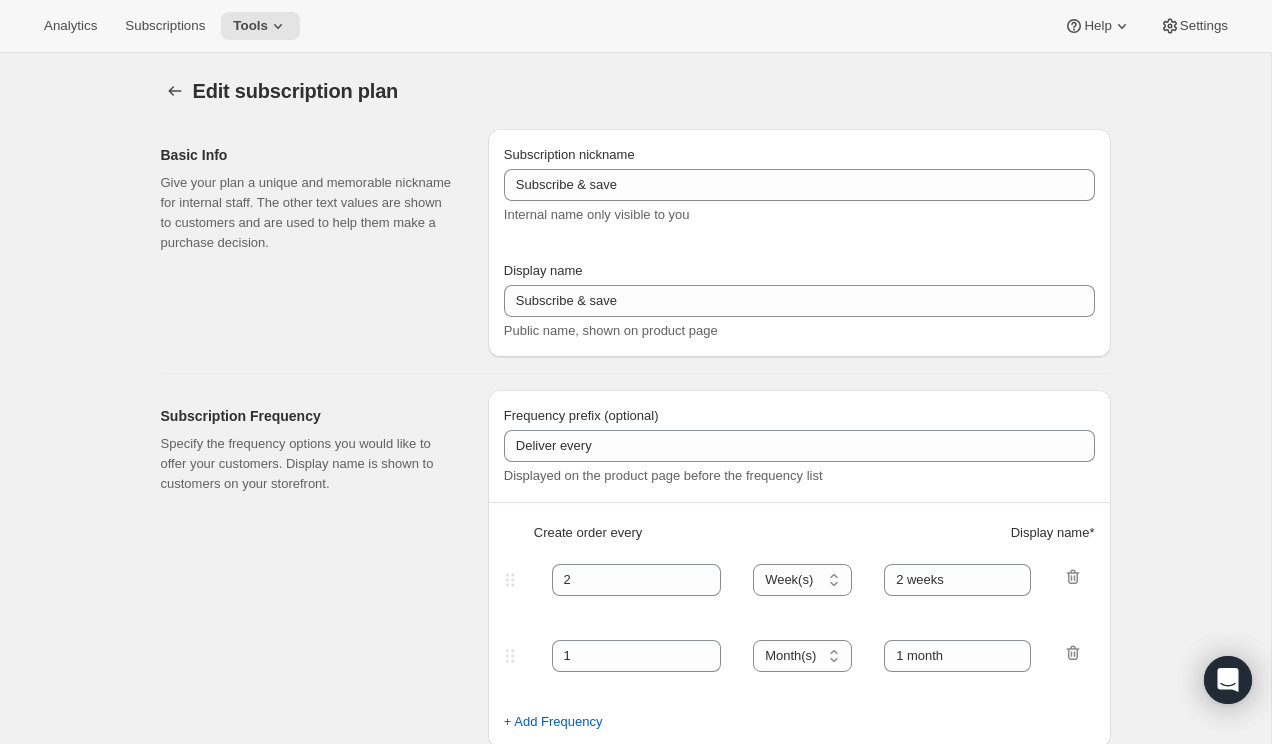 type on "AGR- Subscribe & Save" 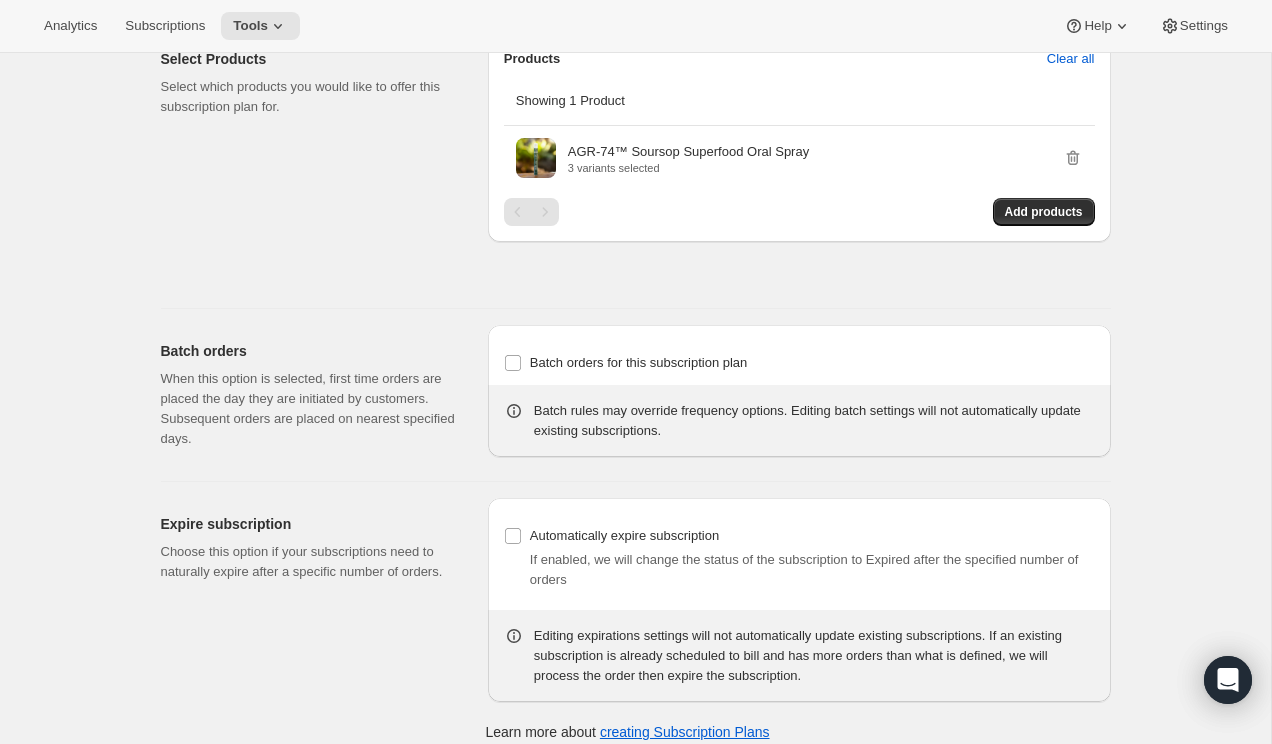 scroll, scrollTop: 1534, scrollLeft: 0, axis: vertical 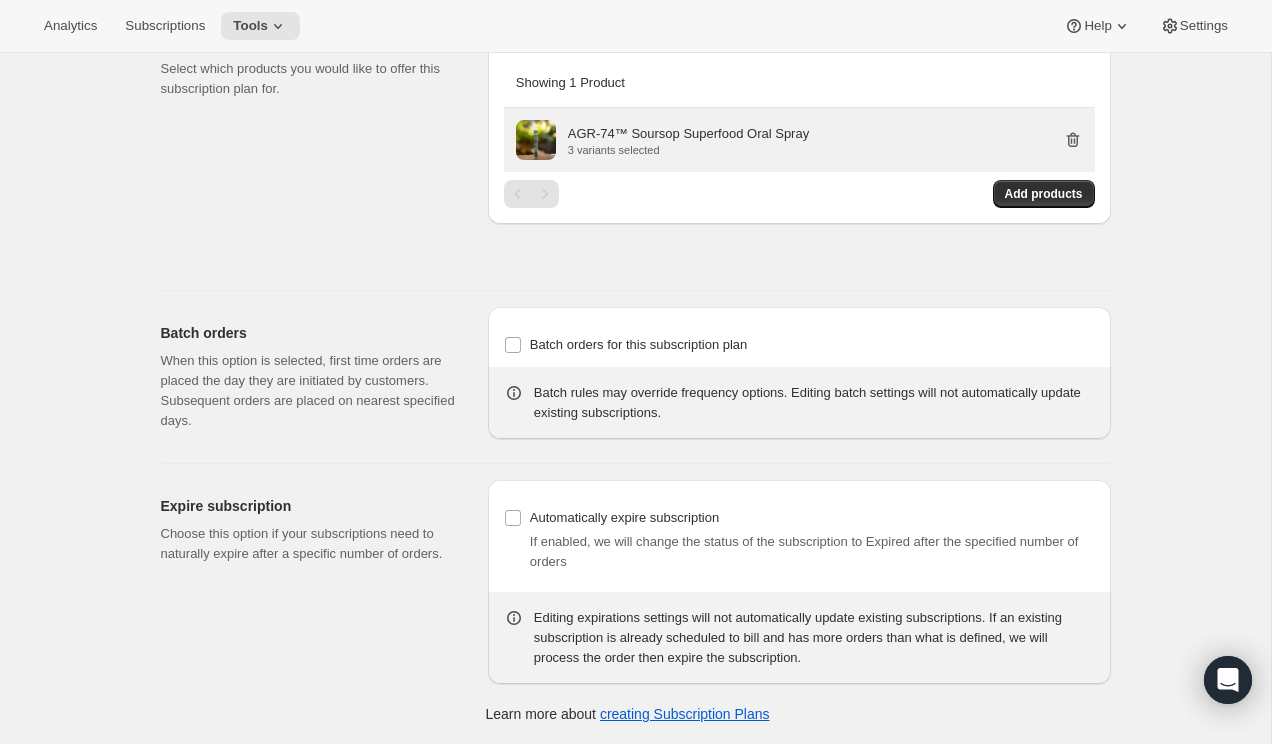 click 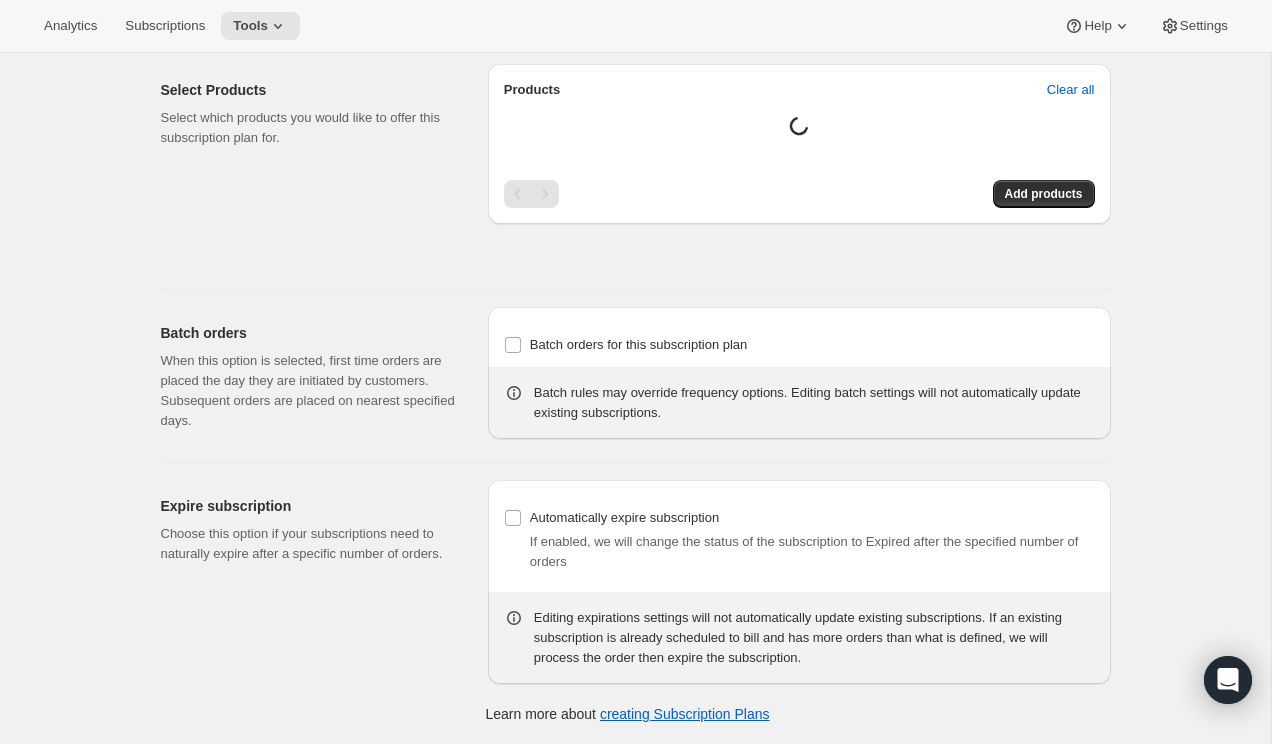 scroll, scrollTop: 1534, scrollLeft: 0, axis: vertical 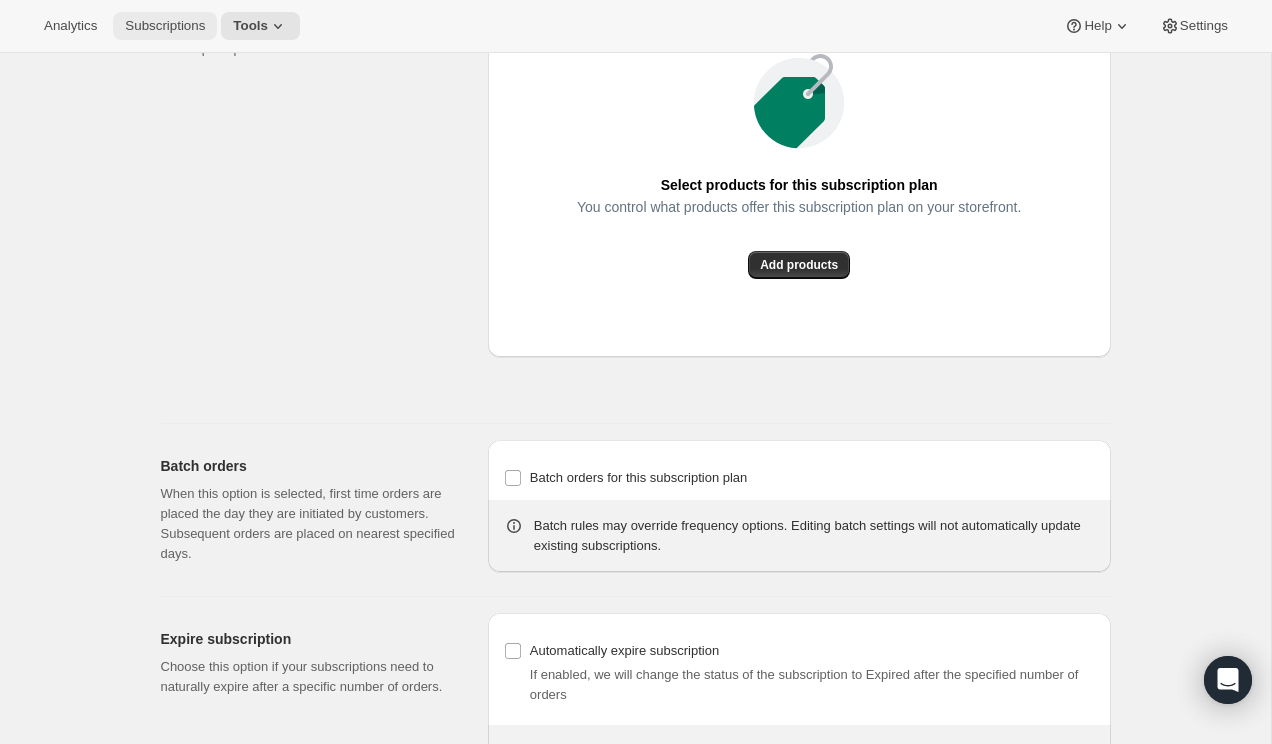 click on "Subscriptions" at bounding box center [165, 26] 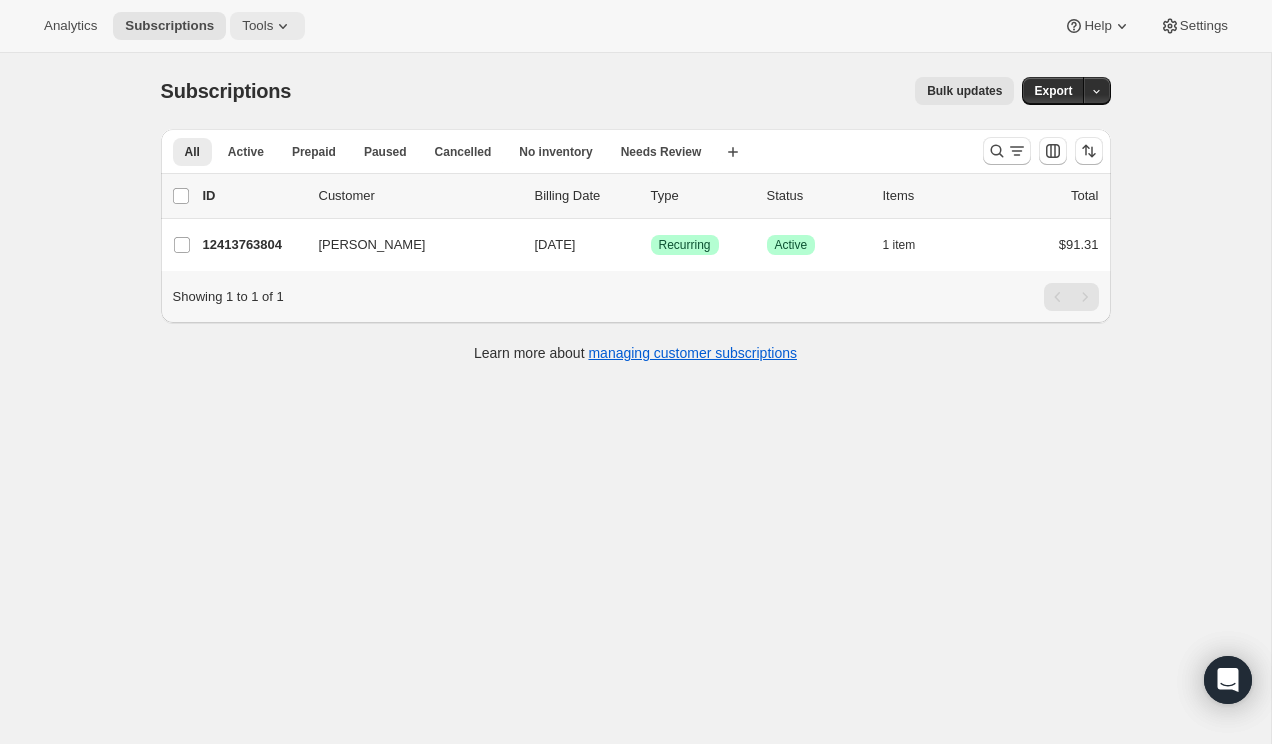 click on "Tools" at bounding box center [257, 26] 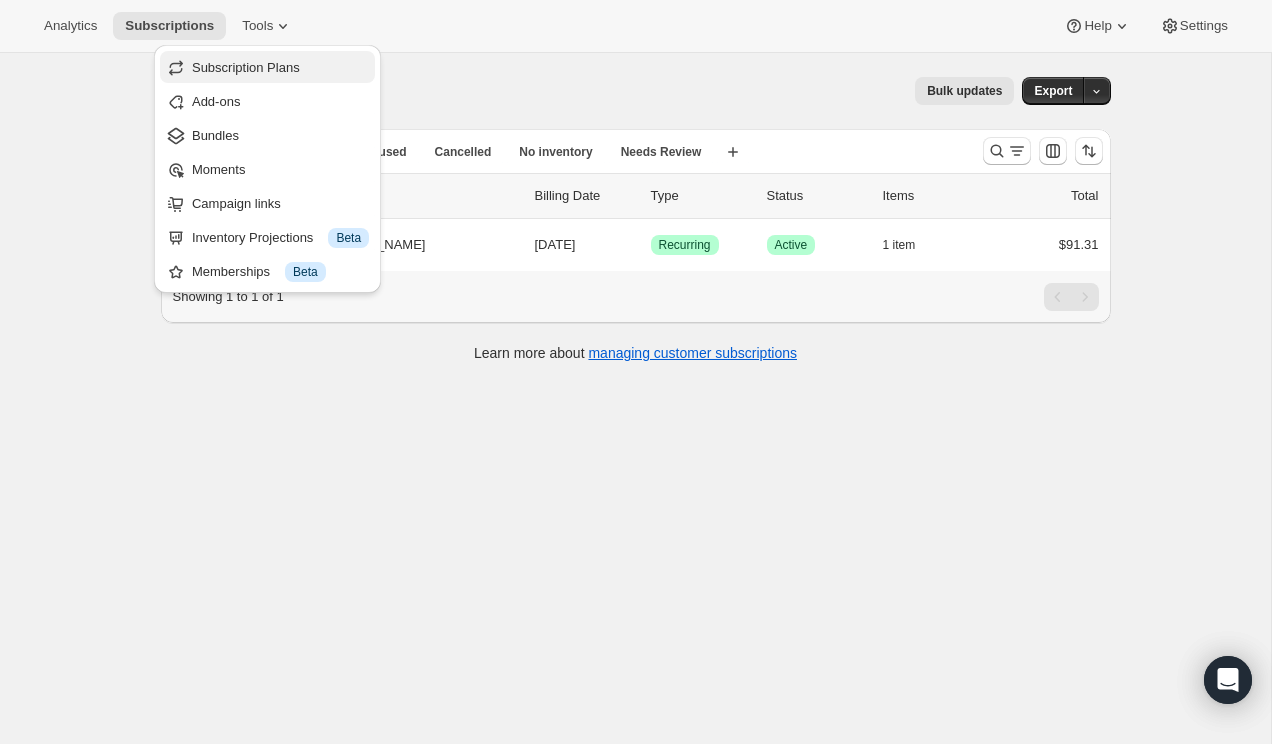click on "Subscription Plans" at bounding box center [246, 67] 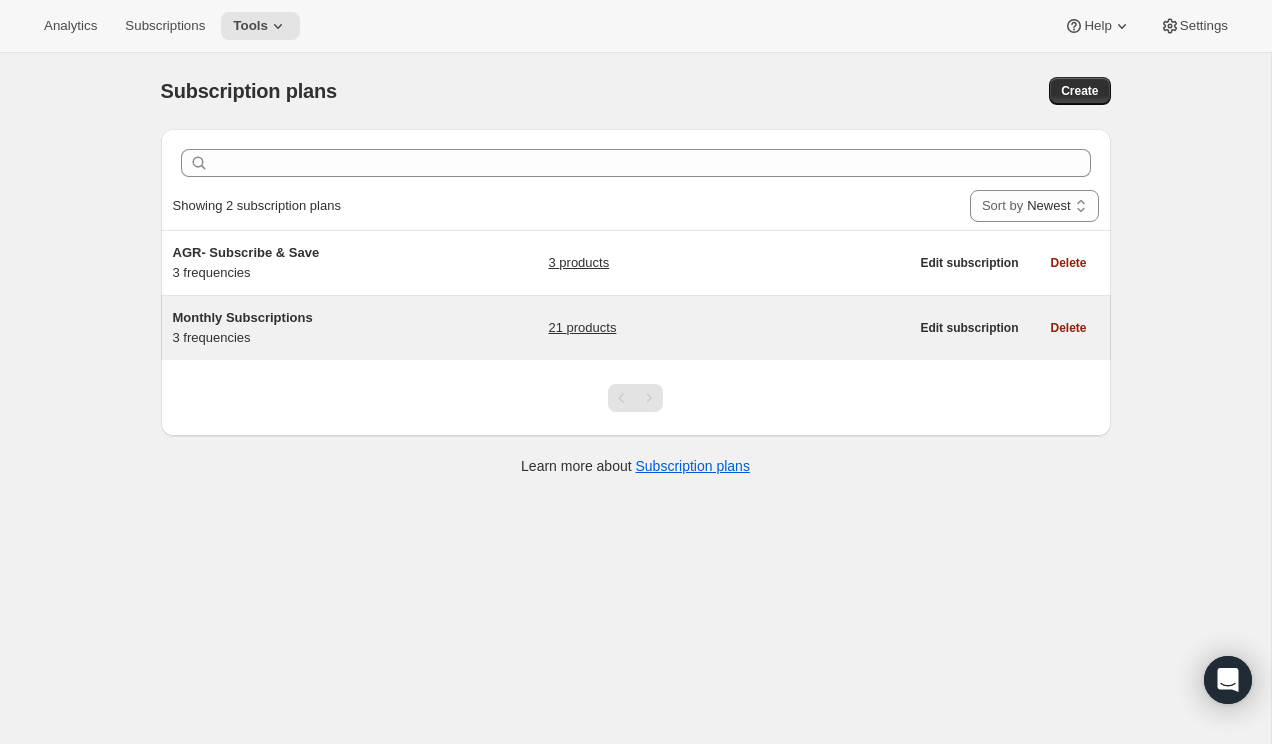 click on "Monthly Subscriptions  3 frequencies" at bounding box center [298, 328] 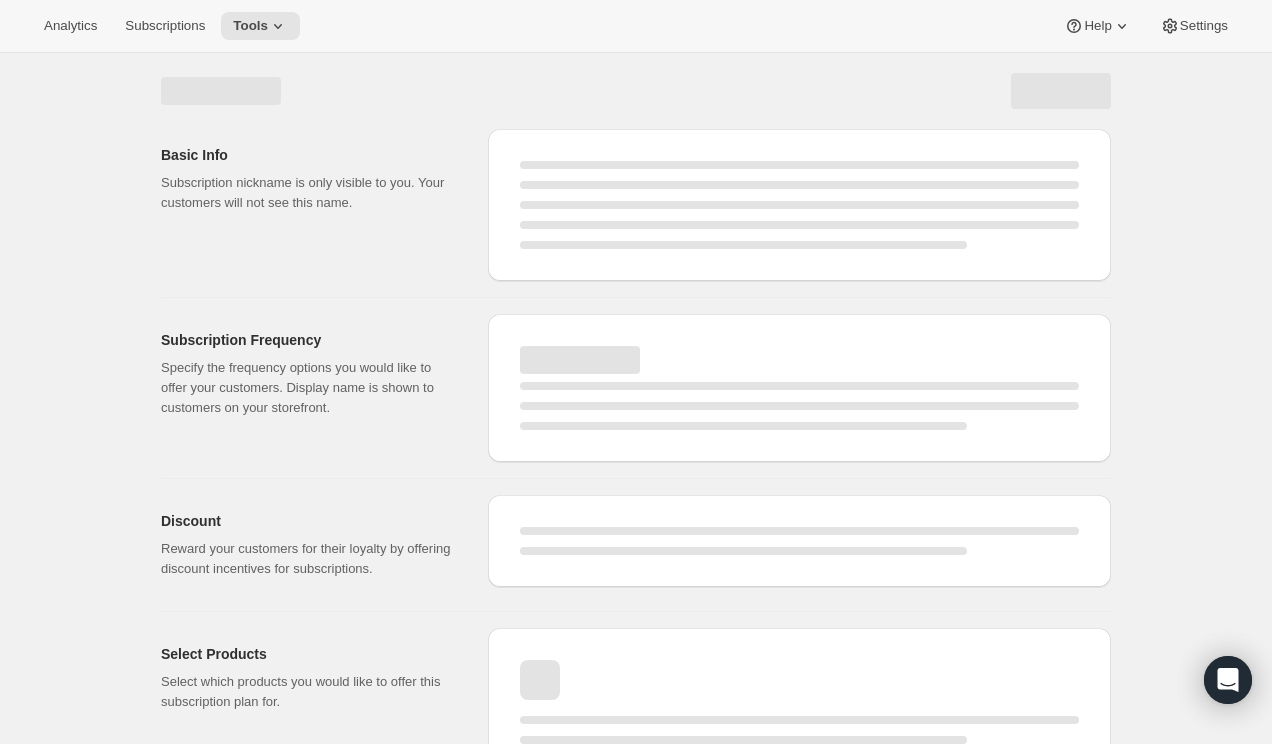 select on "WEEK" 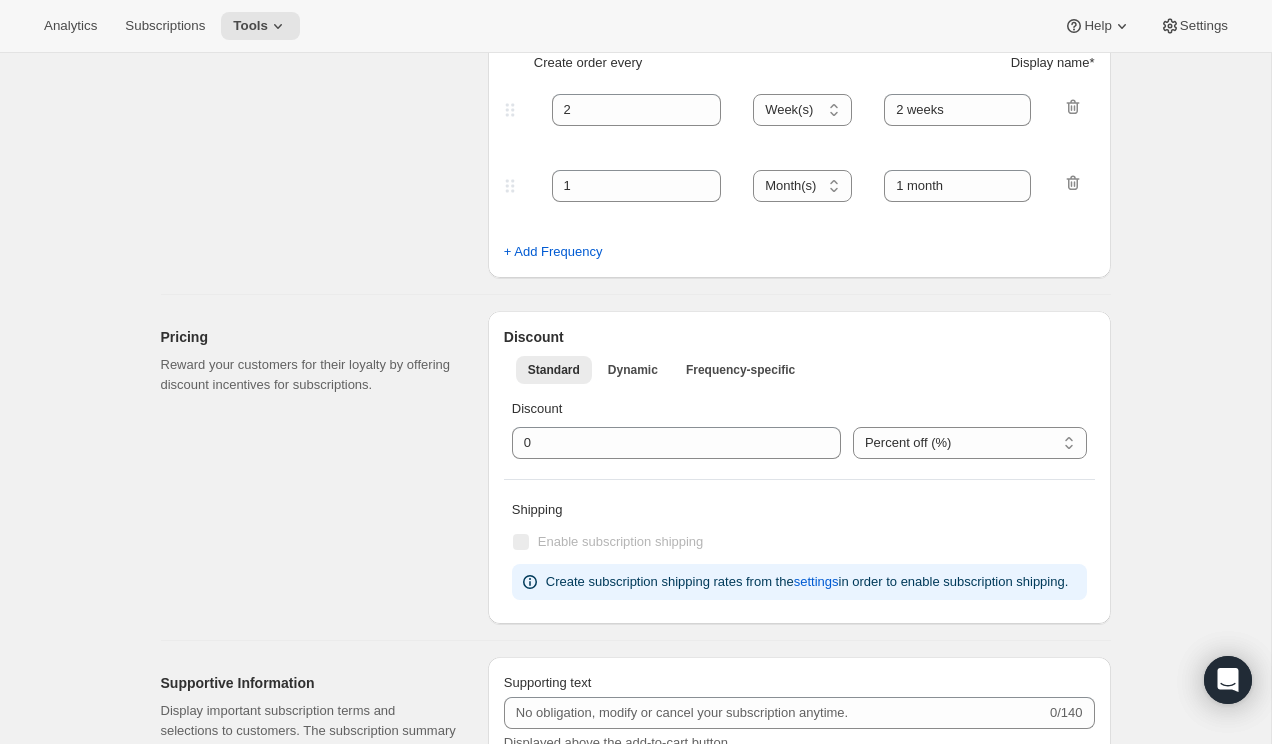 type on "Monthly Subscriptions" 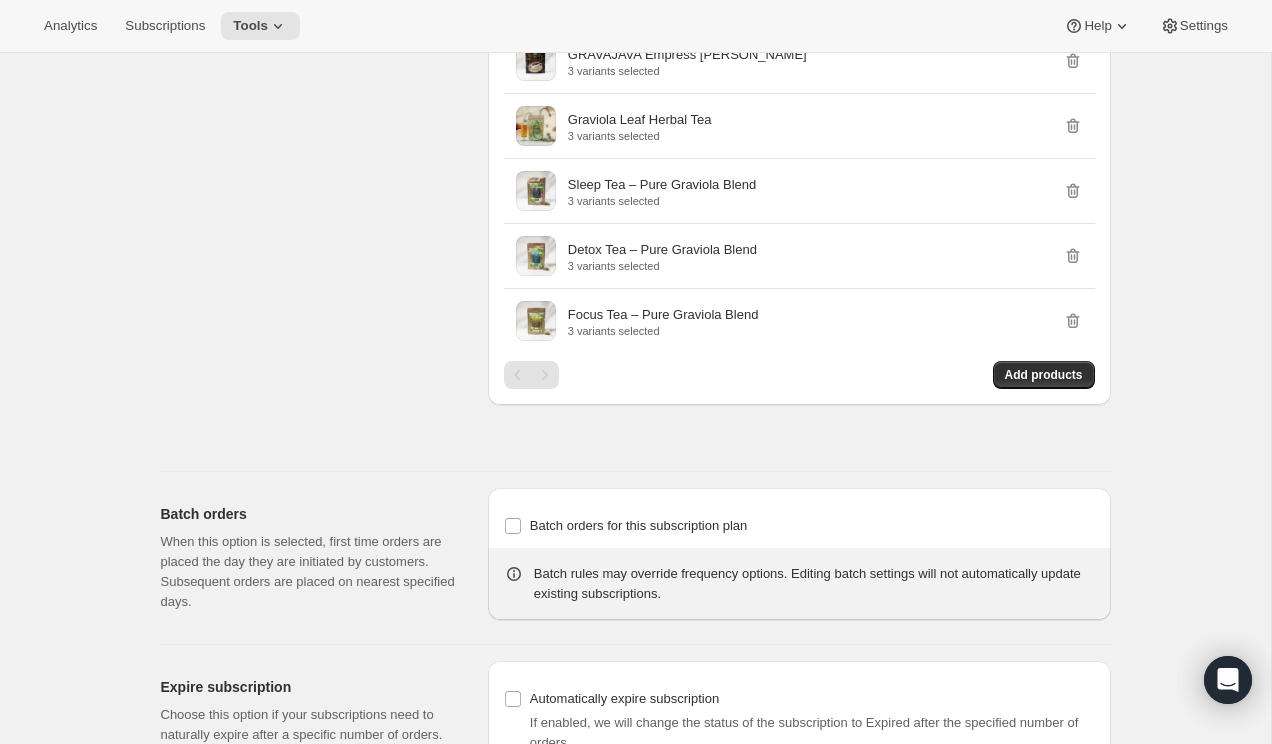 scroll, scrollTop: 1706, scrollLeft: 0, axis: vertical 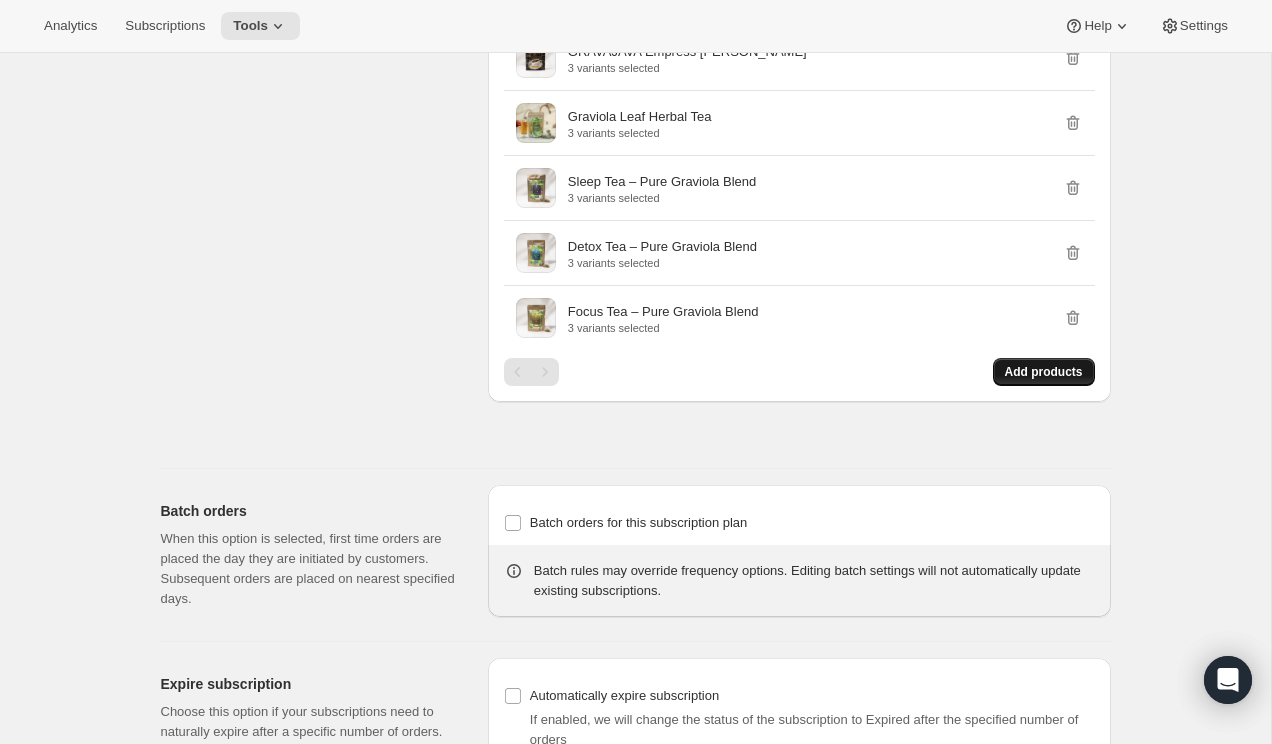 click on "Add products" at bounding box center (1044, 372) 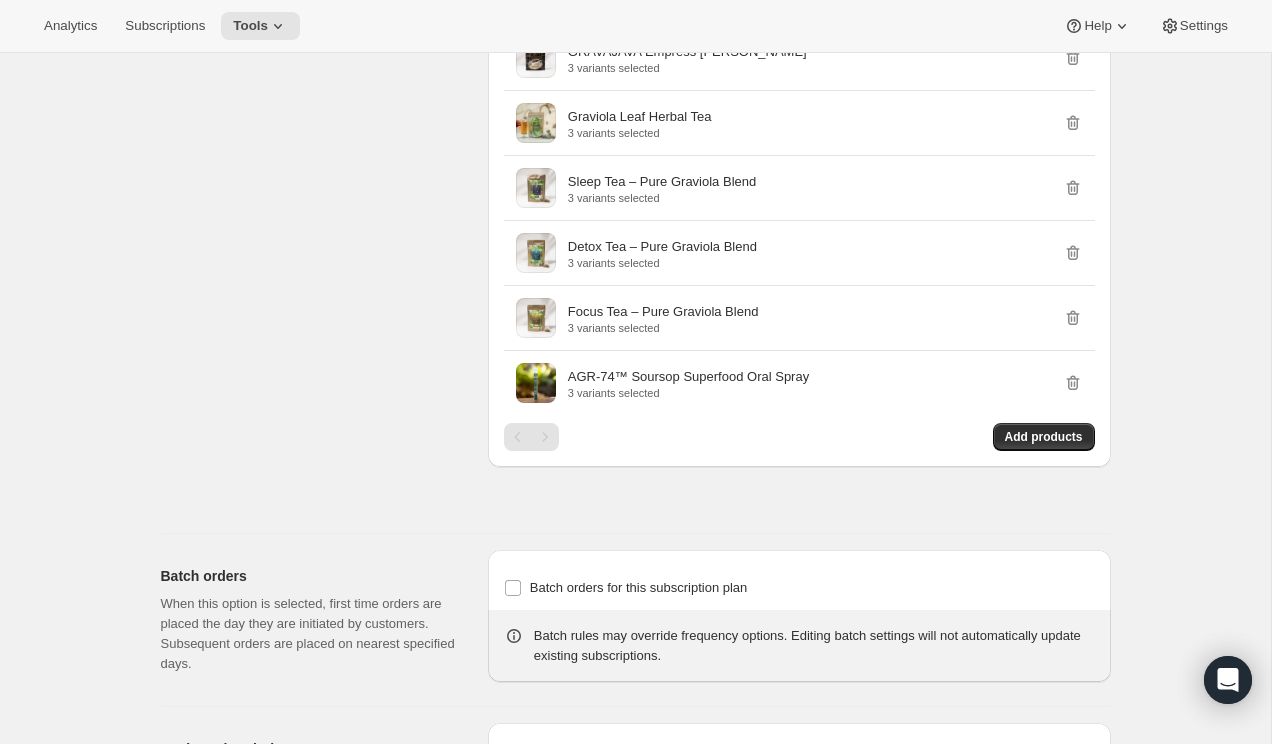 click on "Edit subscription plan. This page is ready Edit subscription plan Basic Info Give your plan a unique and memorable nickname for internal staff. The other text values are shown to customers and are used to help them make a purchase decision. Subscription nickname Monthly Subscriptions Internal name only visible to you Display name Subscribe & save Public name, shown on product page Subscription Frequency Specify the frequency options you would like to offer your customers. Display name is shown to customers on your storefront. Frequency prefix (optional) Deliver every Displayed on the product page before the frequency list Create order every Display name * 30 Day(s) Week(s) Month(s) Year(s) Day(s) 30 - Day Supply 60 Day(s) Week(s) Month(s) Year(s) Day(s) 60 - Day Supply 90 Day(s) Week(s) Month(s) Year(s) Day(s) 90 - Day Supply + Add Frequency Pricing Reward your customers for their loyalty by offering discount incentives for subscriptions. Discount Standard Dynamic Frequency-specific More views Standard 0/140" at bounding box center (635, -333) 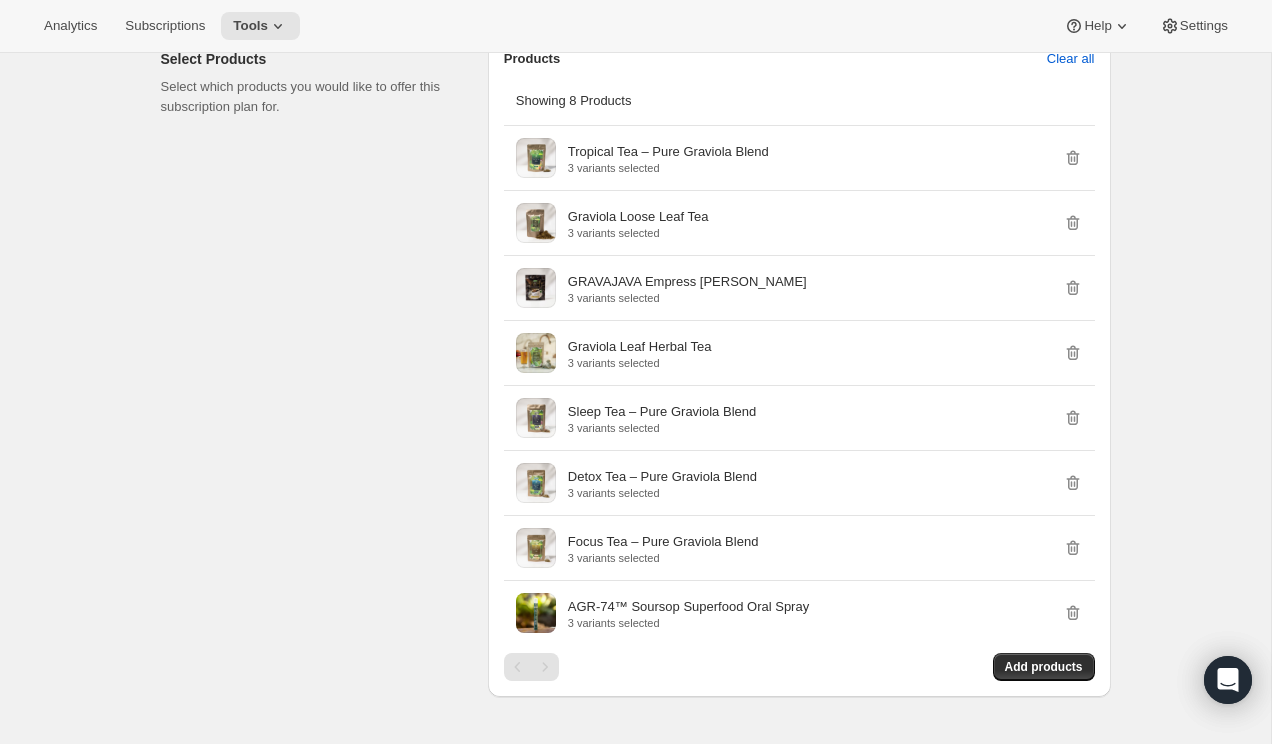 scroll, scrollTop: 1515, scrollLeft: 0, axis: vertical 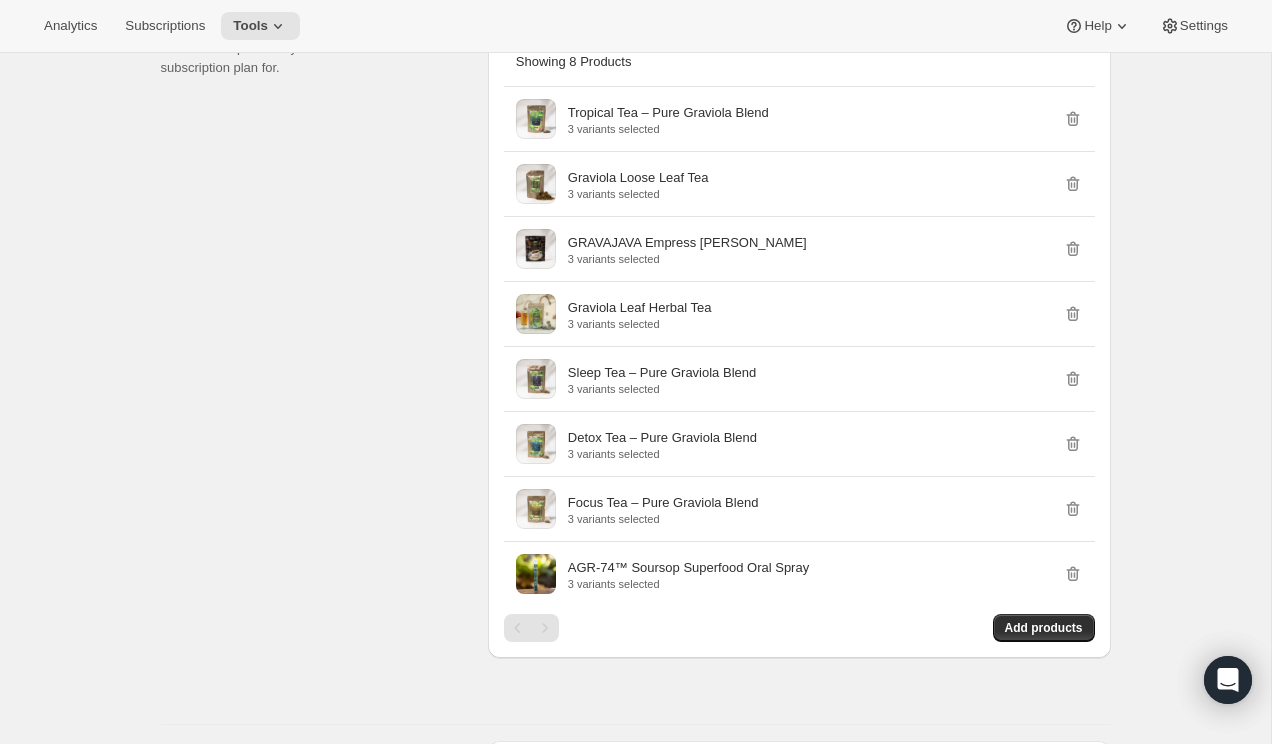 click on "Edit subscription plan. This page is ready Edit subscription plan Basic Info Give your plan a unique and memorable nickname for internal staff. The other text values are shown to customers and are used to help them make a purchase decision. Subscription nickname Monthly Subscriptions Internal name only visible to you Display name Subscribe & save Public name, shown on product page Subscription Frequency Specify the frequency options you would like to offer your customers. Display name is shown to customers on your storefront. Frequency prefix (optional) Deliver every Displayed on the product page before the frequency list Create order every Display name * 30 Day(s) Week(s) Month(s) Year(s) Day(s) 30 - Day Supply 60 Day(s) Week(s) Month(s) Year(s) Day(s) 60 - Day Supply 90 Day(s) Week(s) Month(s) Year(s) Day(s) 90 - Day Supply + Add Frequency Pricing Reward your customers for their loyalty by offering discount incentives for subscriptions. Discount Standard Dynamic Frequency-specific More views Standard 0/140" at bounding box center [635, -142] 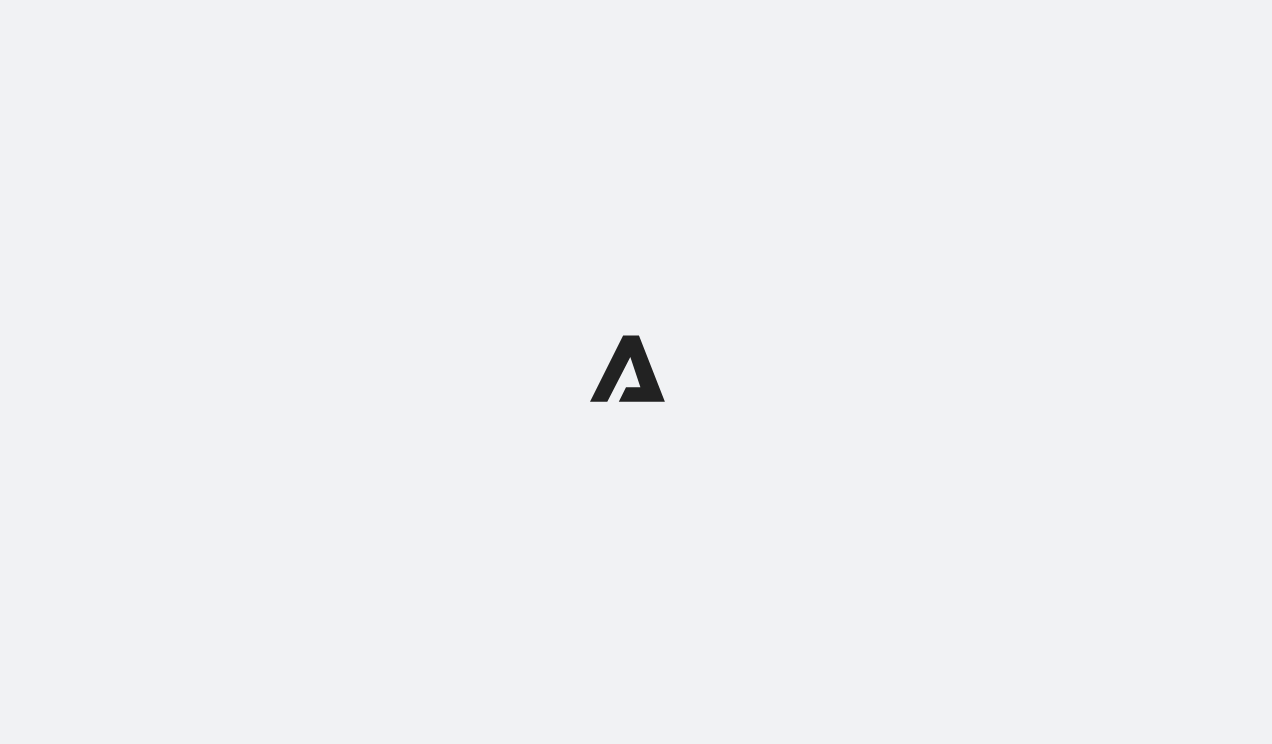 scroll, scrollTop: 0, scrollLeft: 0, axis: both 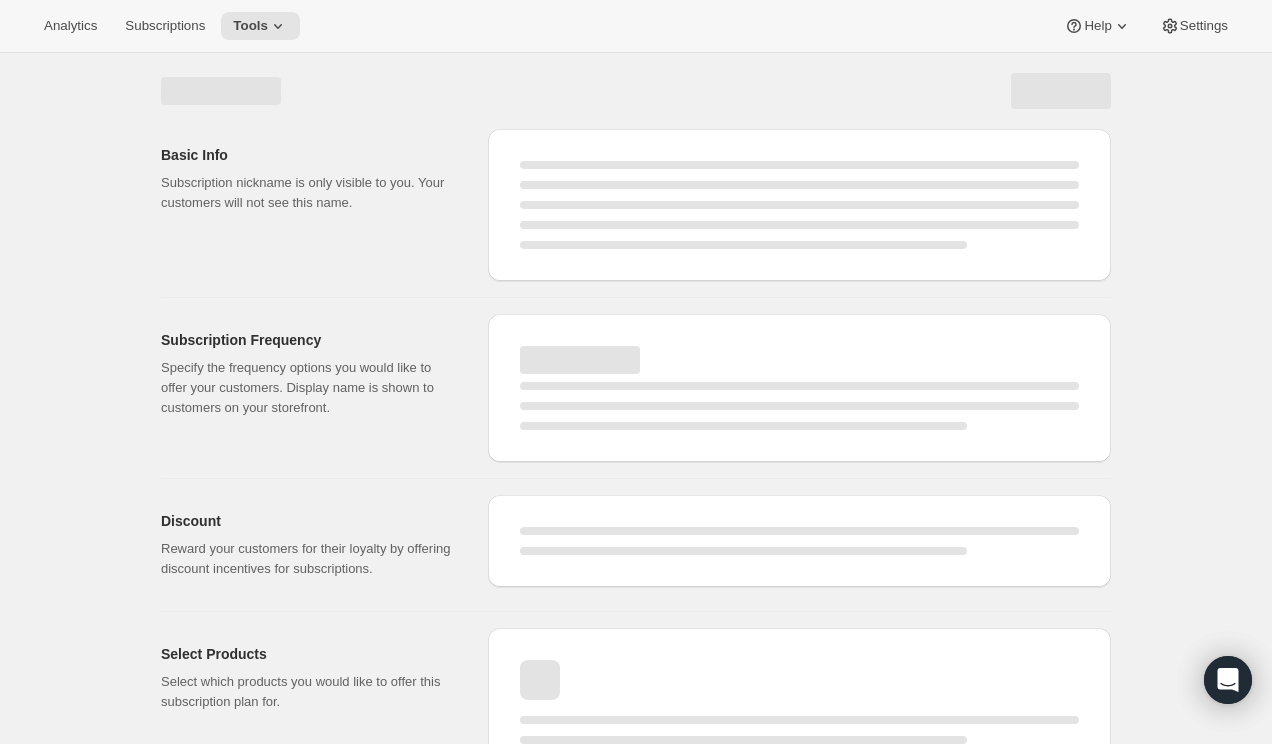 select on "WEEK" 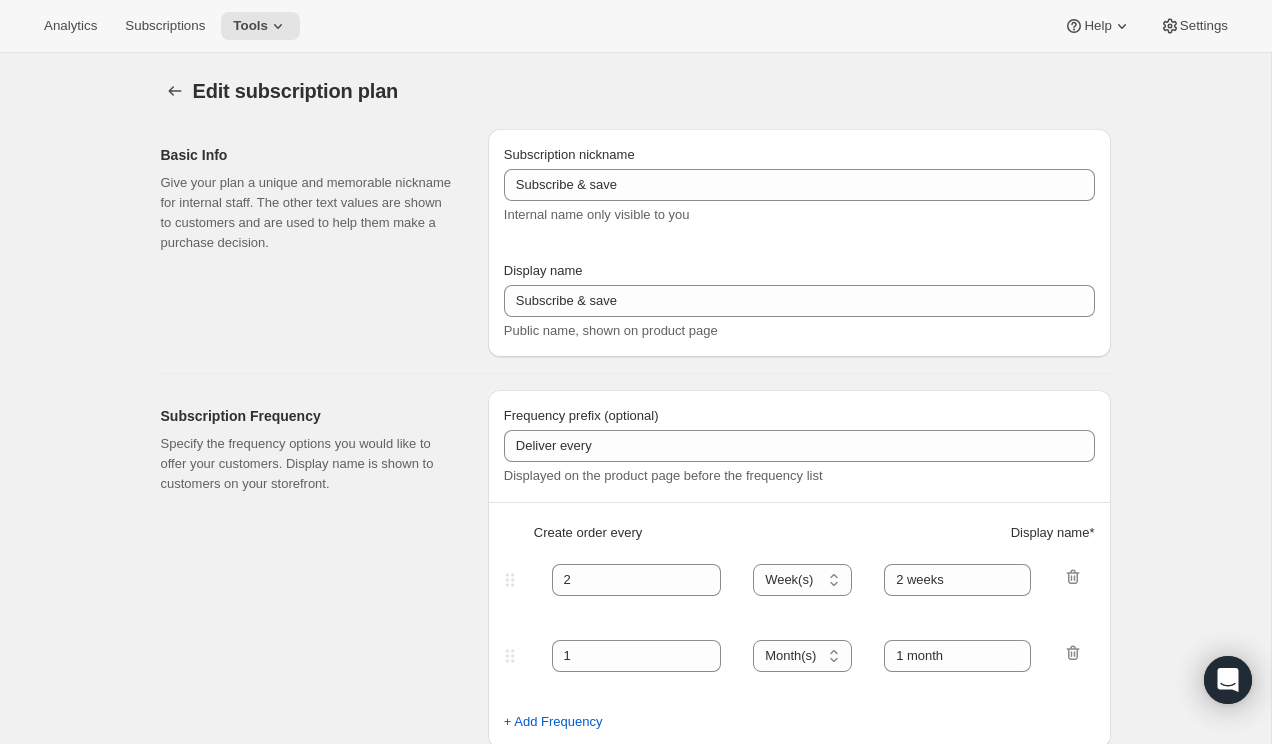 type on "Monthly Subscriptions" 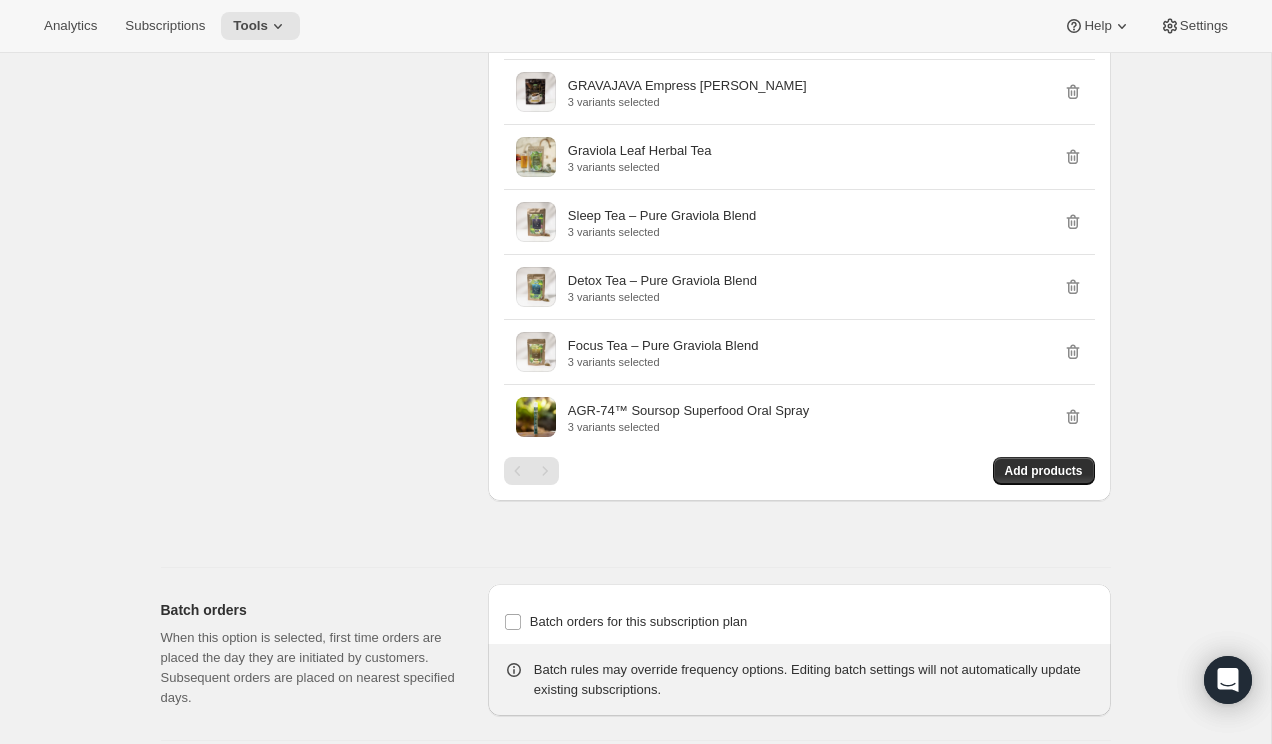 scroll, scrollTop: 1729, scrollLeft: 0, axis: vertical 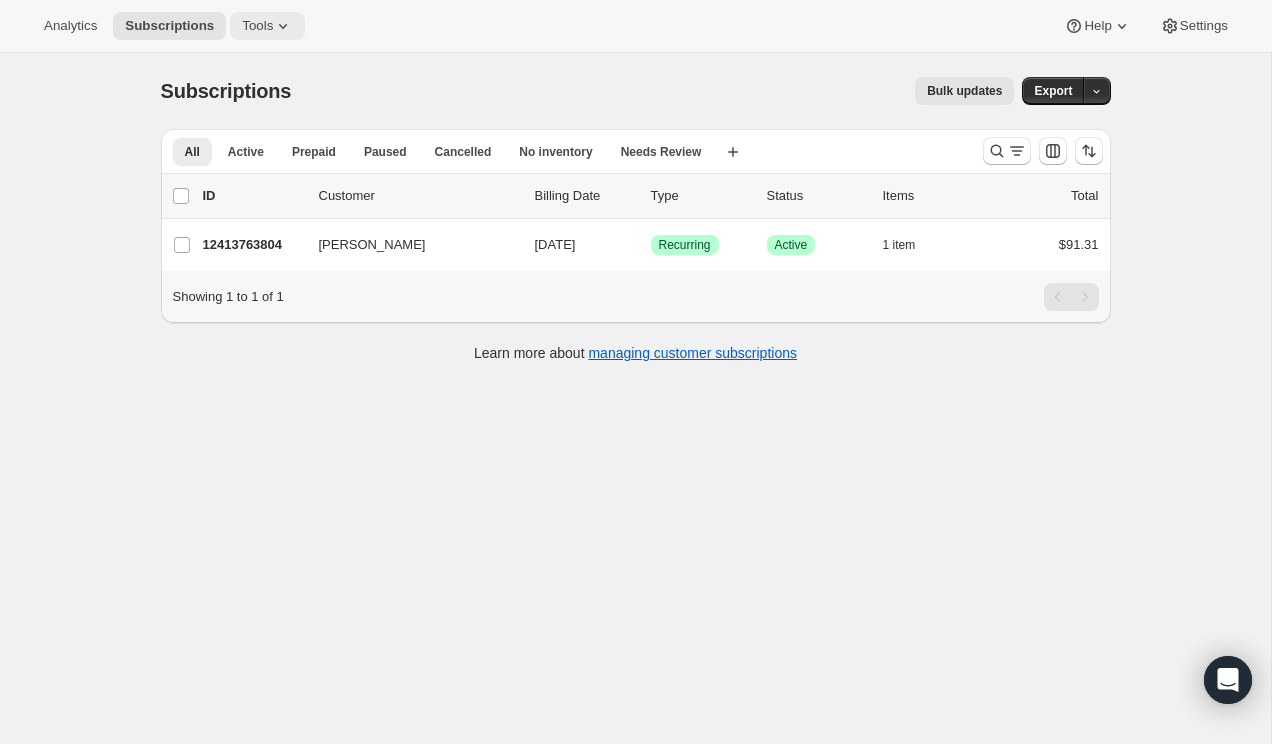 click on "Tools" at bounding box center [257, 26] 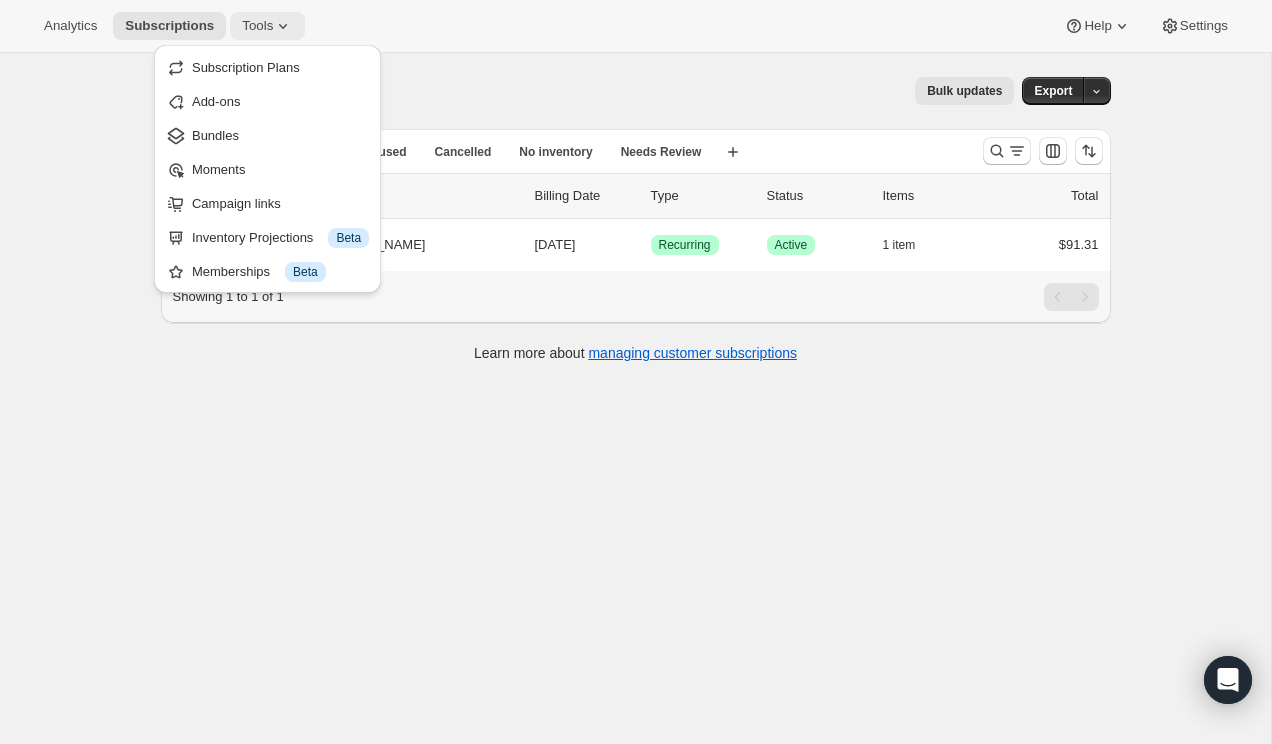 click on "Tools" at bounding box center (257, 26) 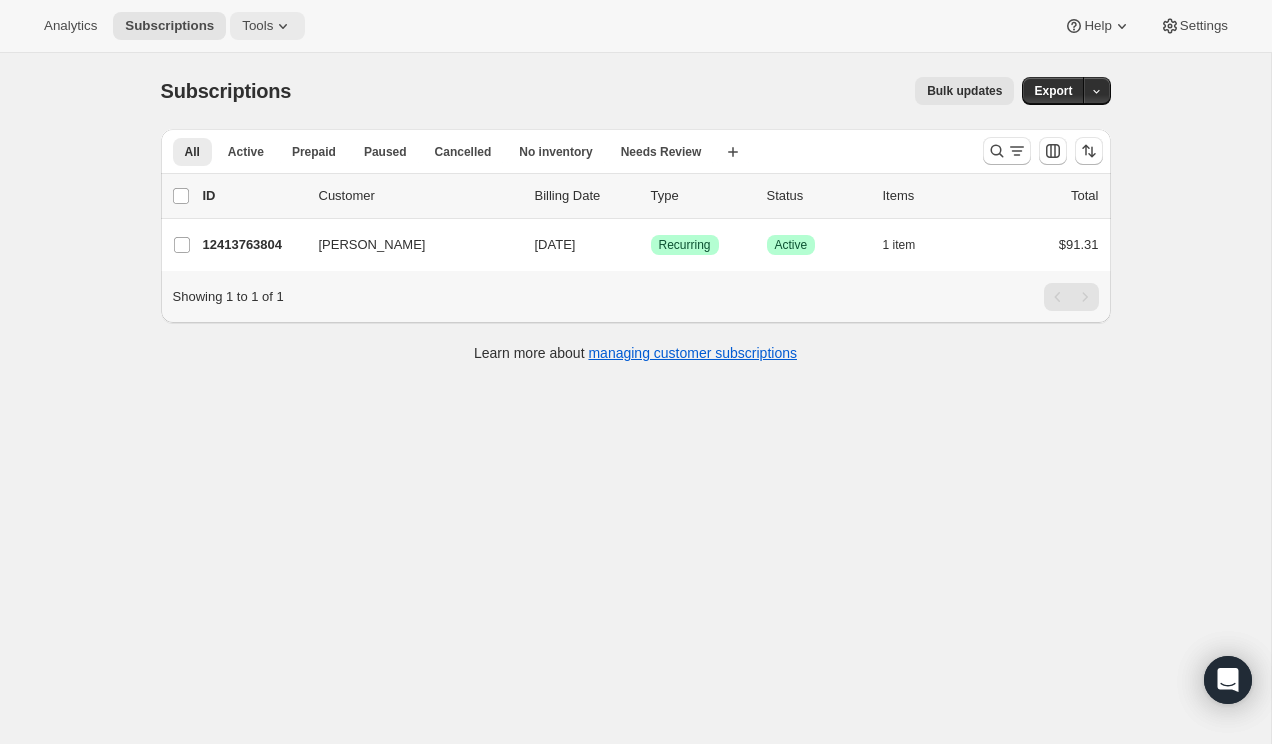 click on "Tools" at bounding box center [257, 26] 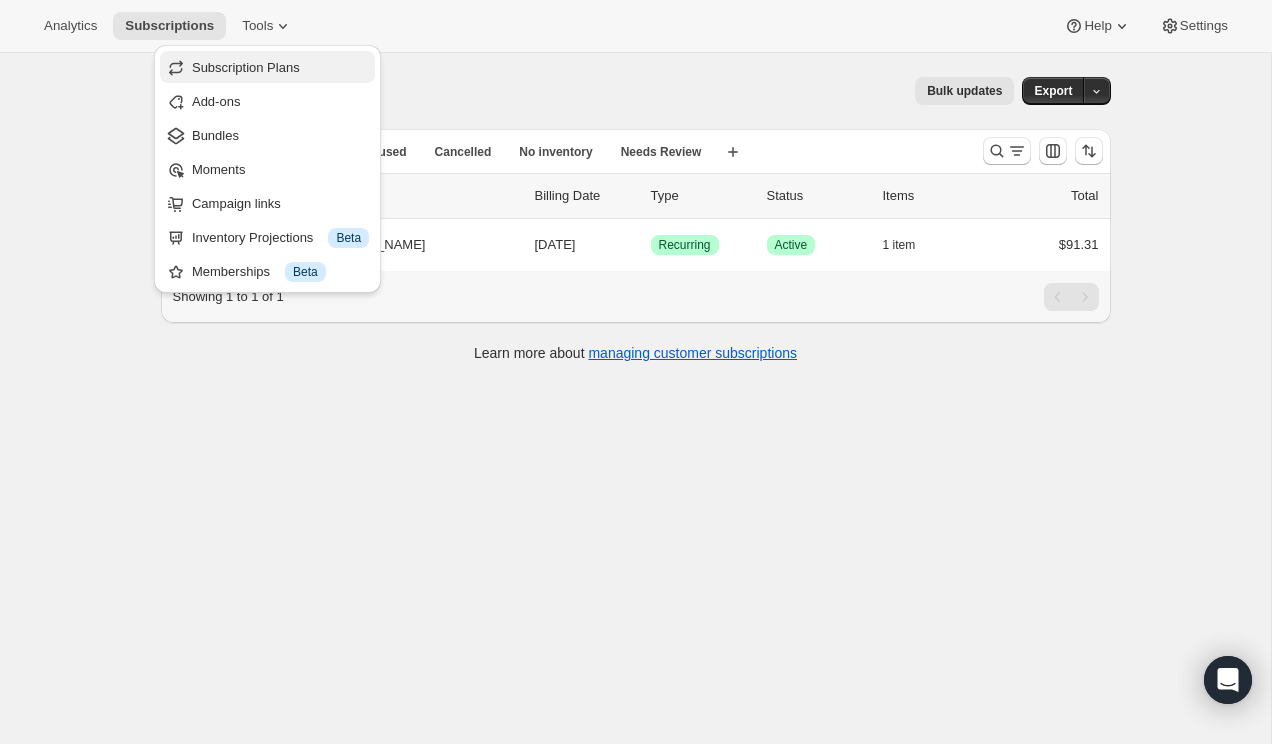 click on "Subscription Plans" at bounding box center [246, 67] 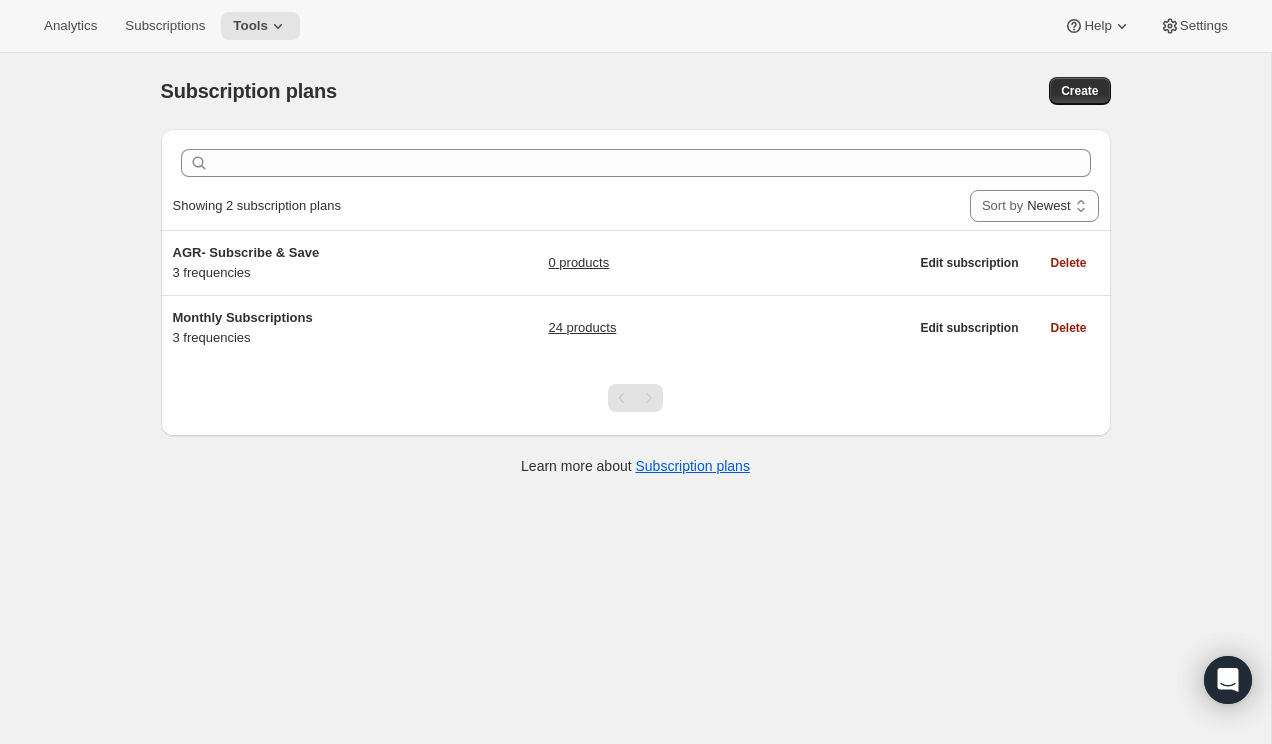 scroll, scrollTop: 53, scrollLeft: 0, axis: vertical 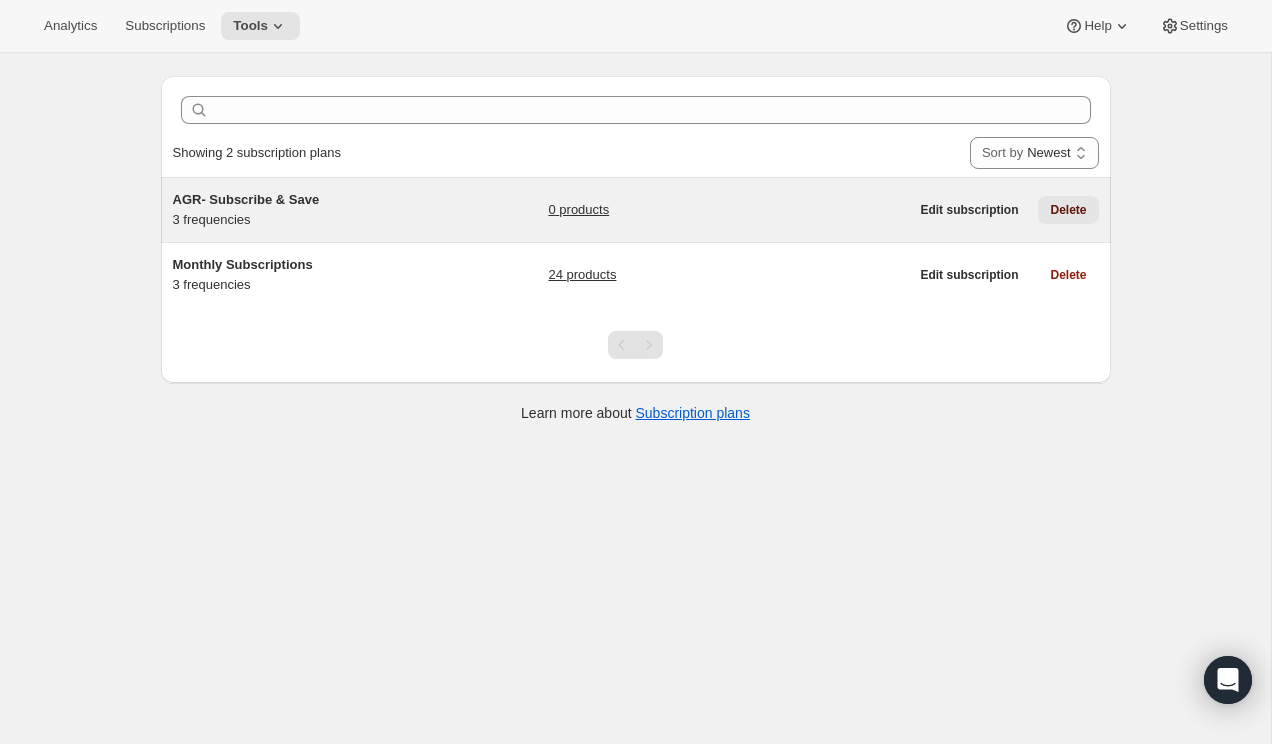 click on "Delete" at bounding box center [1068, 210] 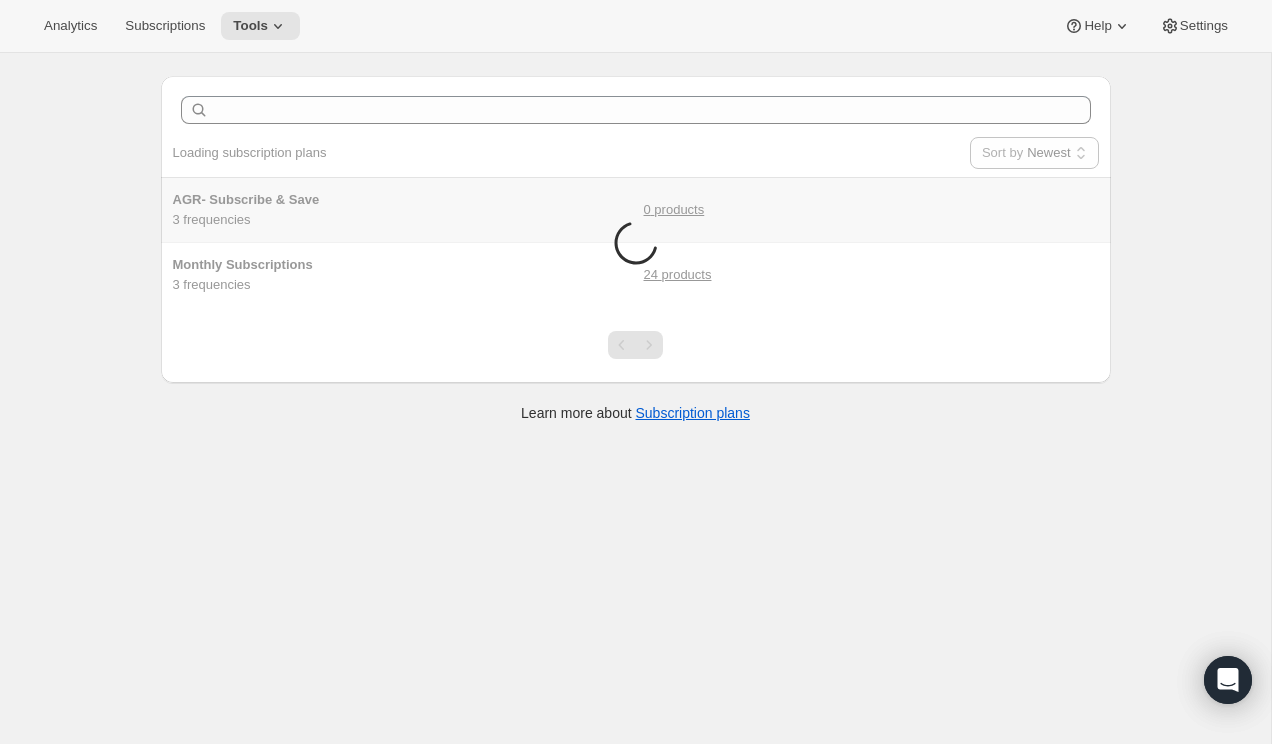 scroll, scrollTop: 0, scrollLeft: 0, axis: both 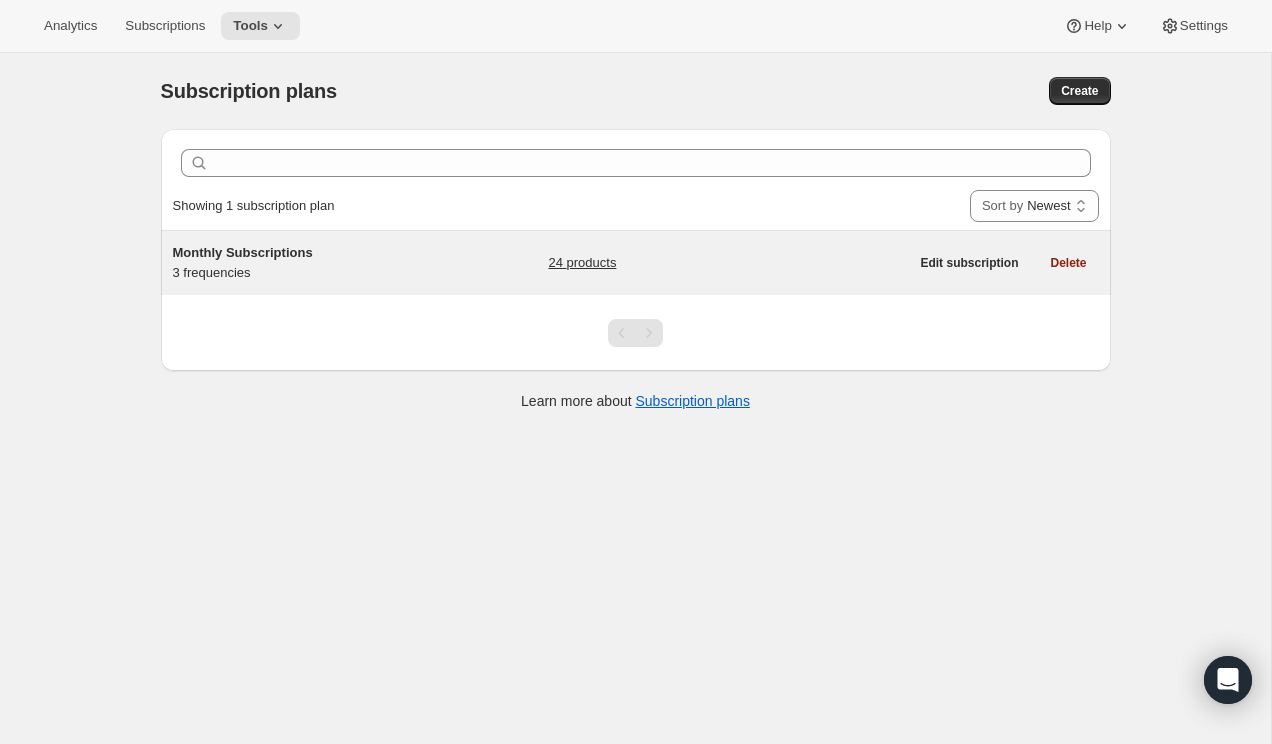 click on "Monthly Subscriptions" at bounding box center [243, 252] 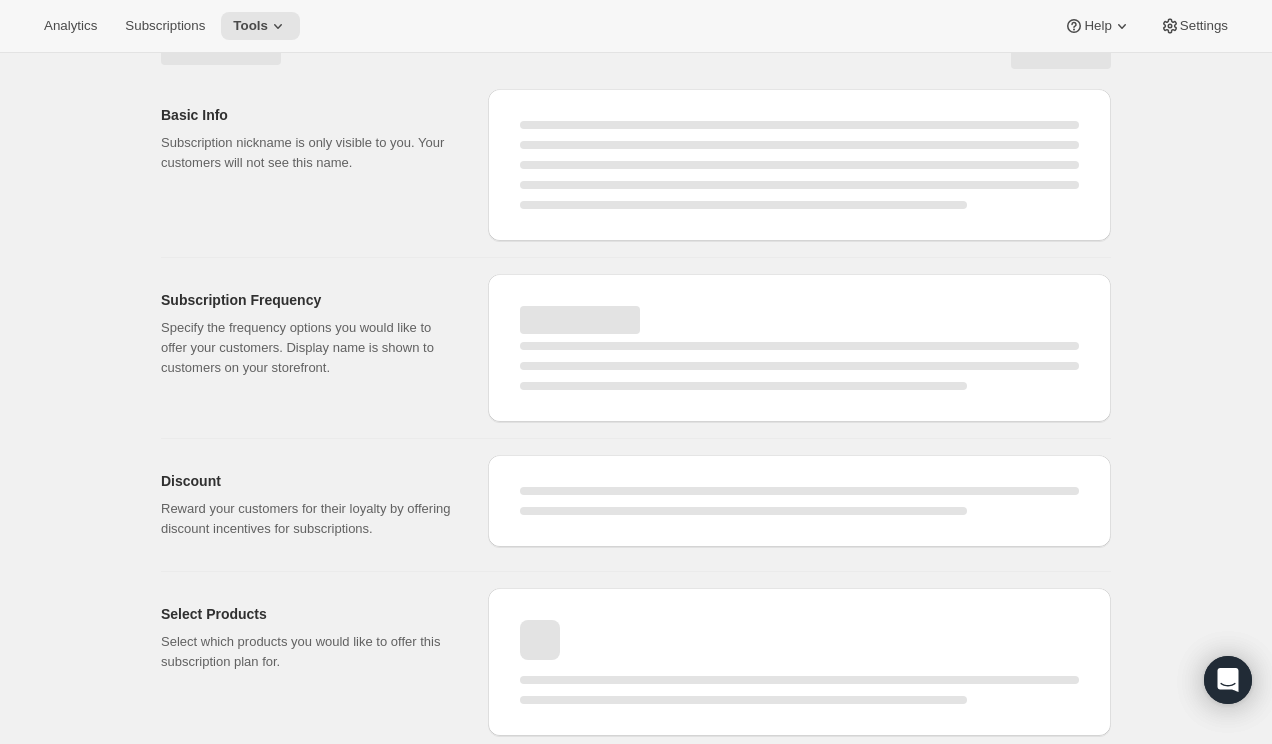 select on "WEEK" 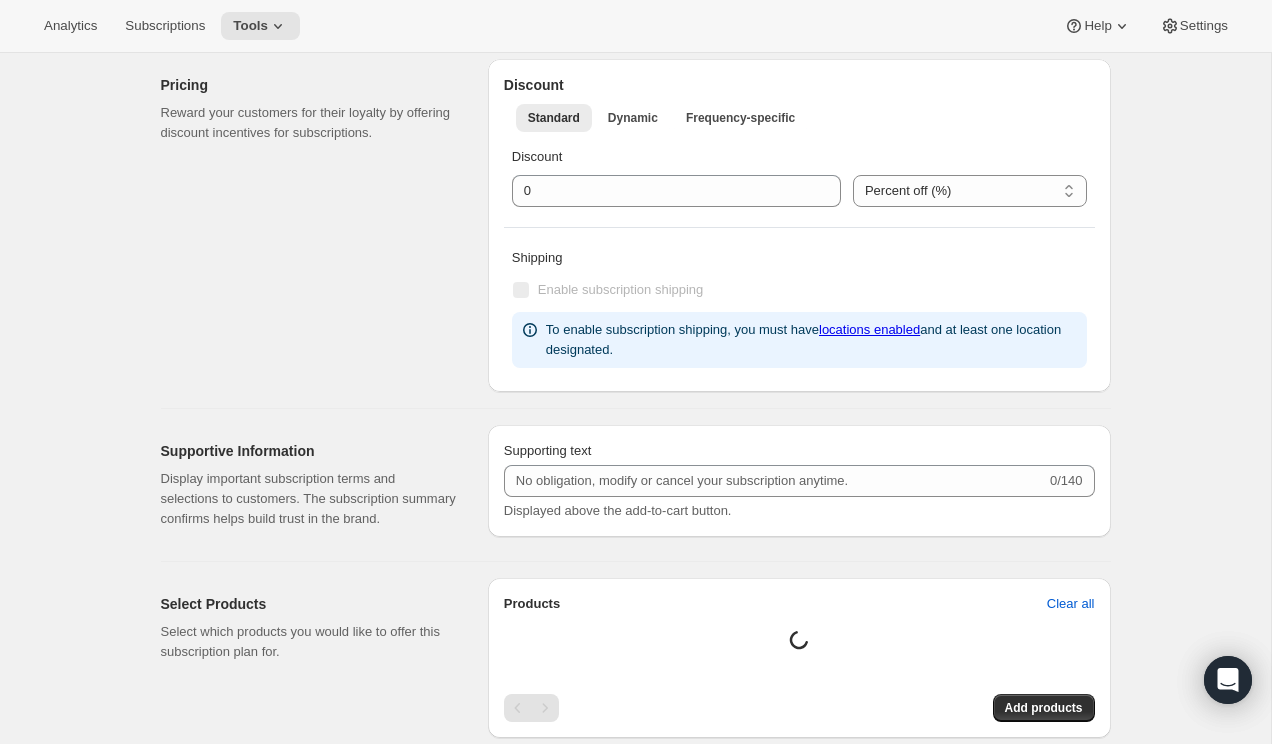type on "Monthly Subscriptions" 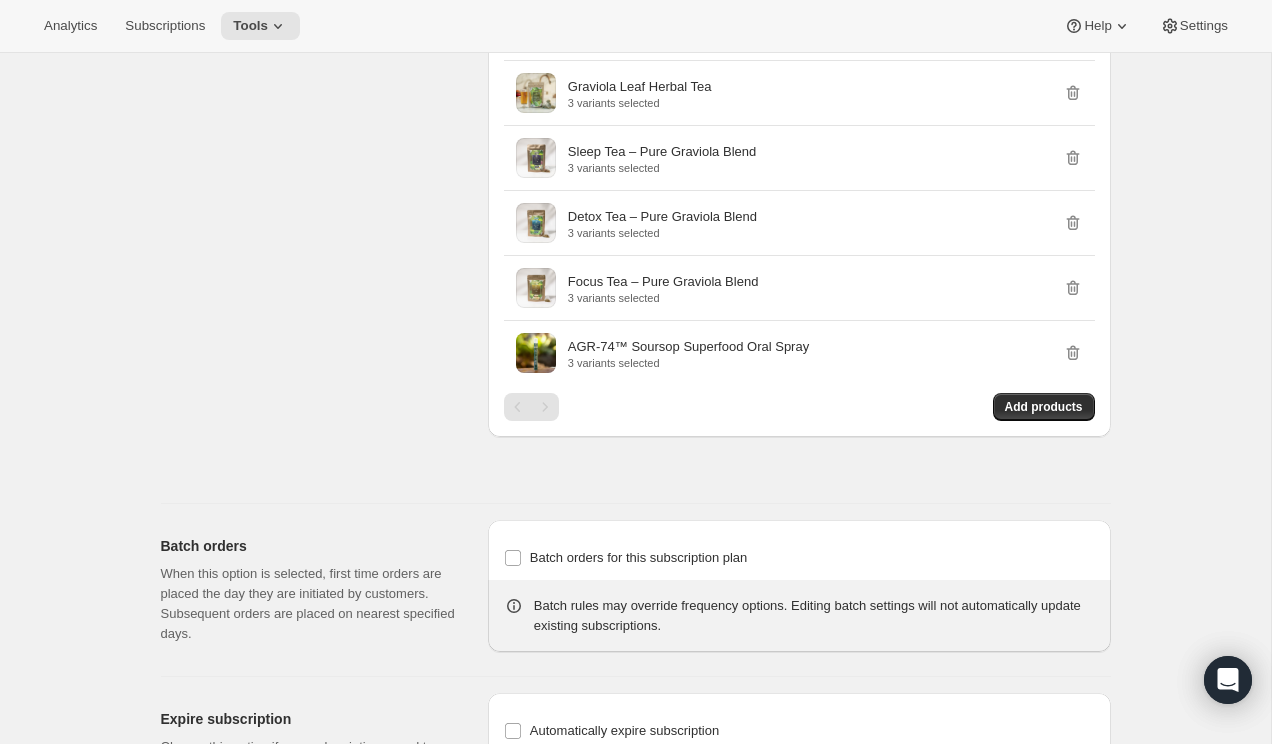 scroll, scrollTop: 1898, scrollLeft: 0, axis: vertical 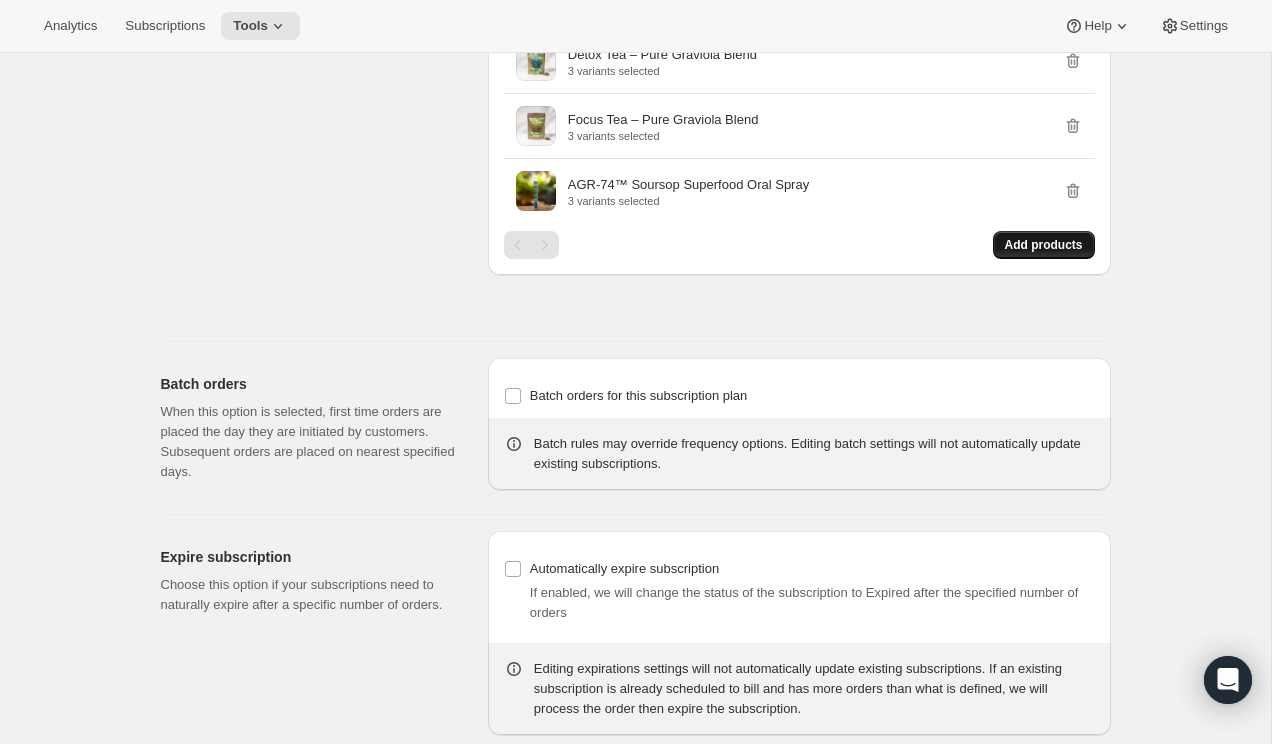 click on "Add products" at bounding box center (1044, 245) 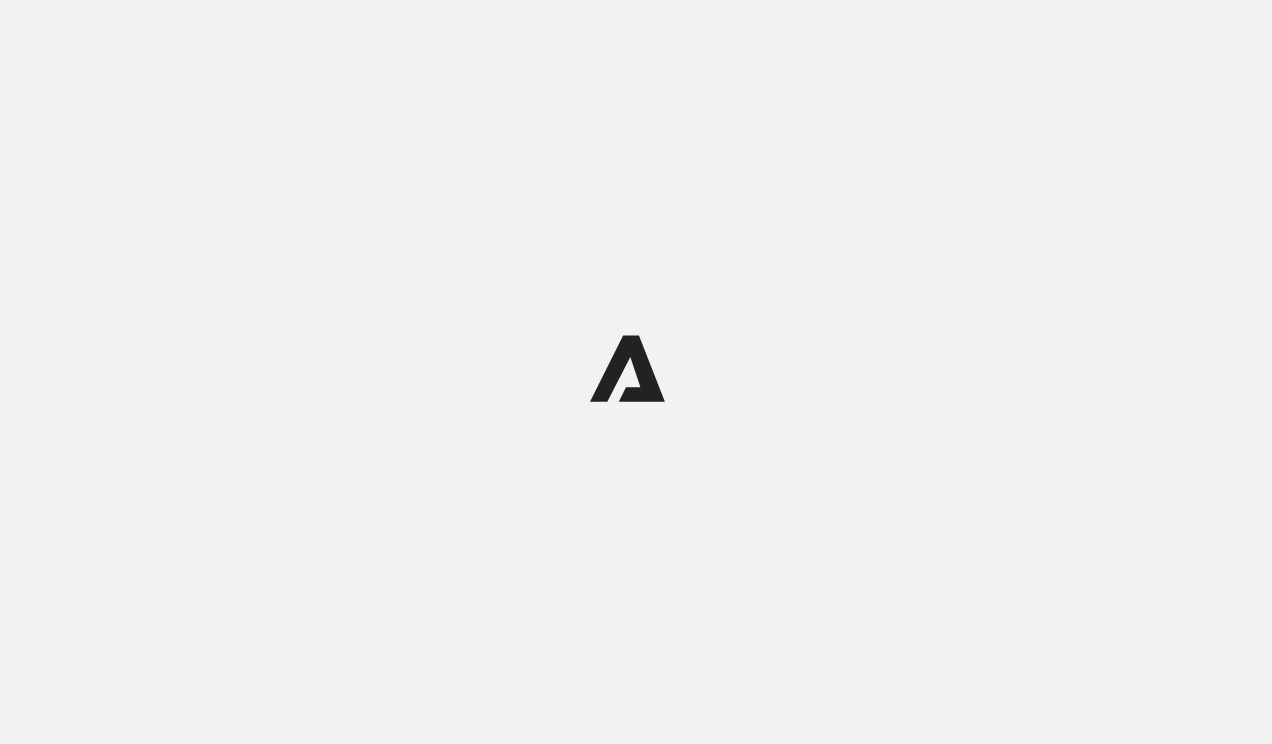 scroll, scrollTop: 0, scrollLeft: 0, axis: both 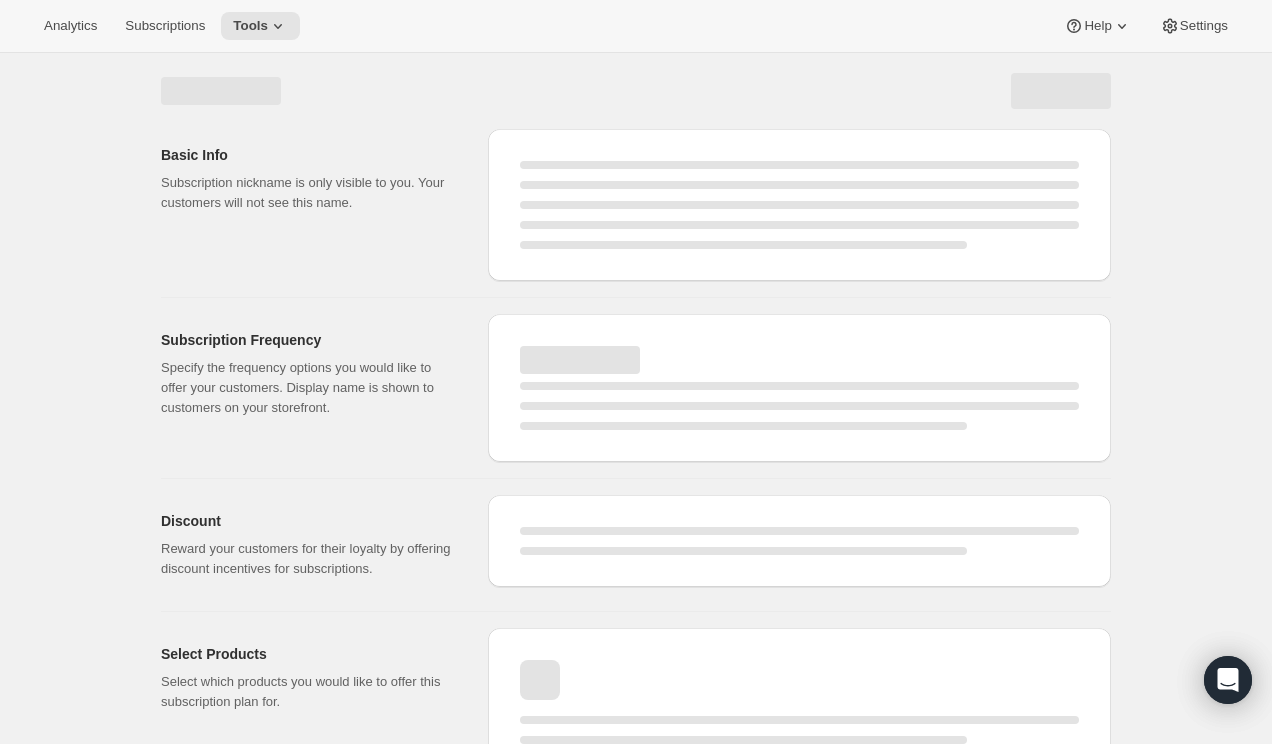select on "WEEK" 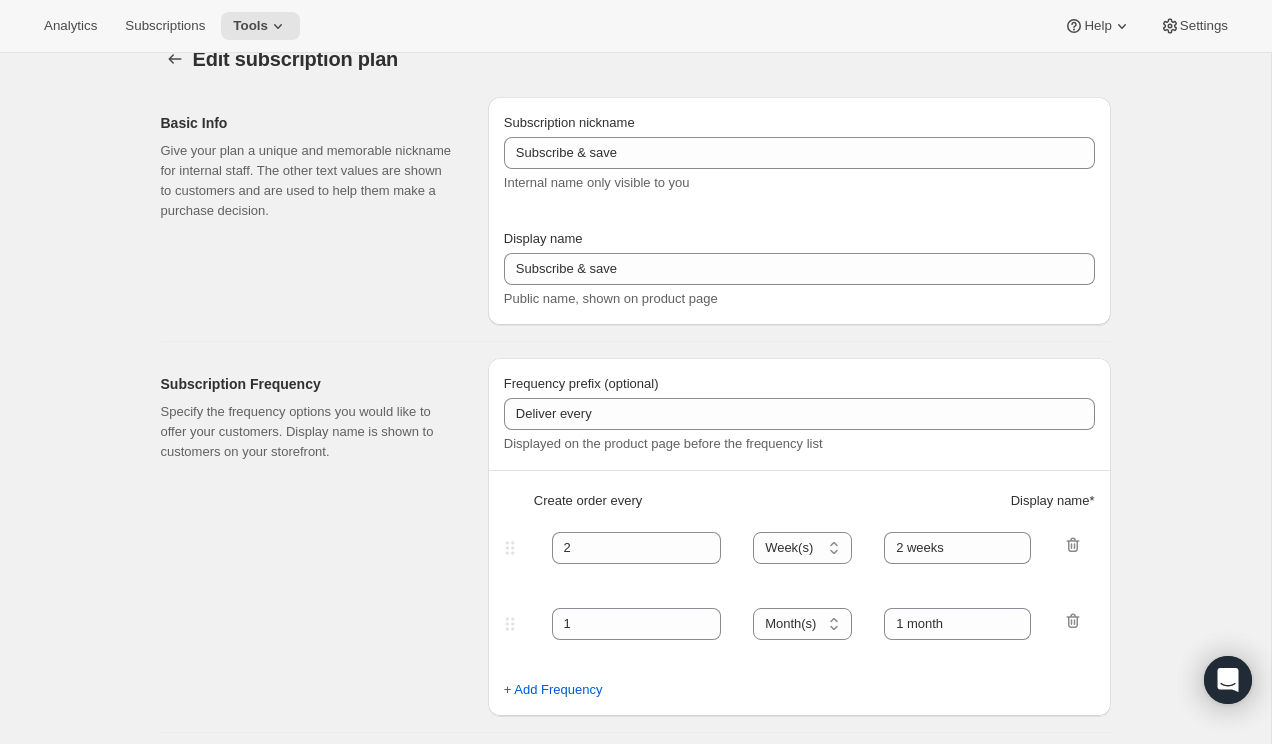 type on "Monthly Subscriptions" 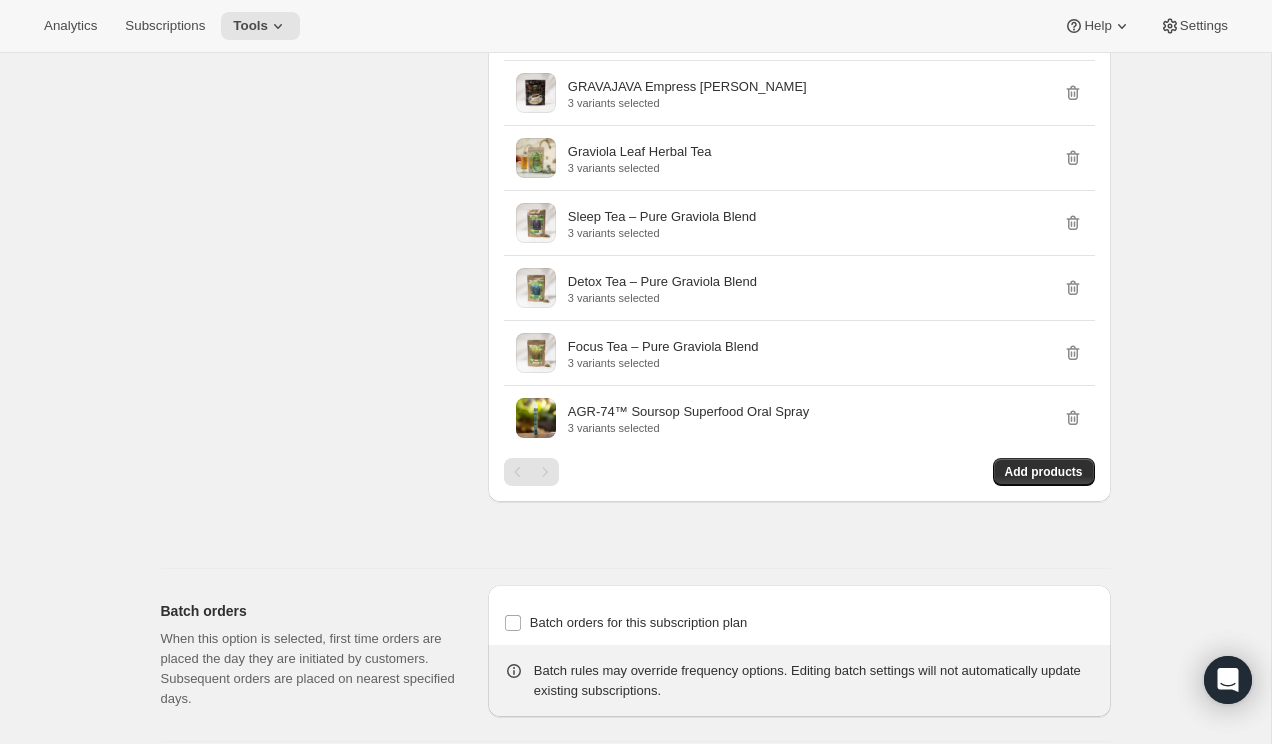 scroll, scrollTop: 1676, scrollLeft: 0, axis: vertical 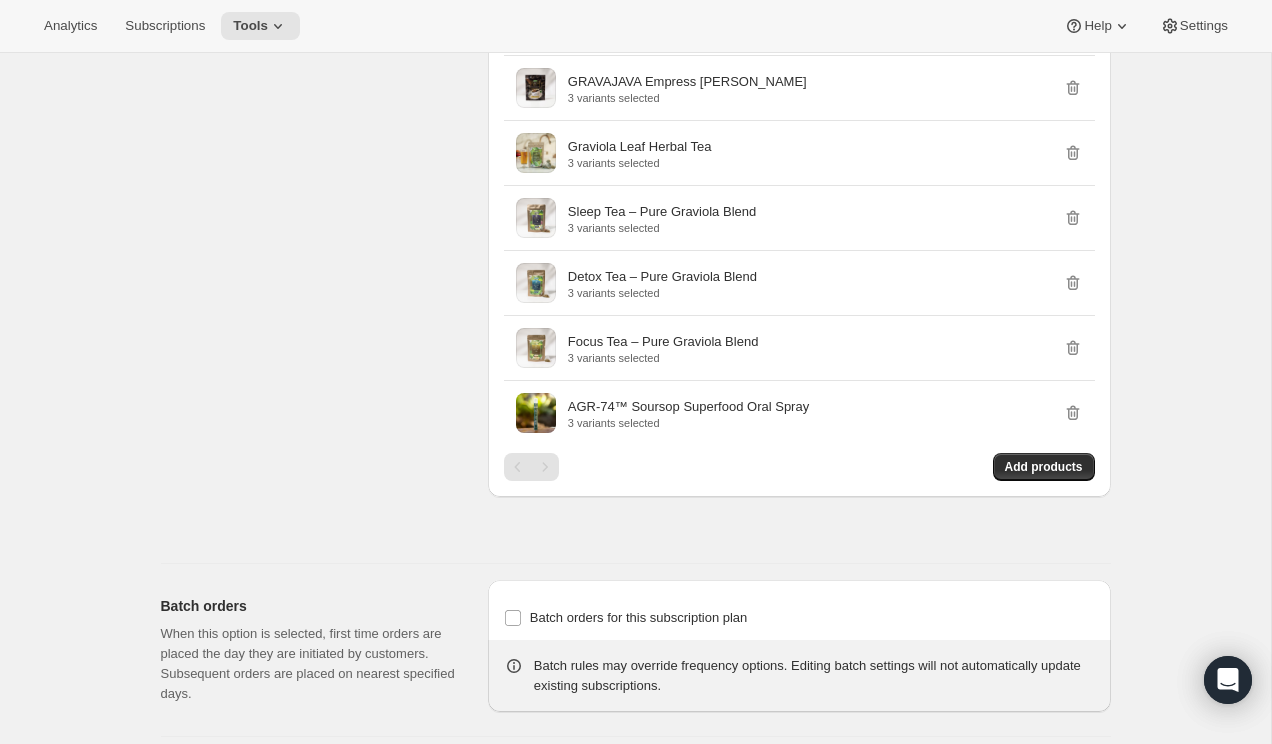 click on "Products Clear all Showing 8 Products Tropical Tea – Pure Graviola Blend 3 variants selected Graviola Loose Leaf Tea 3 variants selected GRAVAJAVA Empress Blend 3 variants selected Graviola Leaf Herbal Tea 3 variants selected Sleep Tea – Pure Graviola Blend 3 variants selected Detox Tea – Pure Graviola Blend 3 variants selected Focus Tea – Pure Graviola Blend 3 variants selected AGR-74™ Soursop Superfood Oral Spray 3 variants selected Add products" at bounding box center (799, 165) 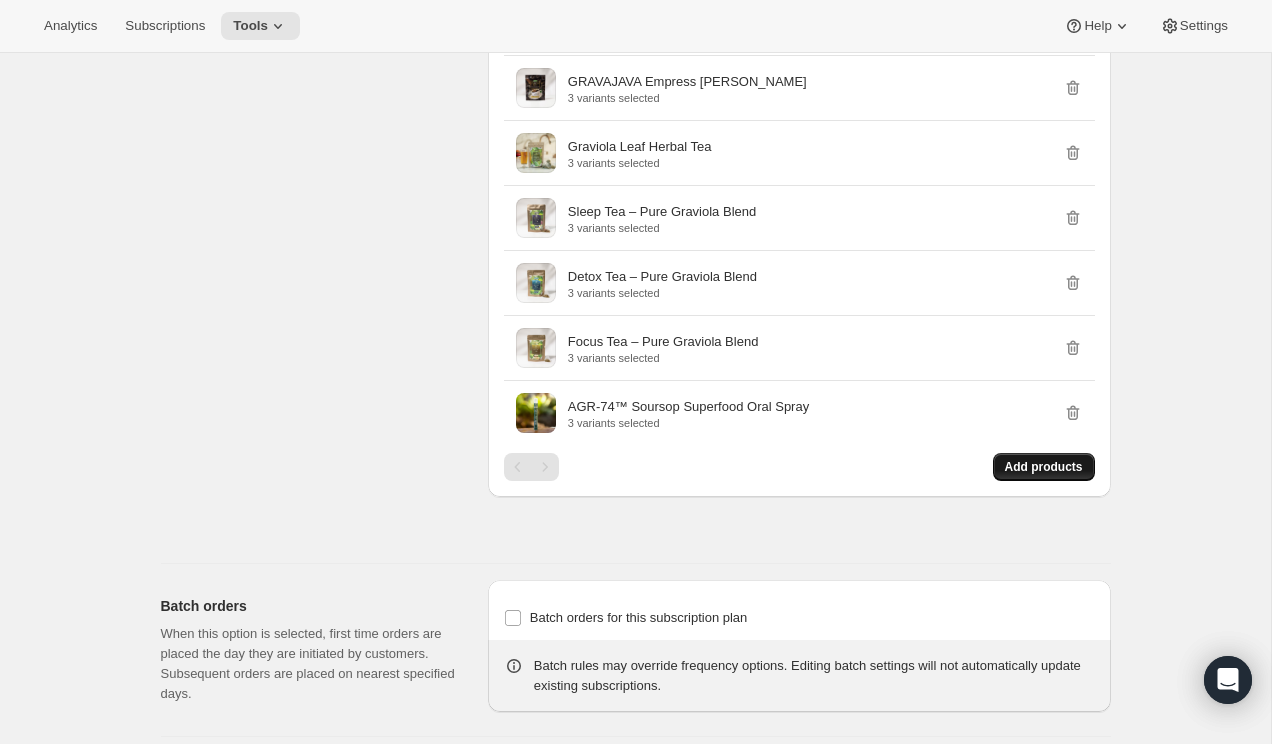 click on "Add products" at bounding box center (1044, 467) 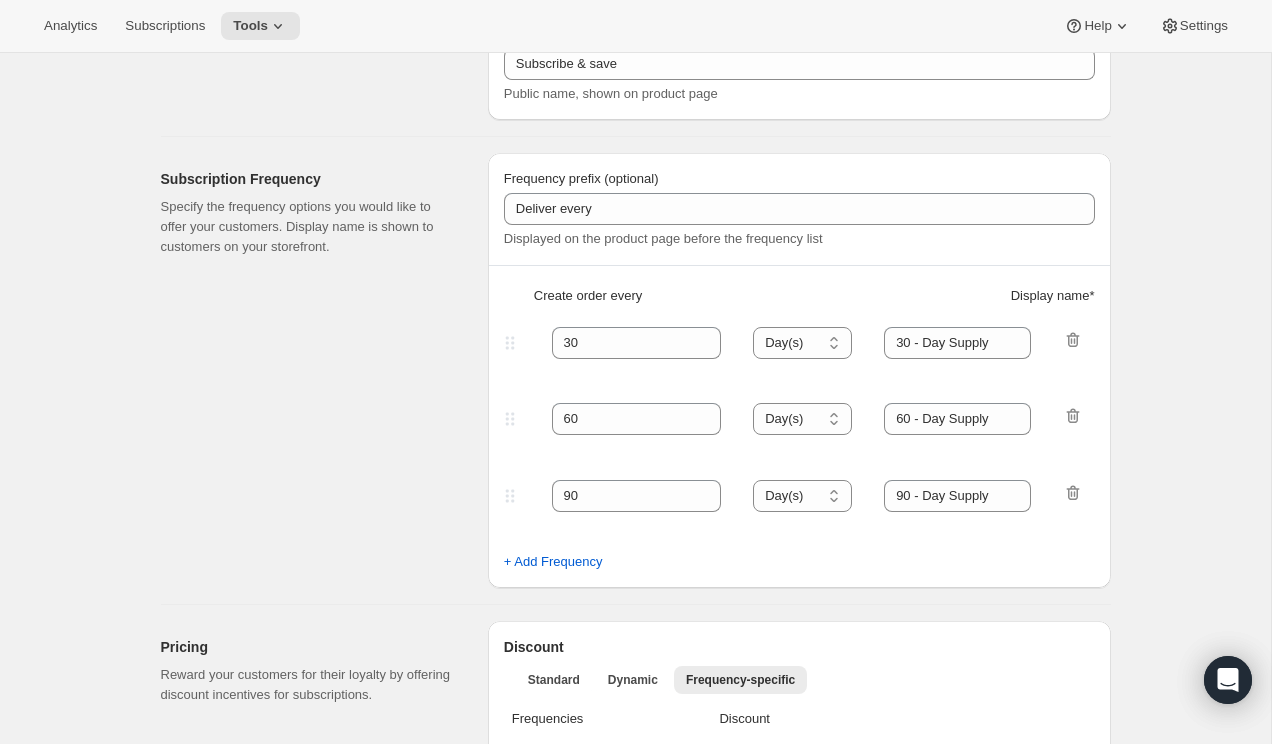 scroll, scrollTop: 87, scrollLeft: 0, axis: vertical 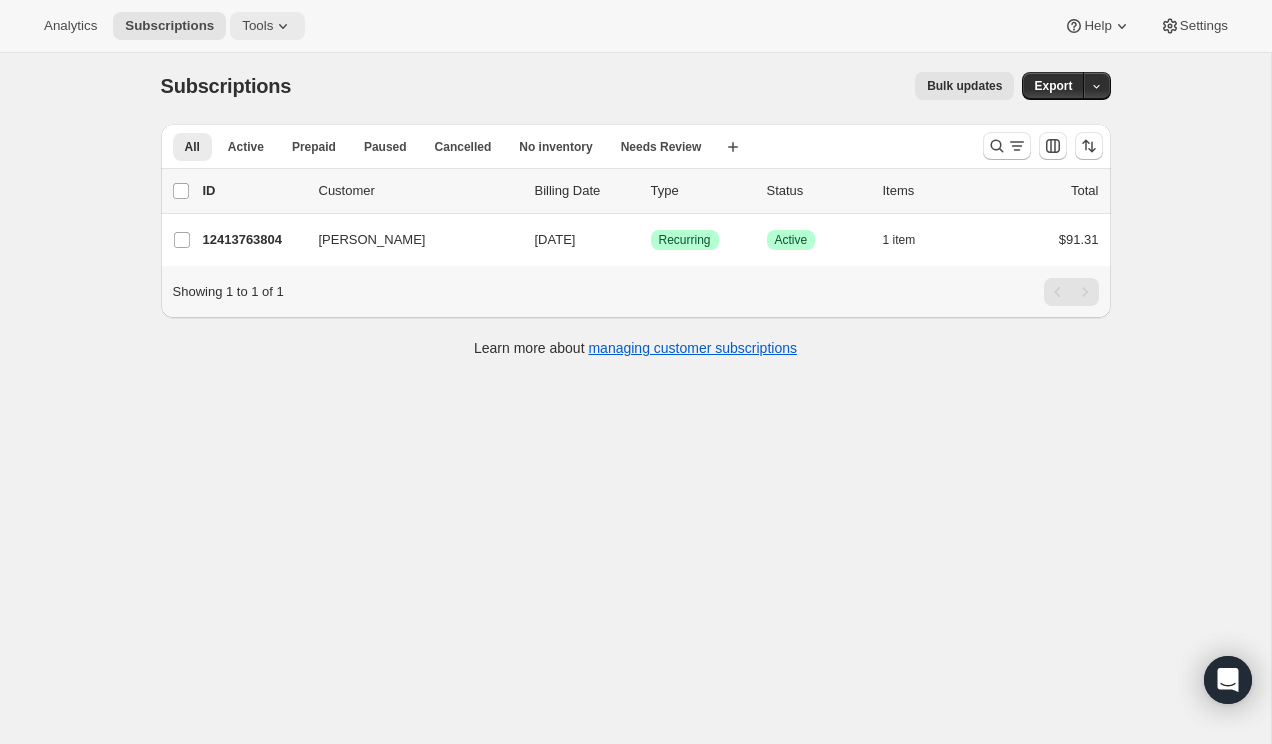 click on "Tools" at bounding box center [267, 26] 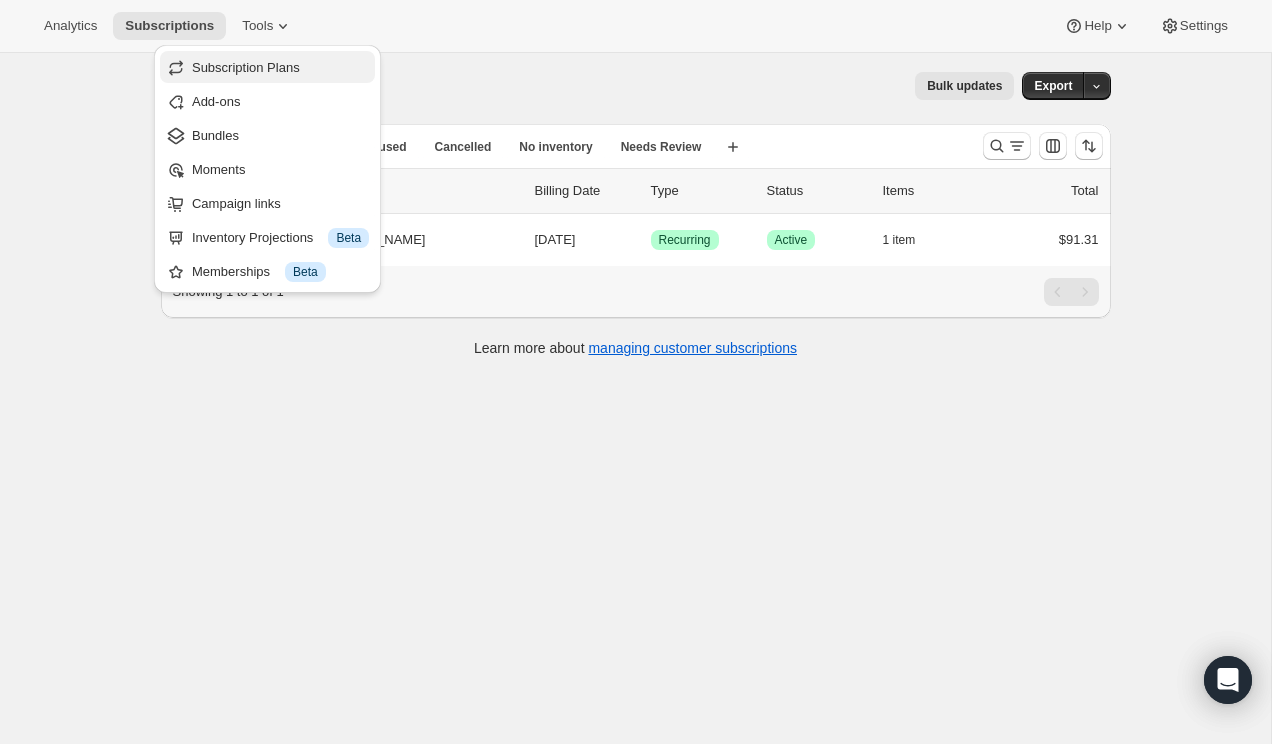 click on "Subscription Plans" at bounding box center (280, 68) 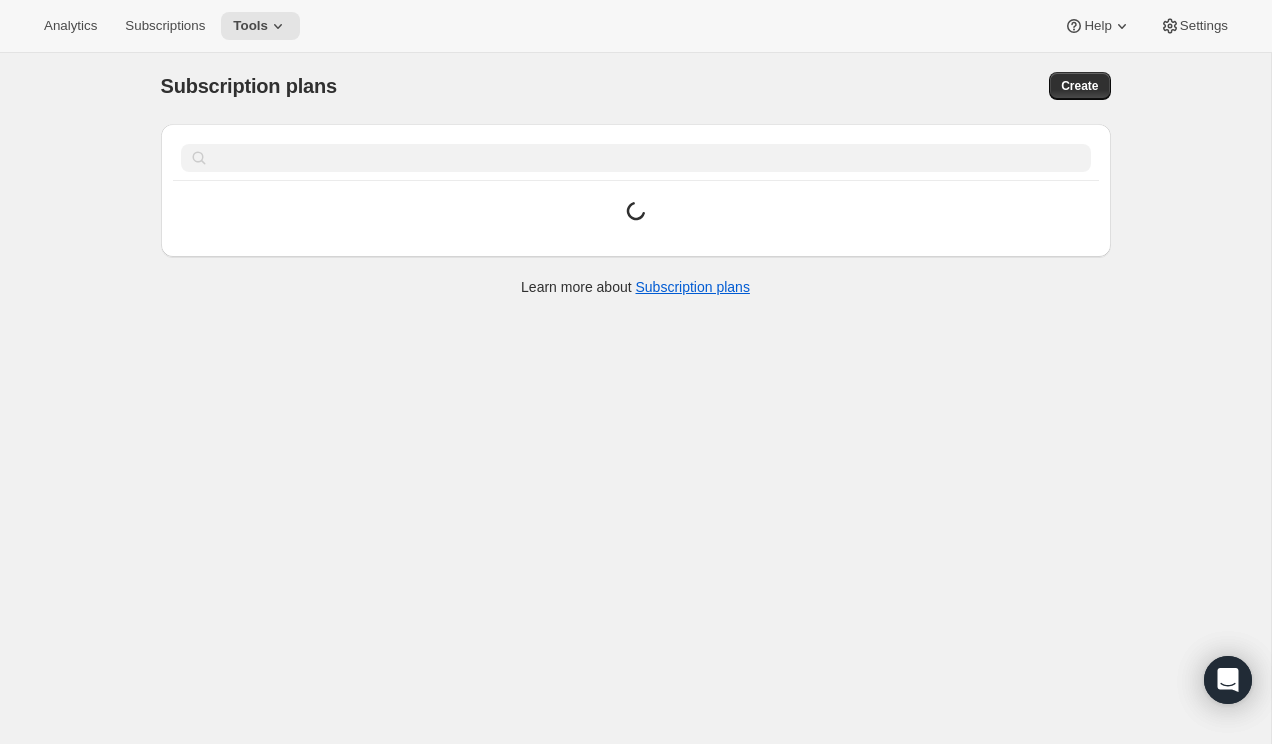 scroll, scrollTop: 0, scrollLeft: 0, axis: both 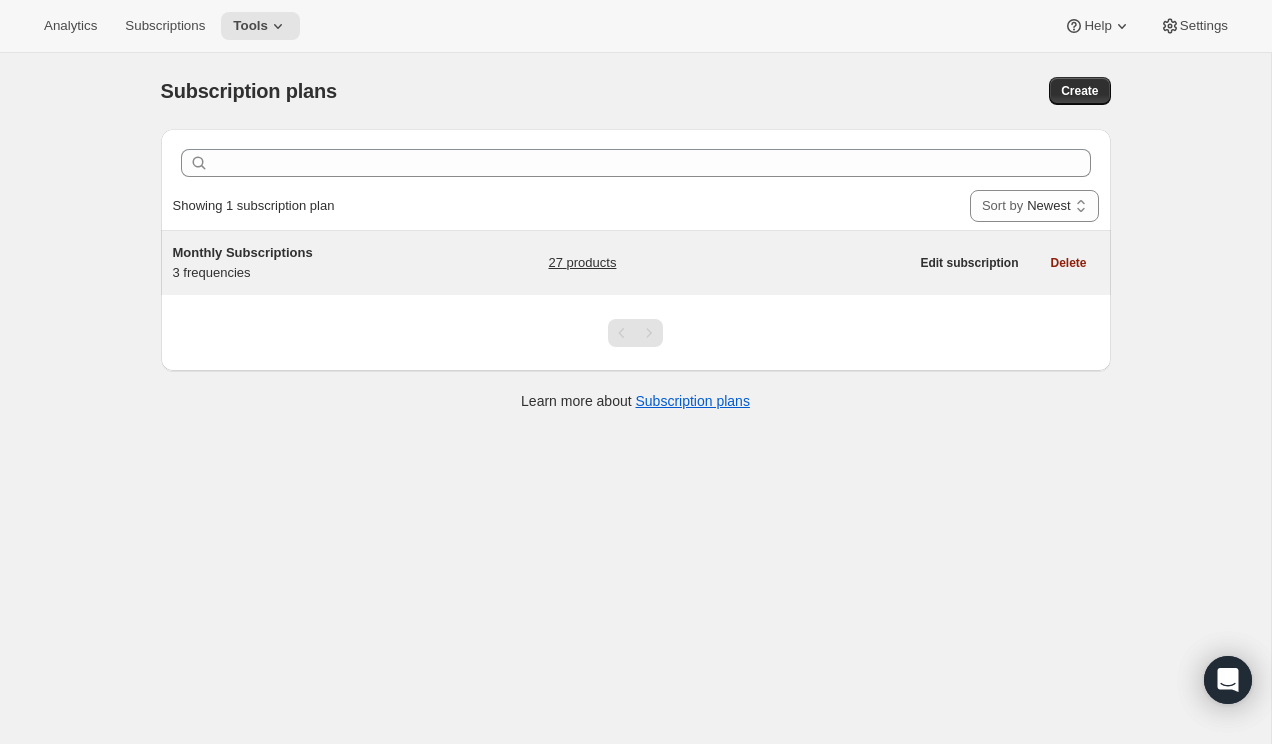 click on "Monthly Subscriptions  3 frequencies 27   products Edit subscription Delete" at bounding box center [636, 263] 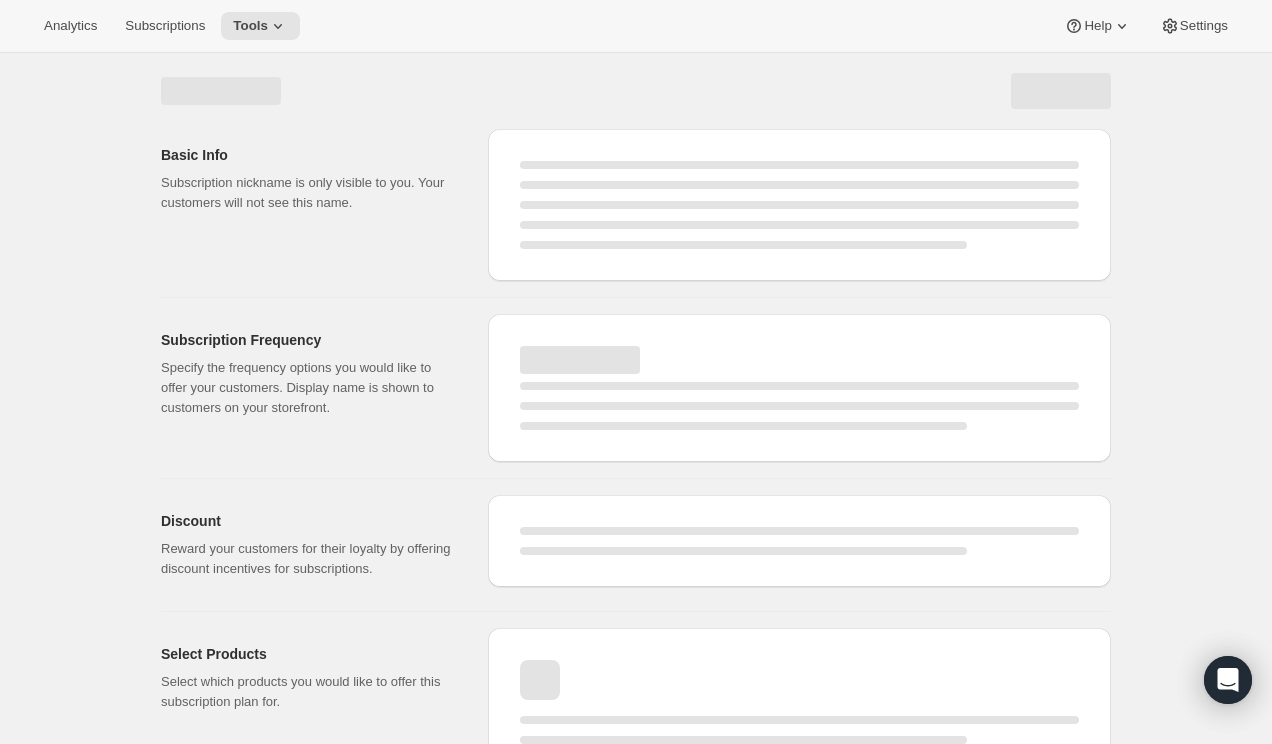 select on "WEEK" 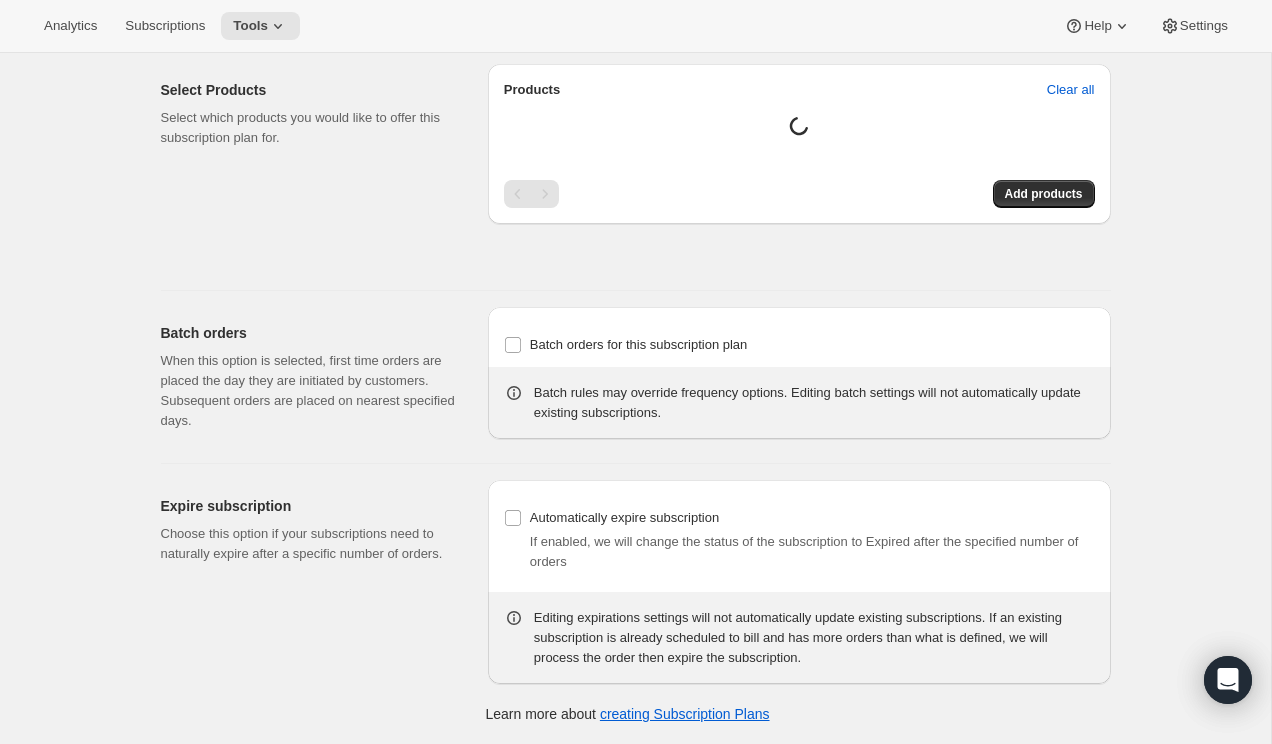 type on "Monthly Subscriptions" 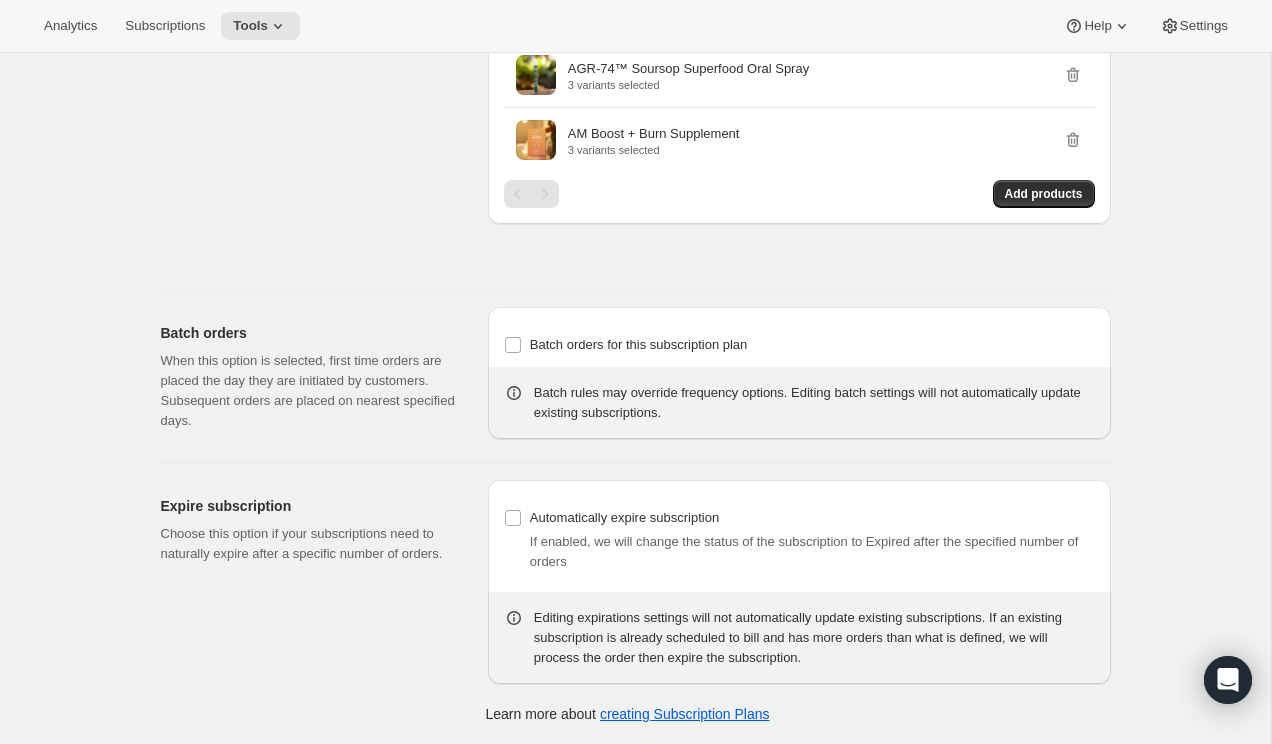scroll, scrollTop: 2054, scrollLeft: 0, axis: vertical 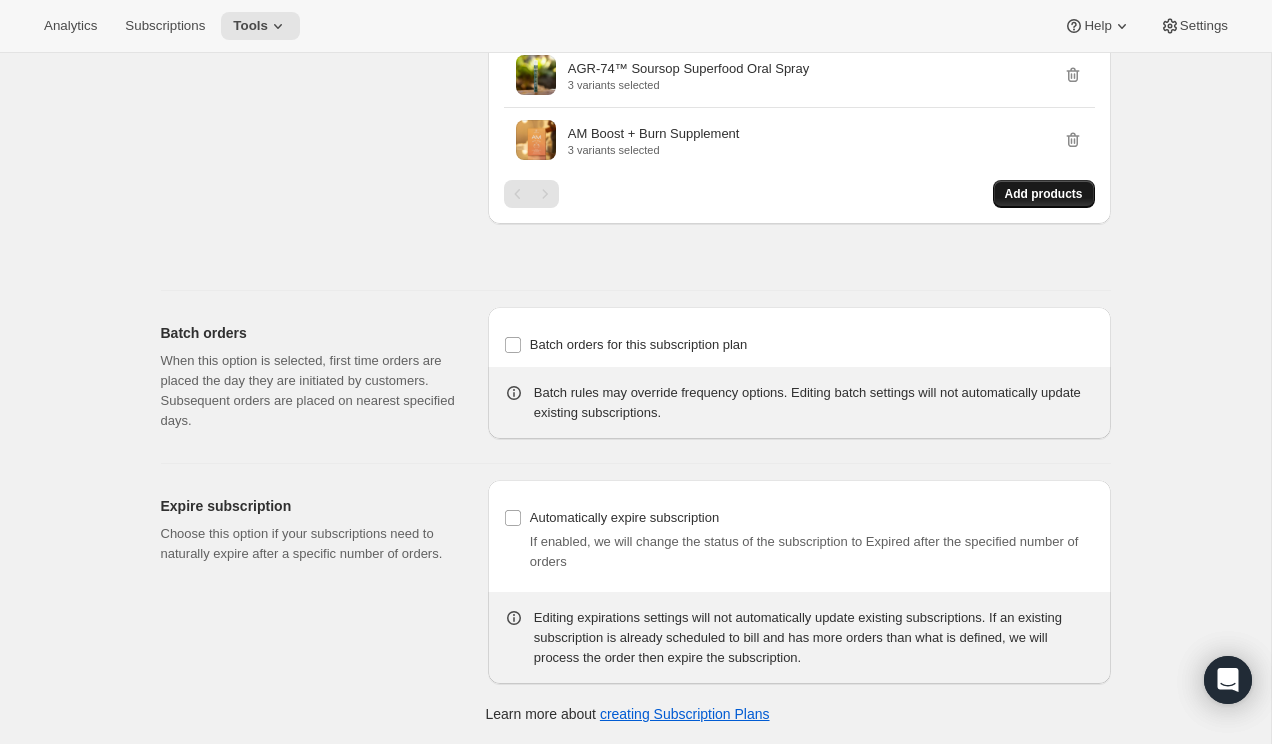 click on "Products Clear all Showing 9 Products Tropical Tea – Pure Graviola Blend 3 variants selected Graviola Loose Leaf Tea 3 variants selected GRAVAJAVA Empress Blend 3 variants selected Graviola Leaf Herbal Tea 3 variants selected Sleep Tea – Pure Graviola Blend 3 variants selected Detox Tea – Pure Graviola Blend 3 variants selected Focus Tea – Pure Graviola Blend 3 variants selected AGR-74™ Soursop Superfood Oral Spray 3 variants selected AM Boost + Burn Supplement 3 variants selected Add products" at bounding box center [799, -141] 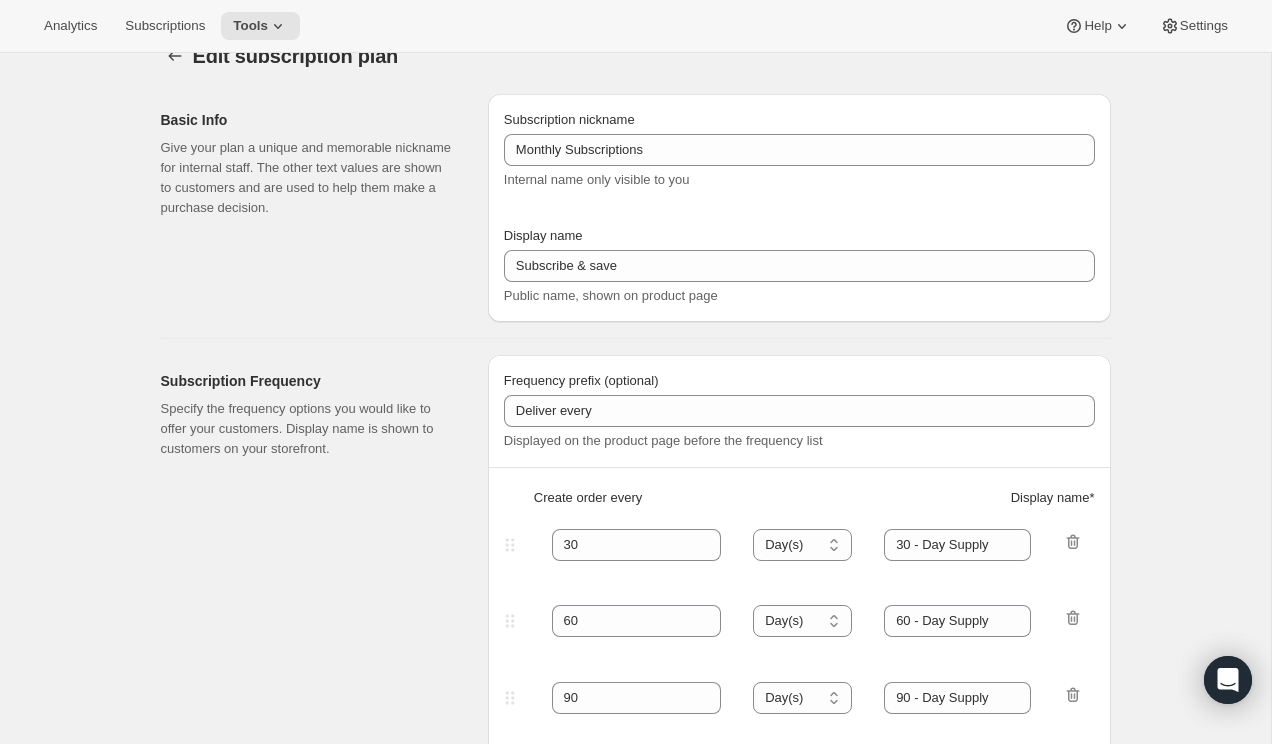 scroll, scrollTop: 0, scrollLeft: 0, axis: both 